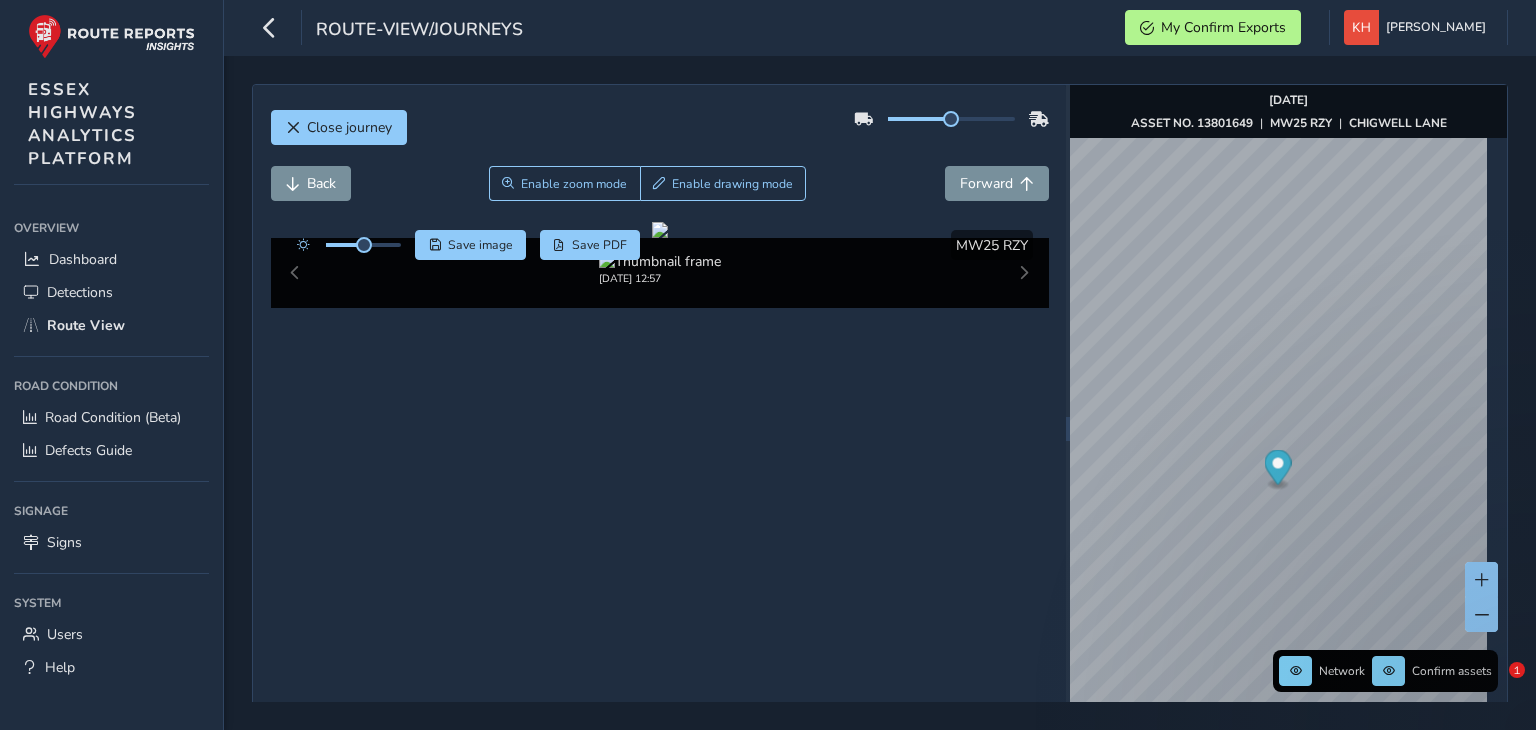 scroll, scrollTop: 0, scrollLeft: 0, axis: both 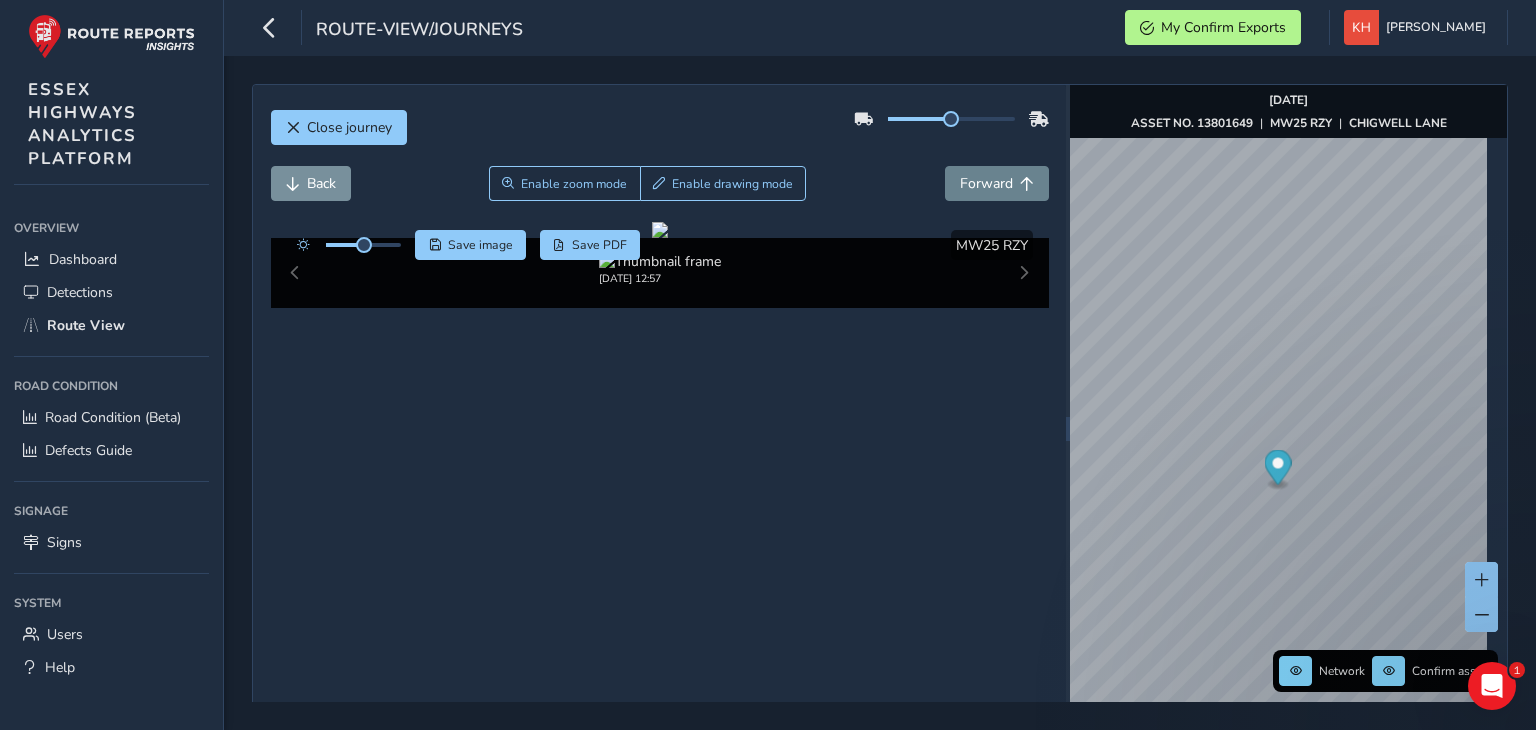 click on "Forward" at bounding box center (986, 183) 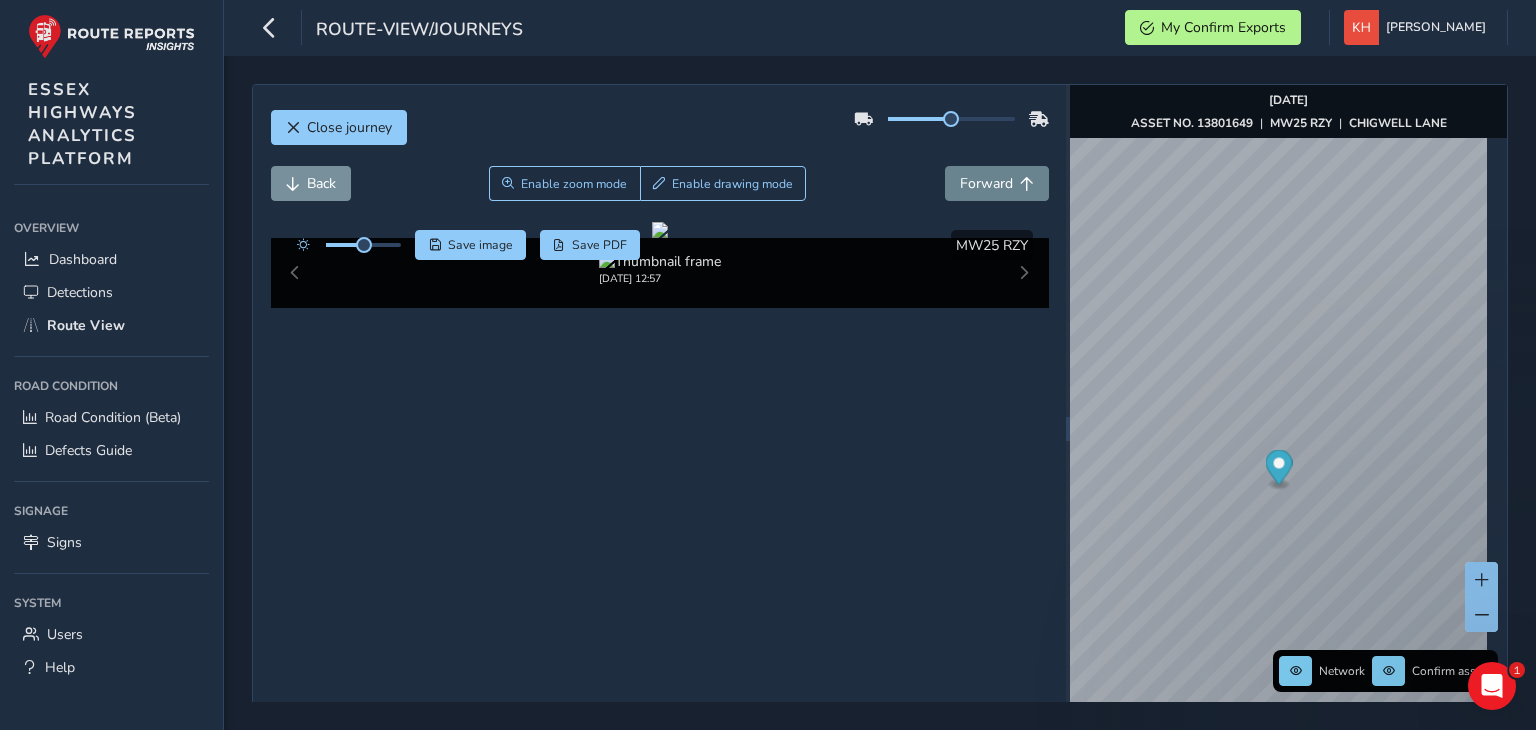 click on "Forward" at bounding box center (986, 183) 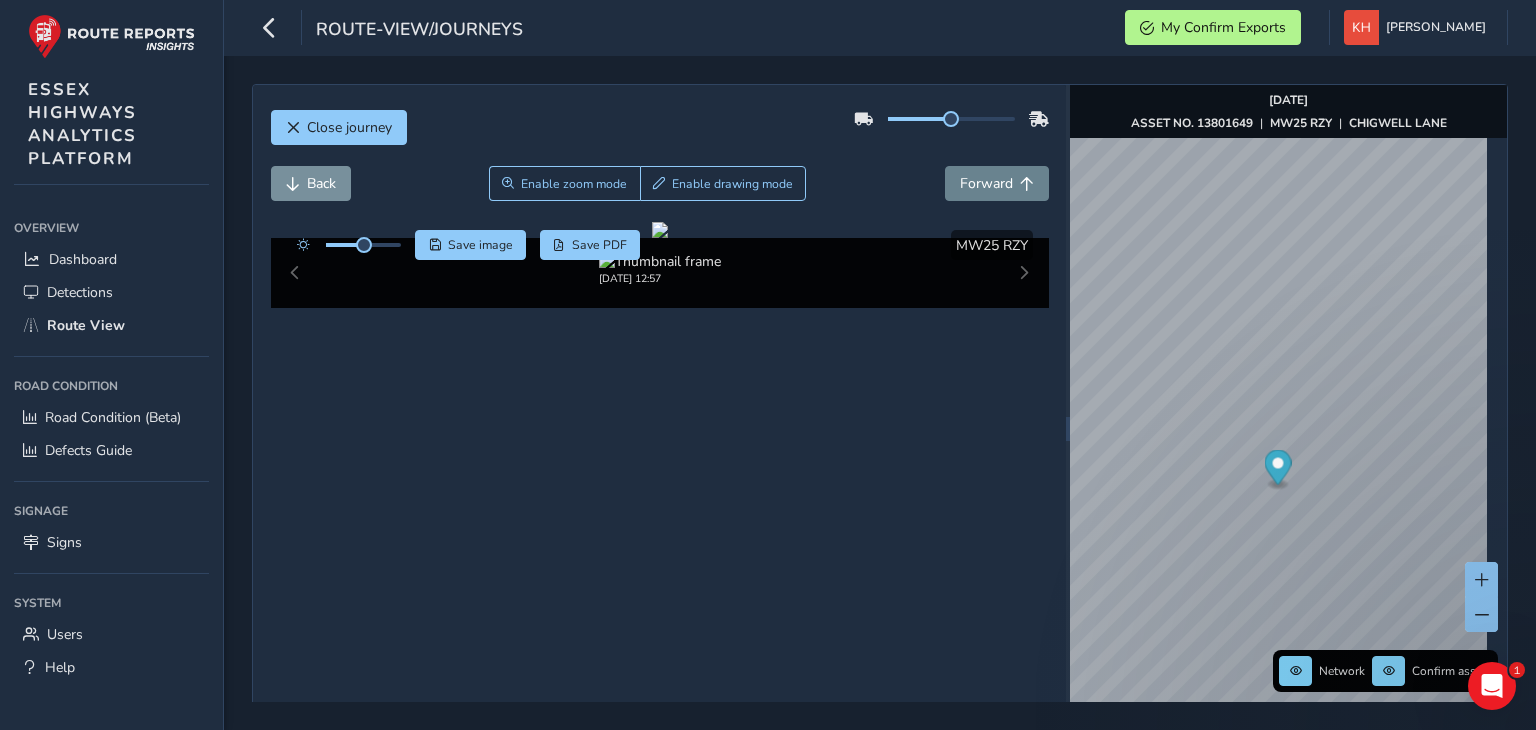 click on "Forward" at bounding box center (986, 183) 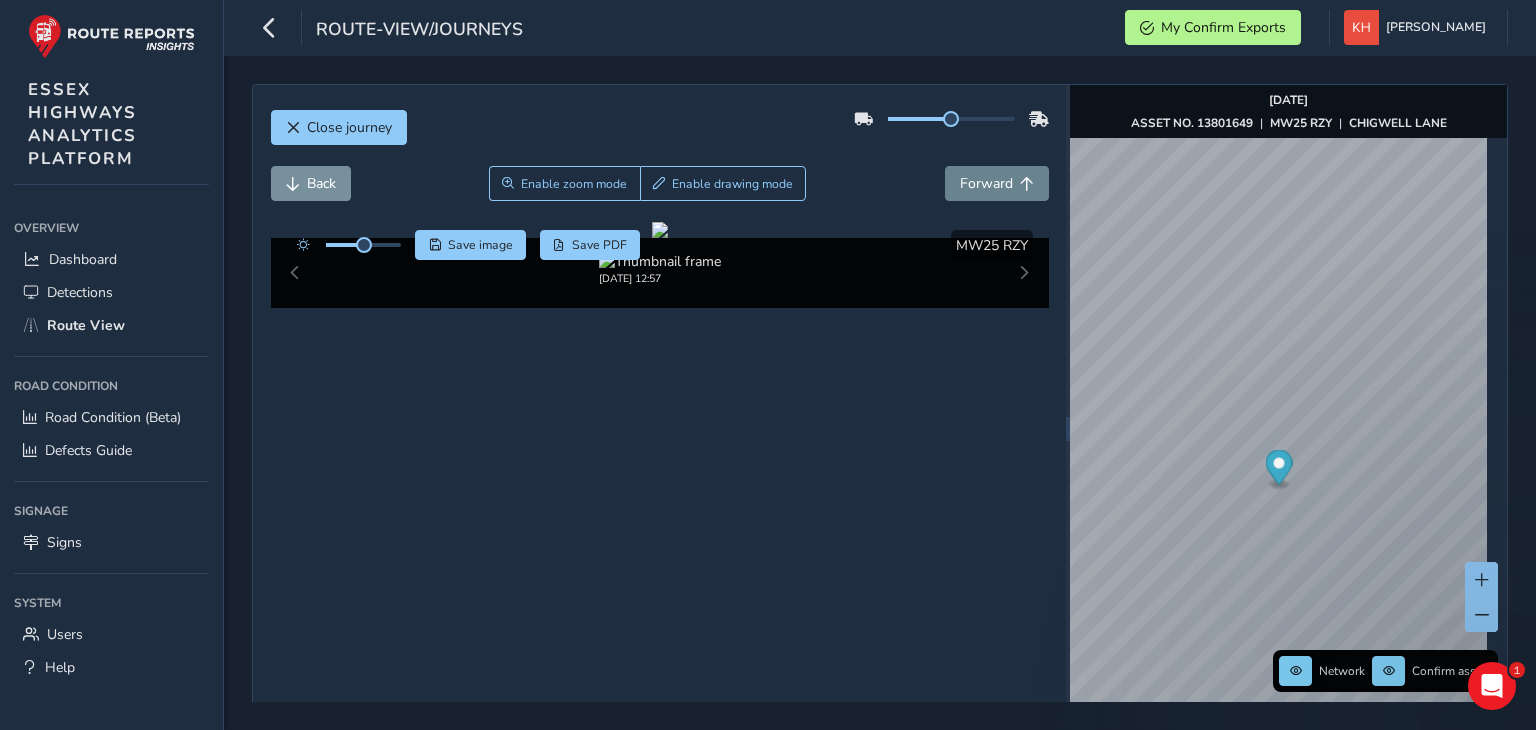 click on "Forward" at bounding box center (986, 183) 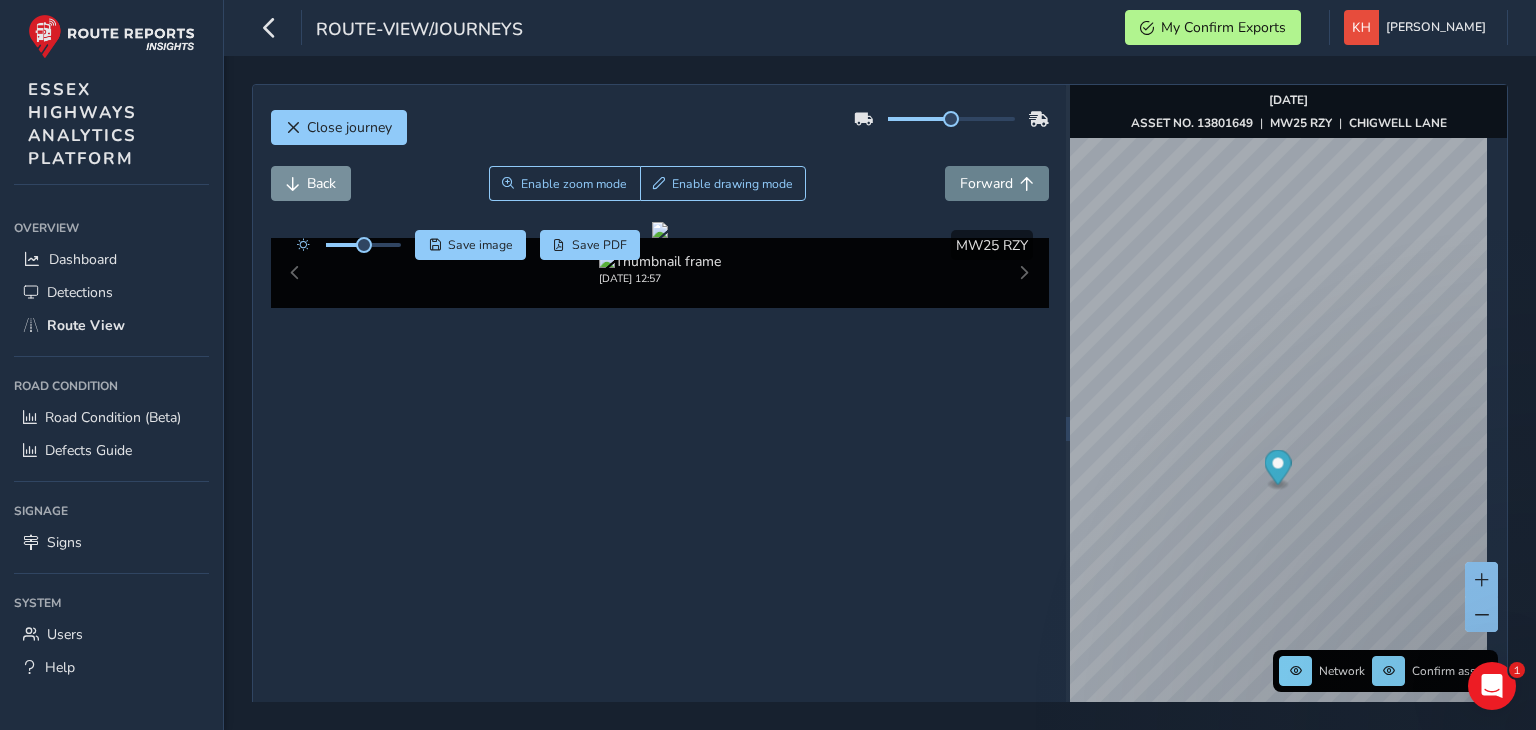 click on "Forward" at bounding box center [986, 183] 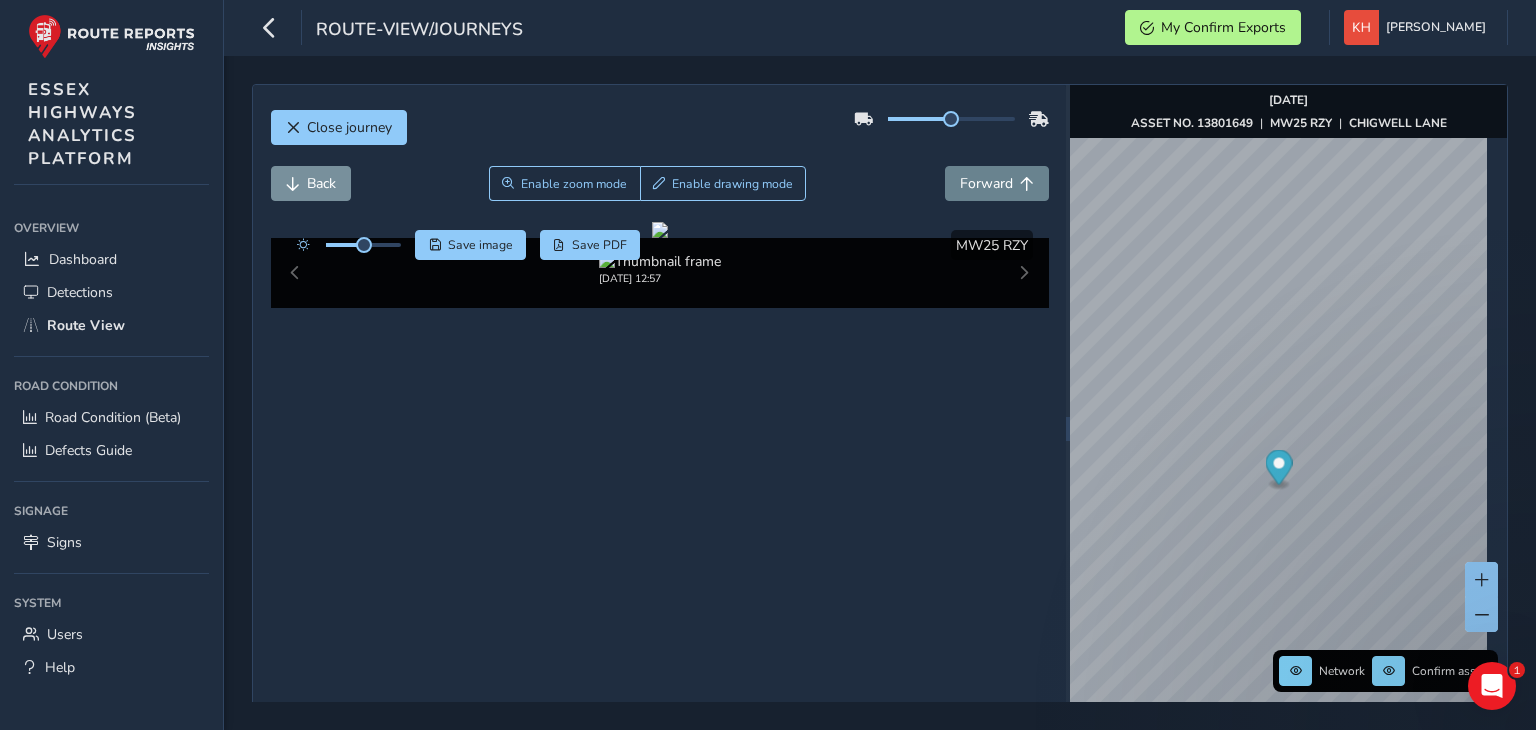click on "Forward" at bounding box center [986, 183] 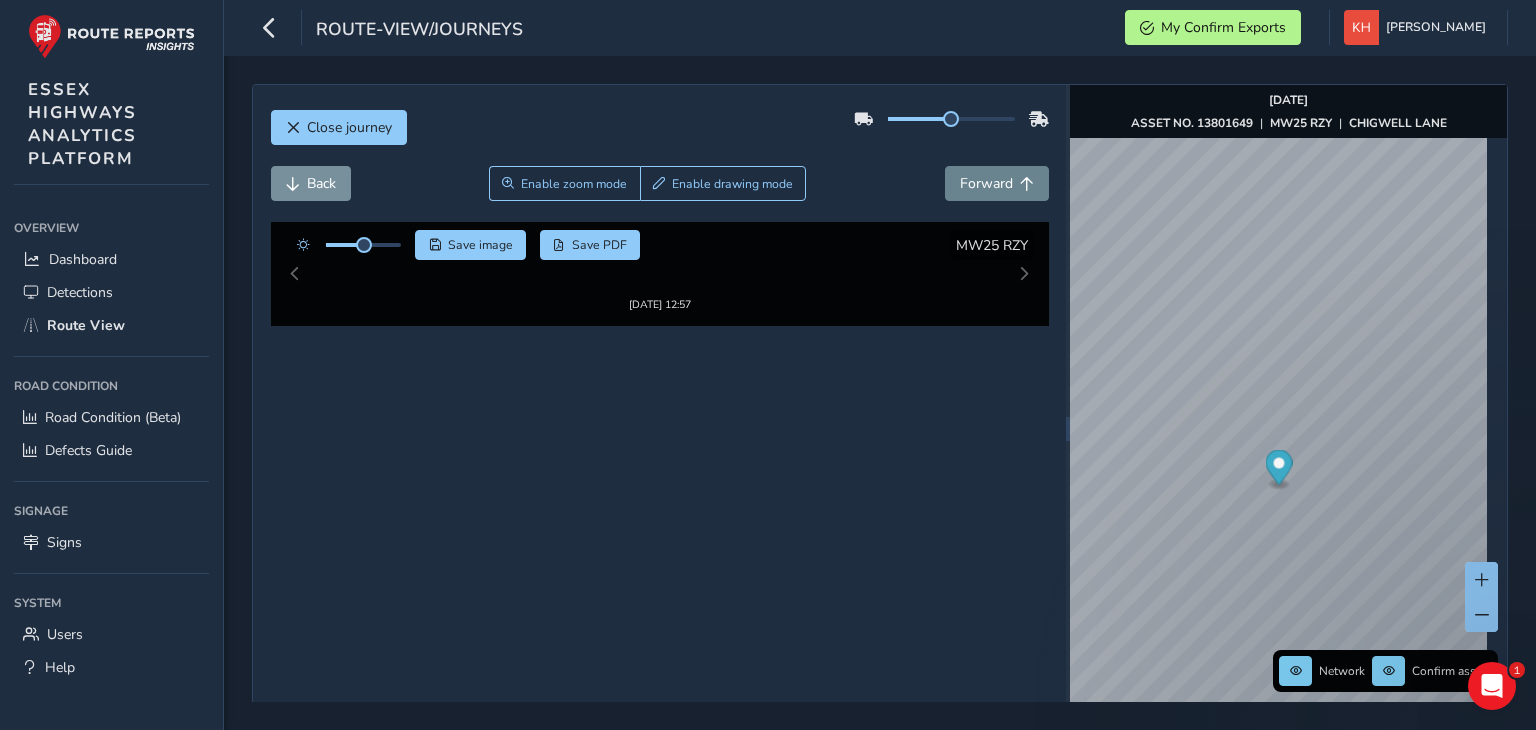 click on "Forward" at bounding box center (986, 183) 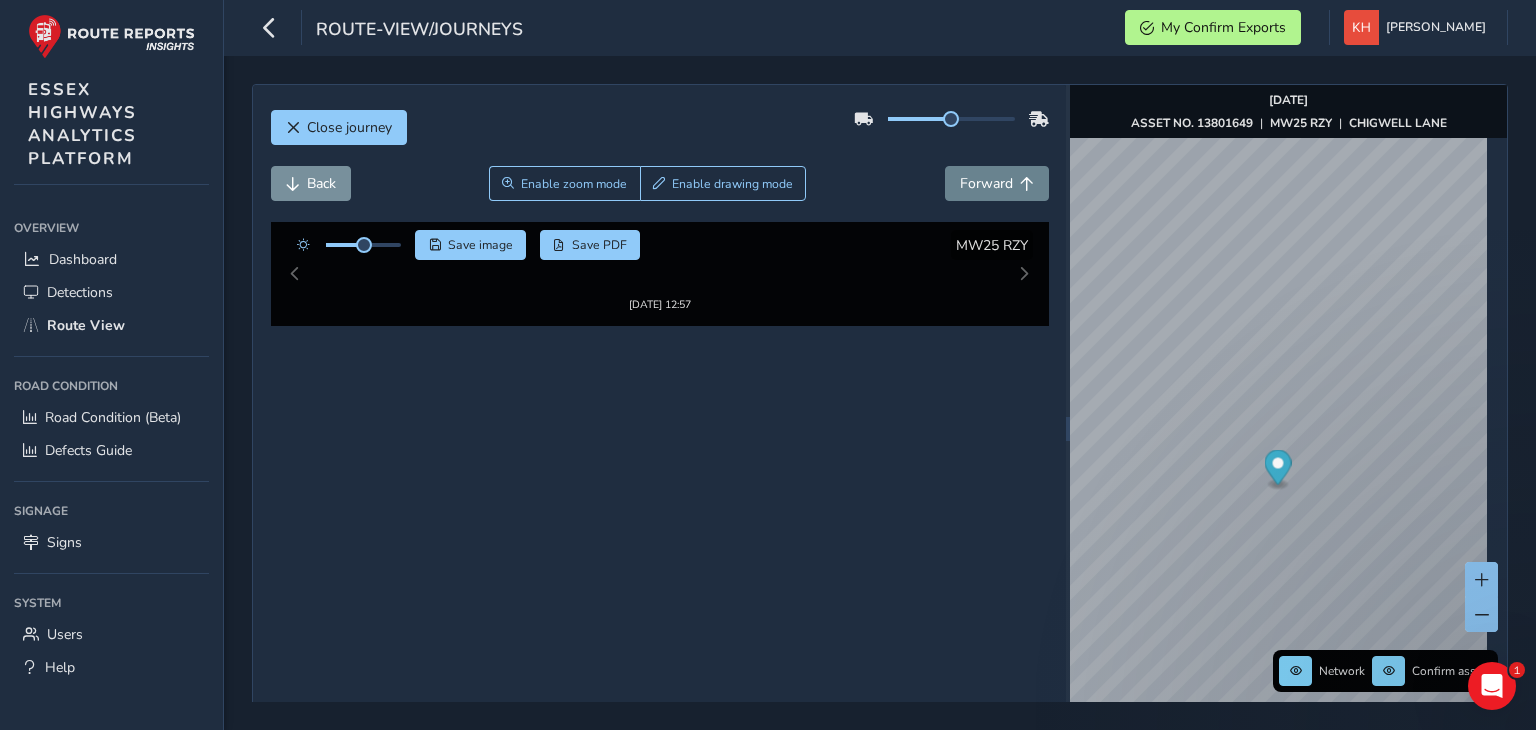 click on "Forward" at bounding box center [986, 183] 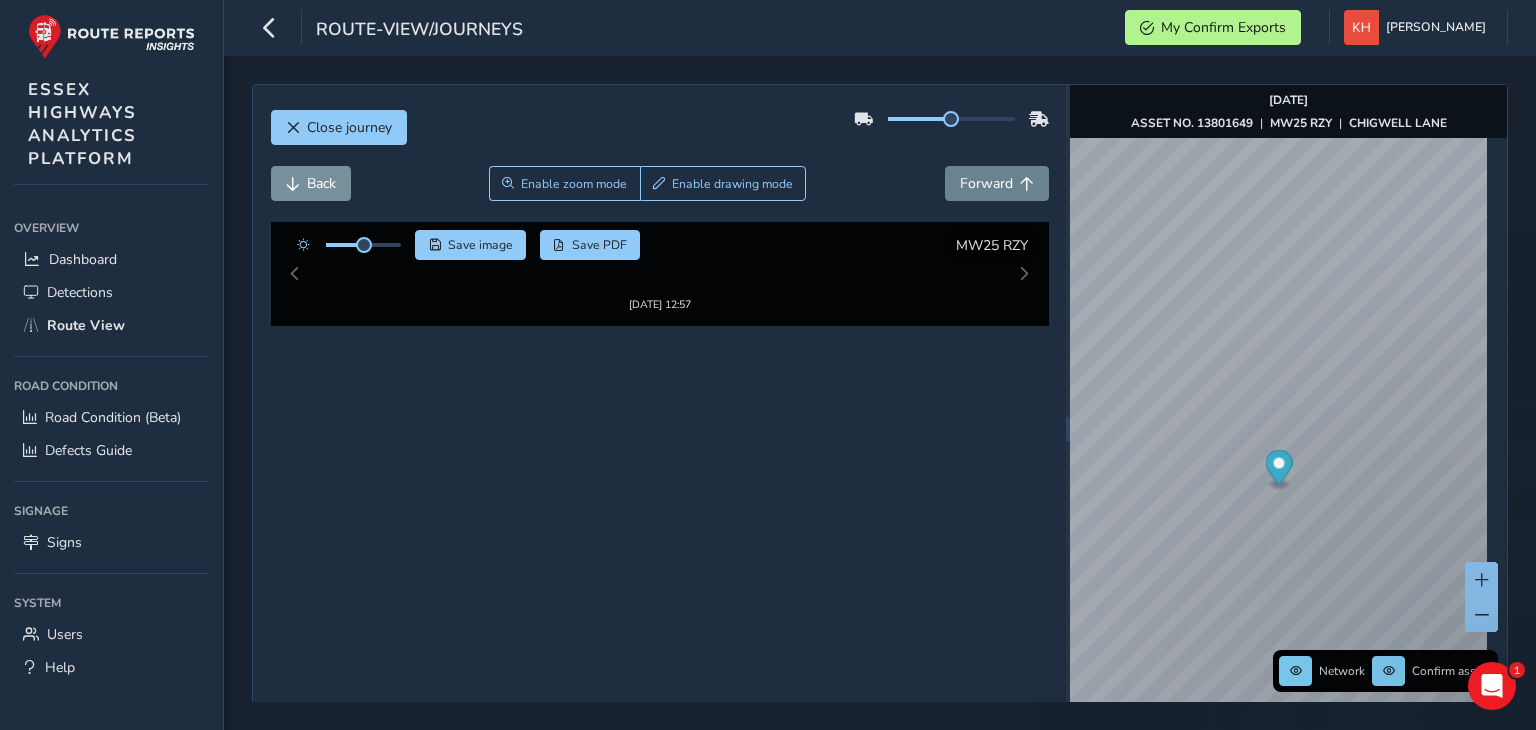 click on "Forward" at bounding box center (986, 183) 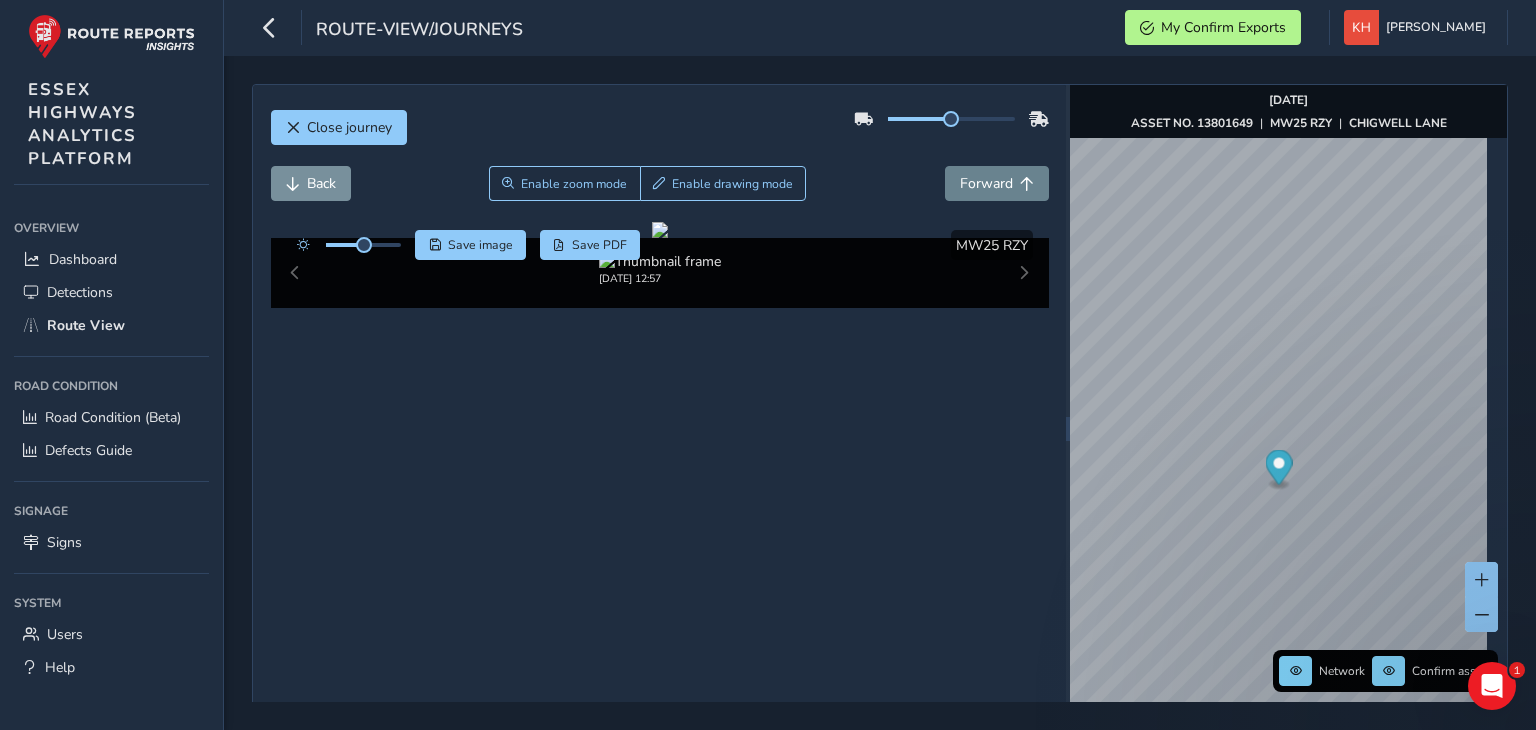 click on "Forward" at bounding box center [986, 183] 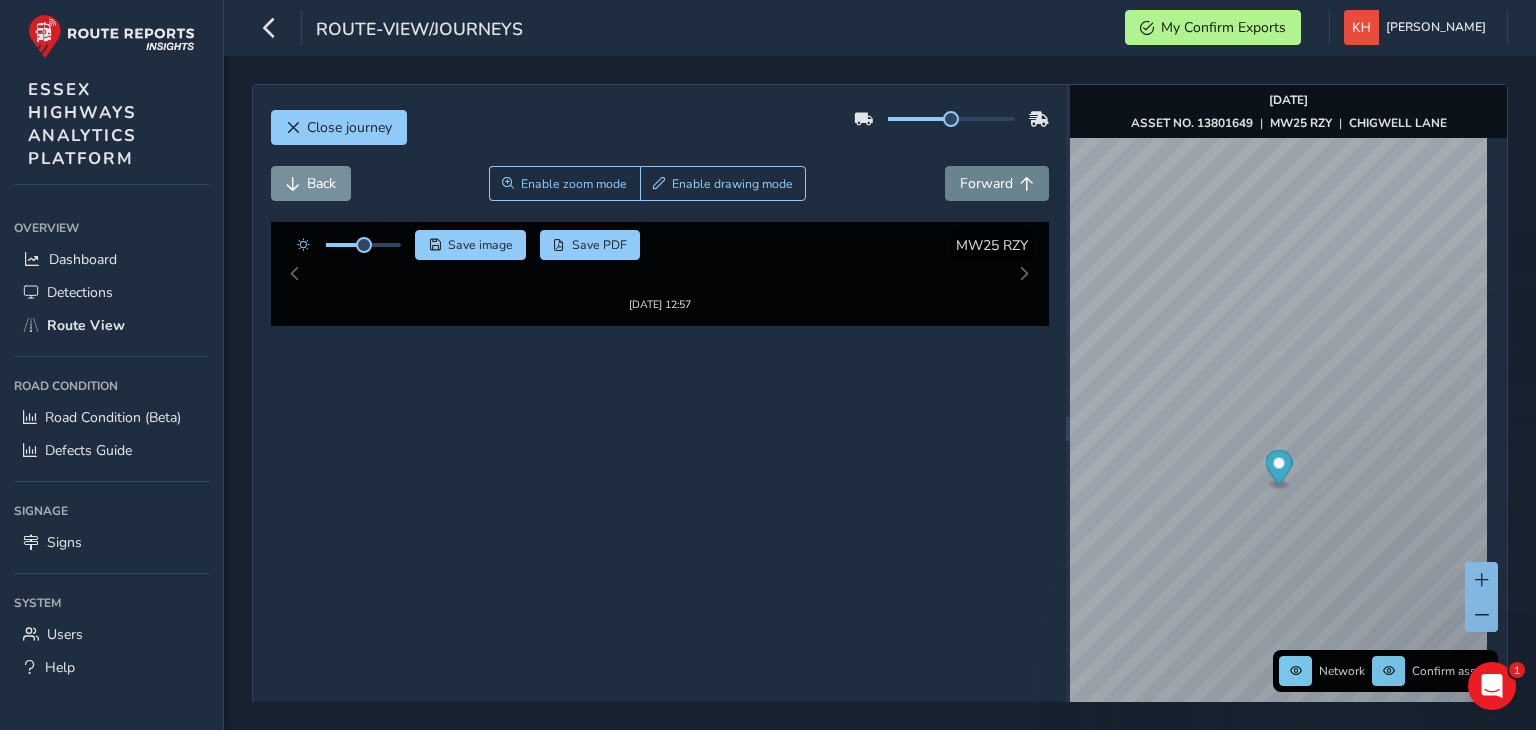 click on "Forward" at bounding box center [986, 183] 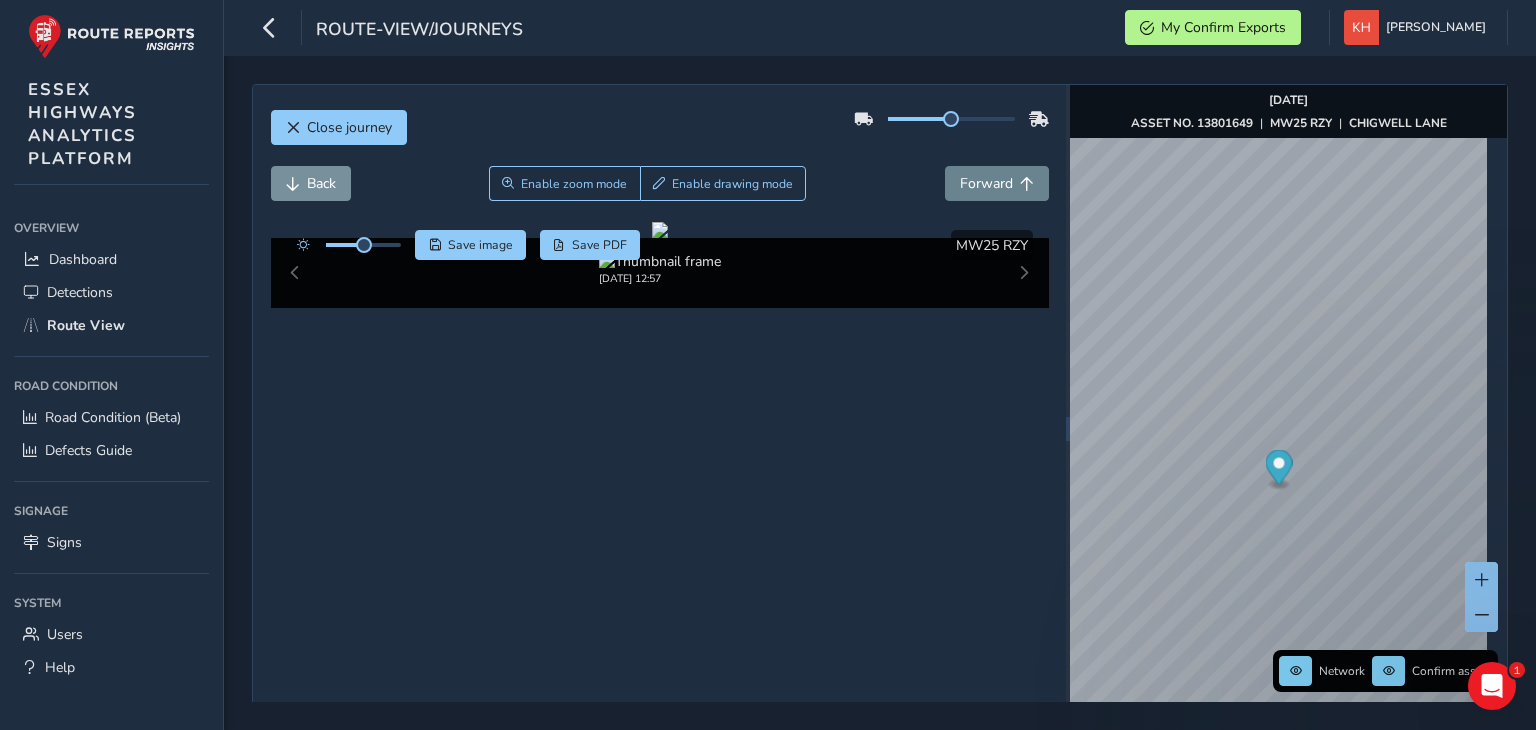 click on "Forward" at bounding box center [986, 183] 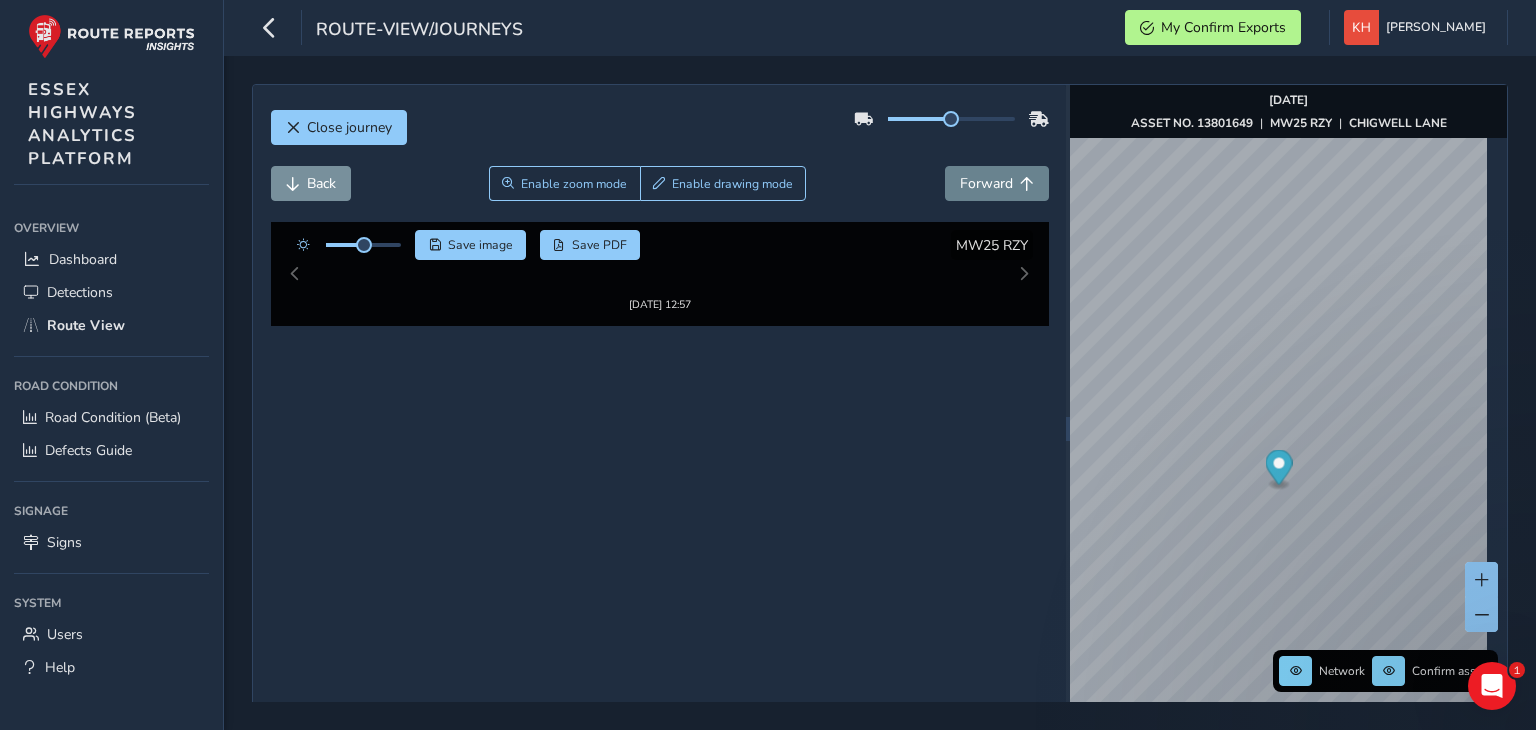 click on "Forward" at bounding box center [986, 183] 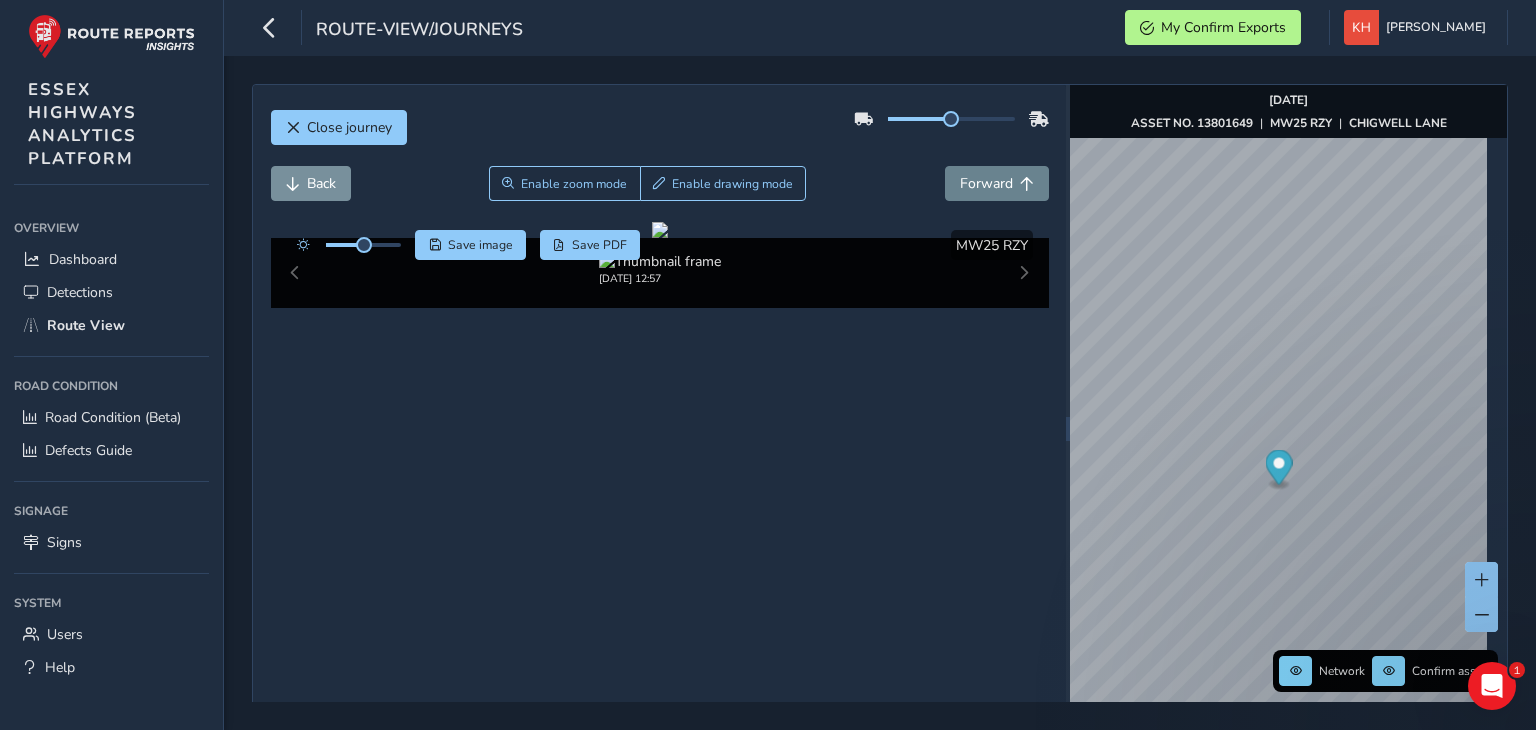 click on "Forward" at bounding box center (986, 183) 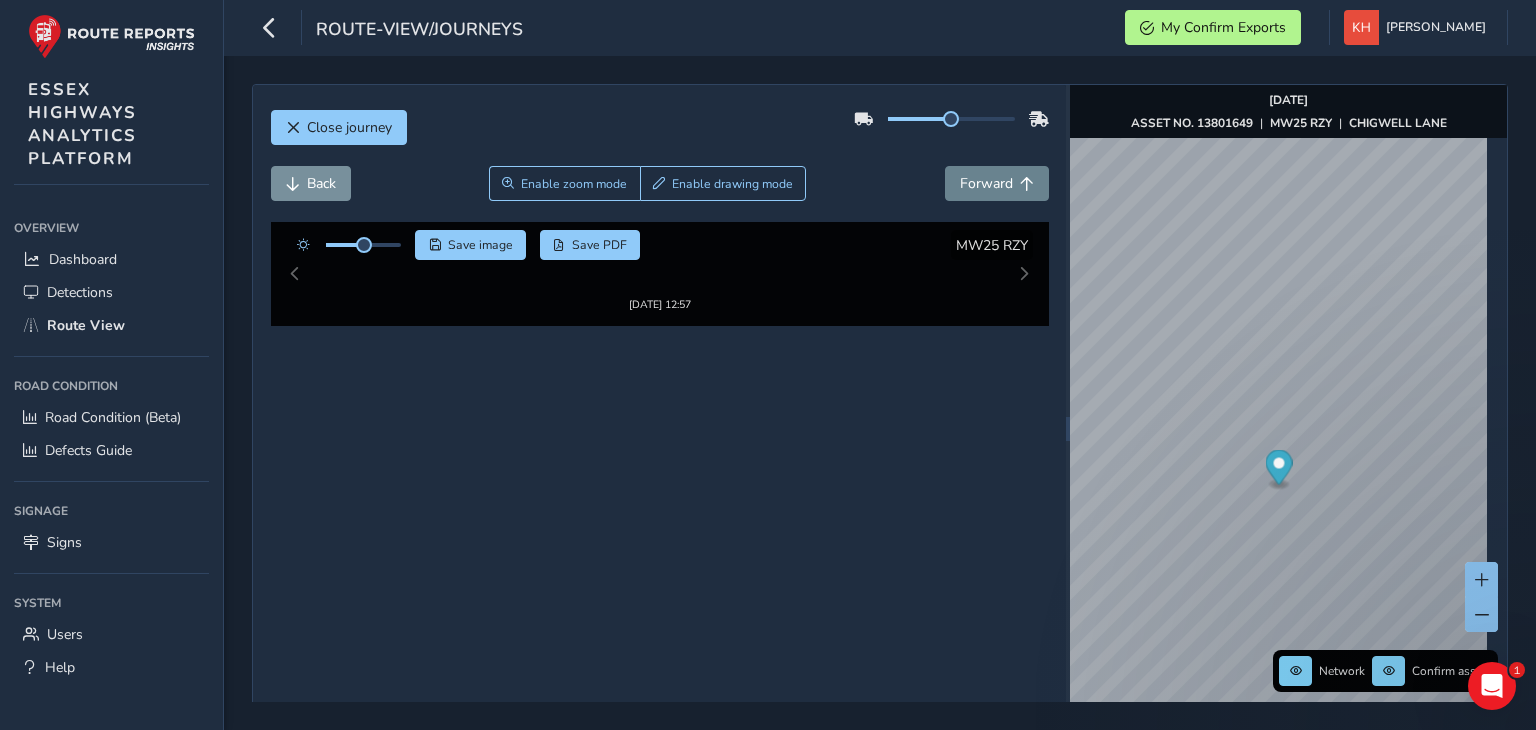 click on "Forward" at bounding box center (986, 183) 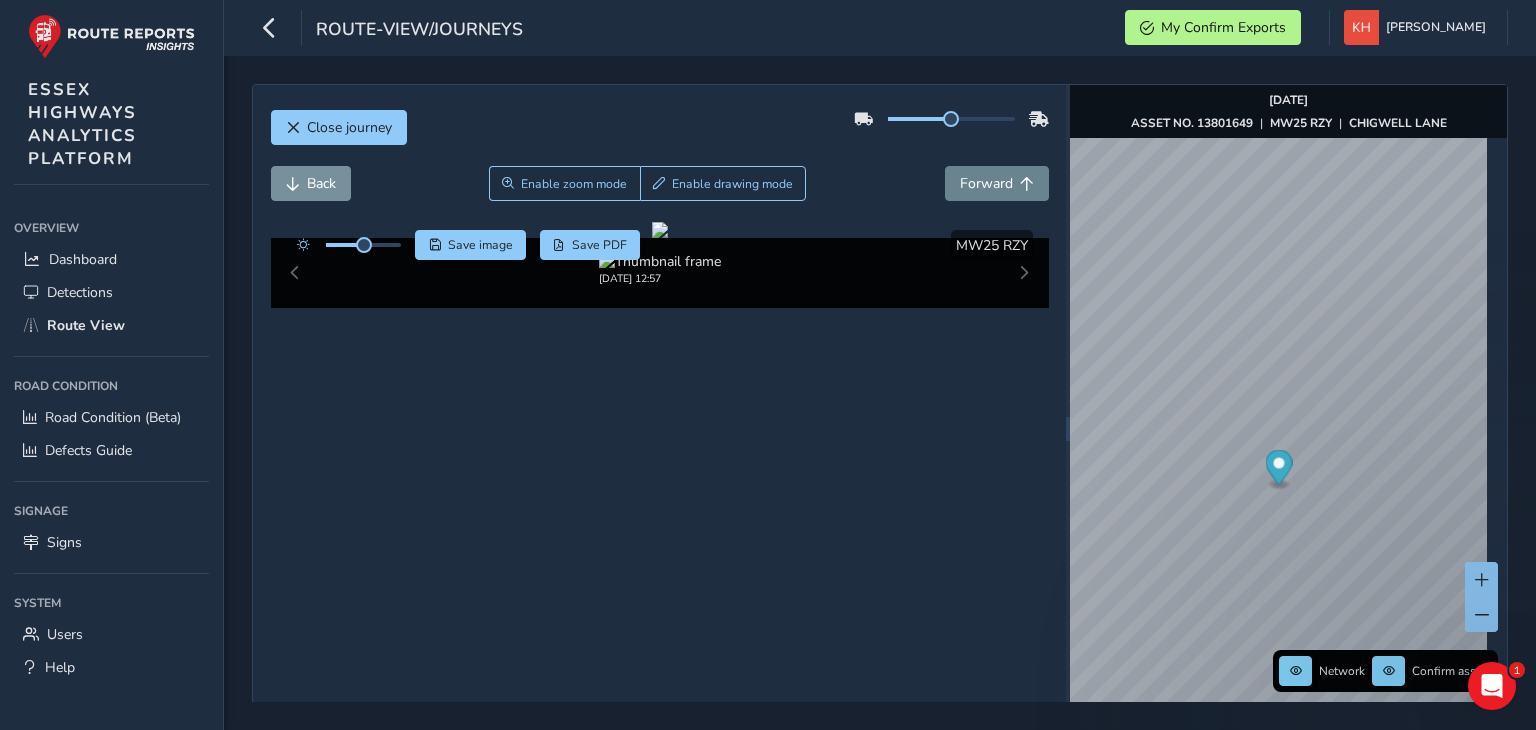 click on "Forward" at bounding box center [986, 183] 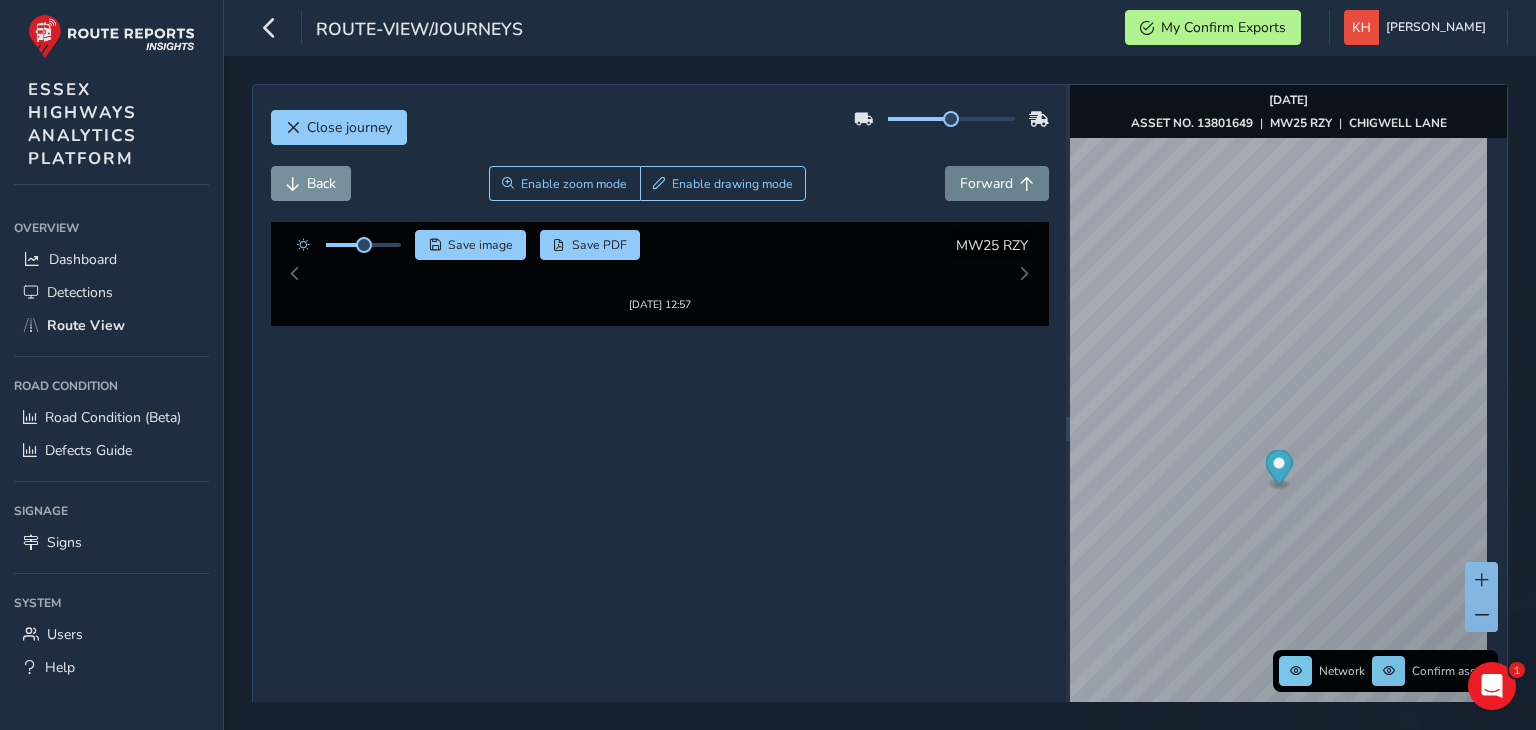 click on "Forward" at bounding box center (986, 183) 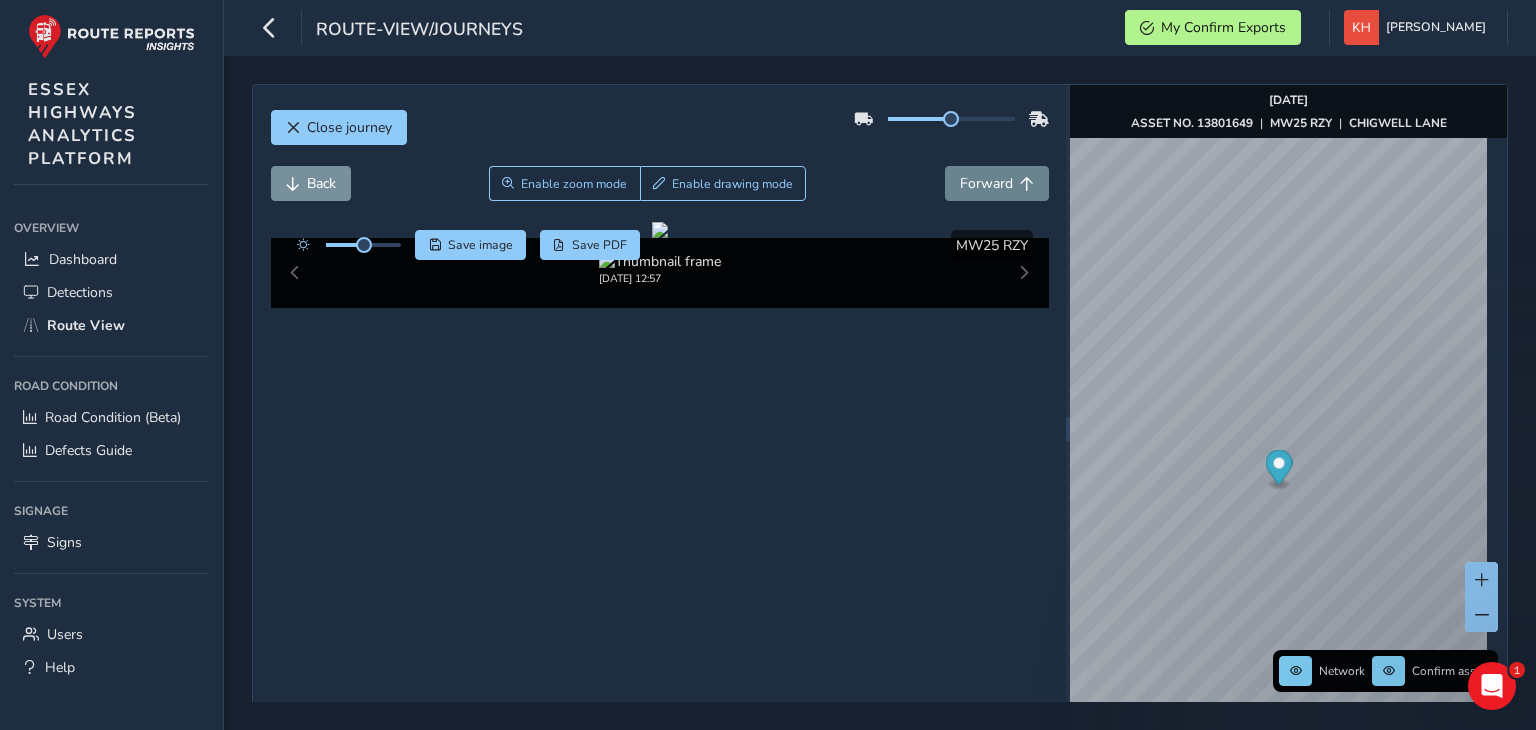 click on "Forward" at bounding box center [986, 183] 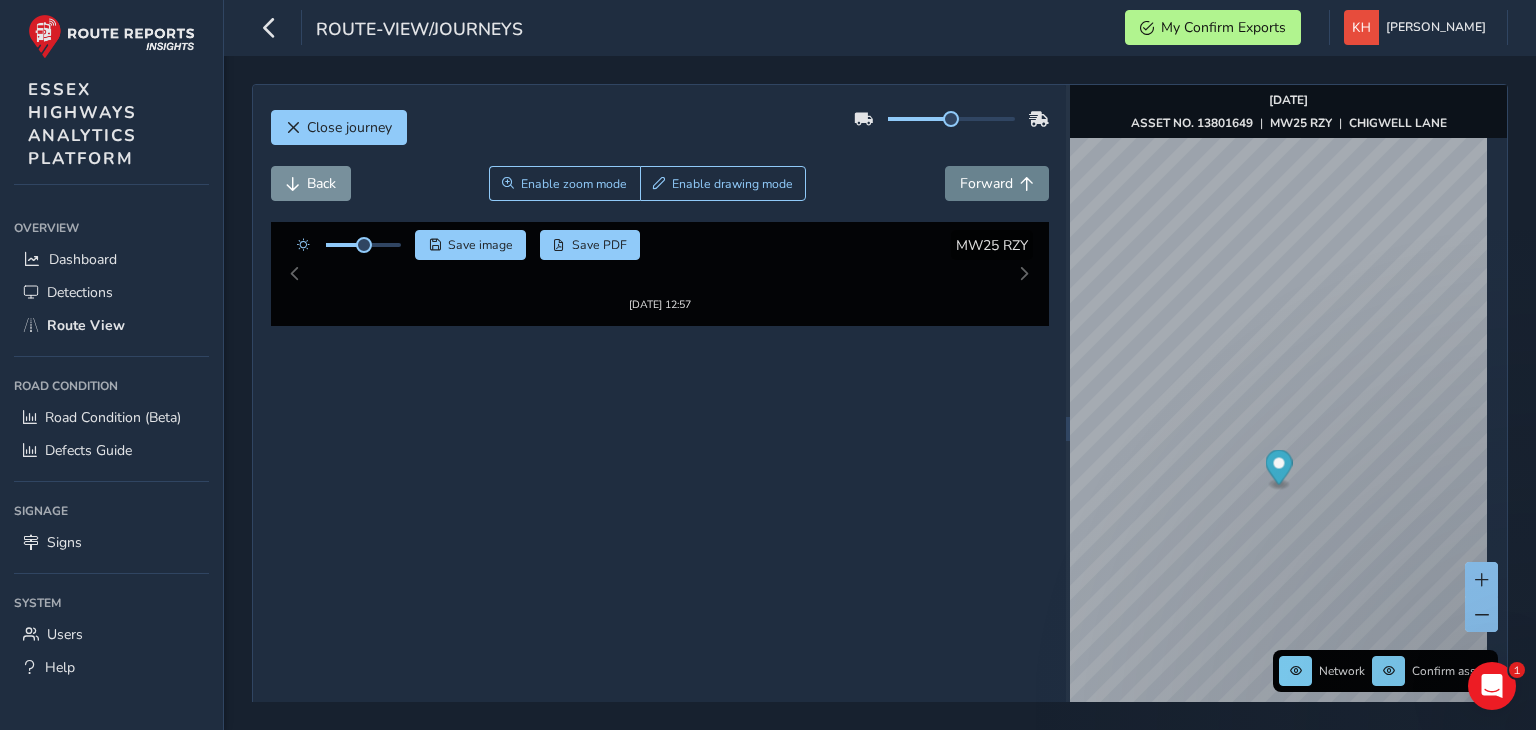 click on "Forward" at bounding box center (986, 183) 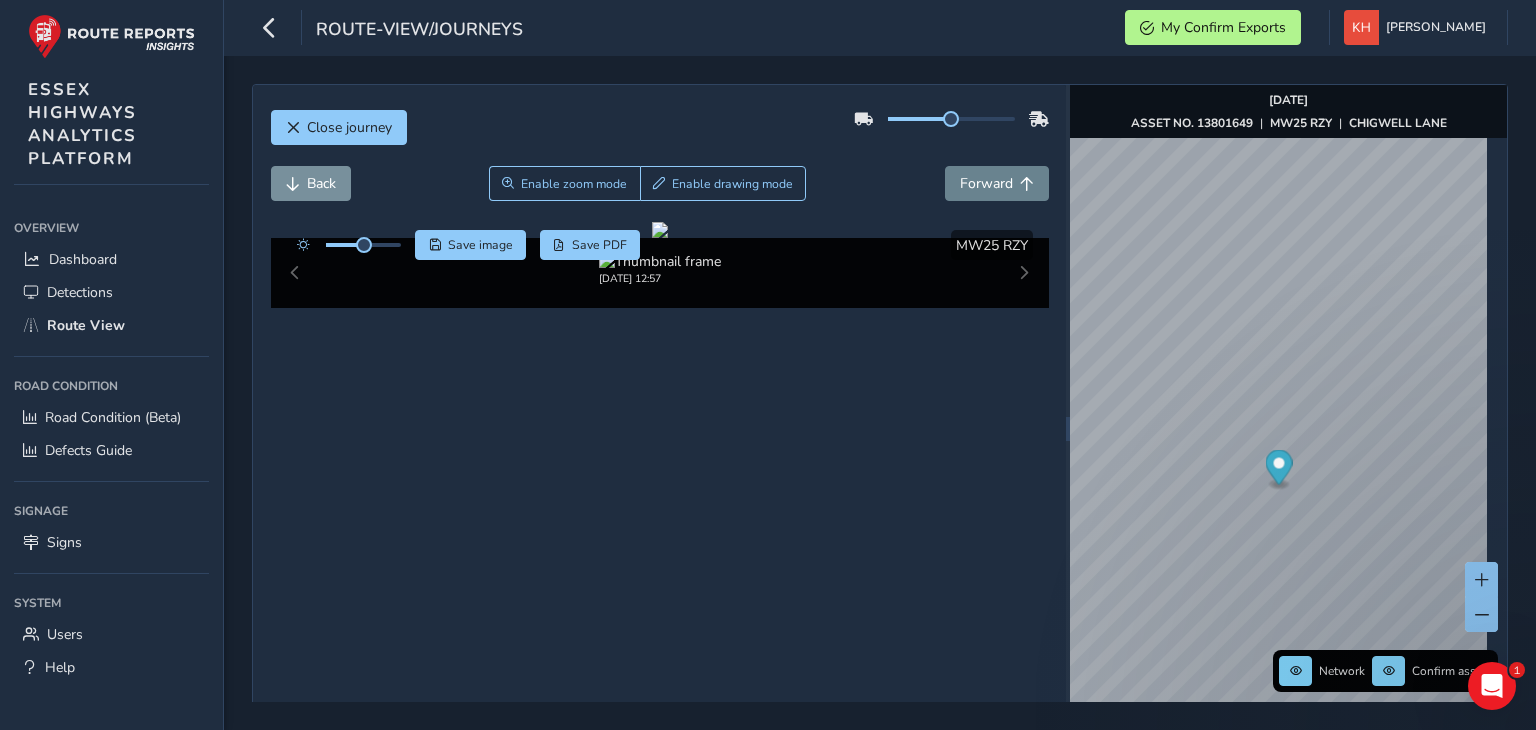 click on "Forward" at bounding box center [986, 183] 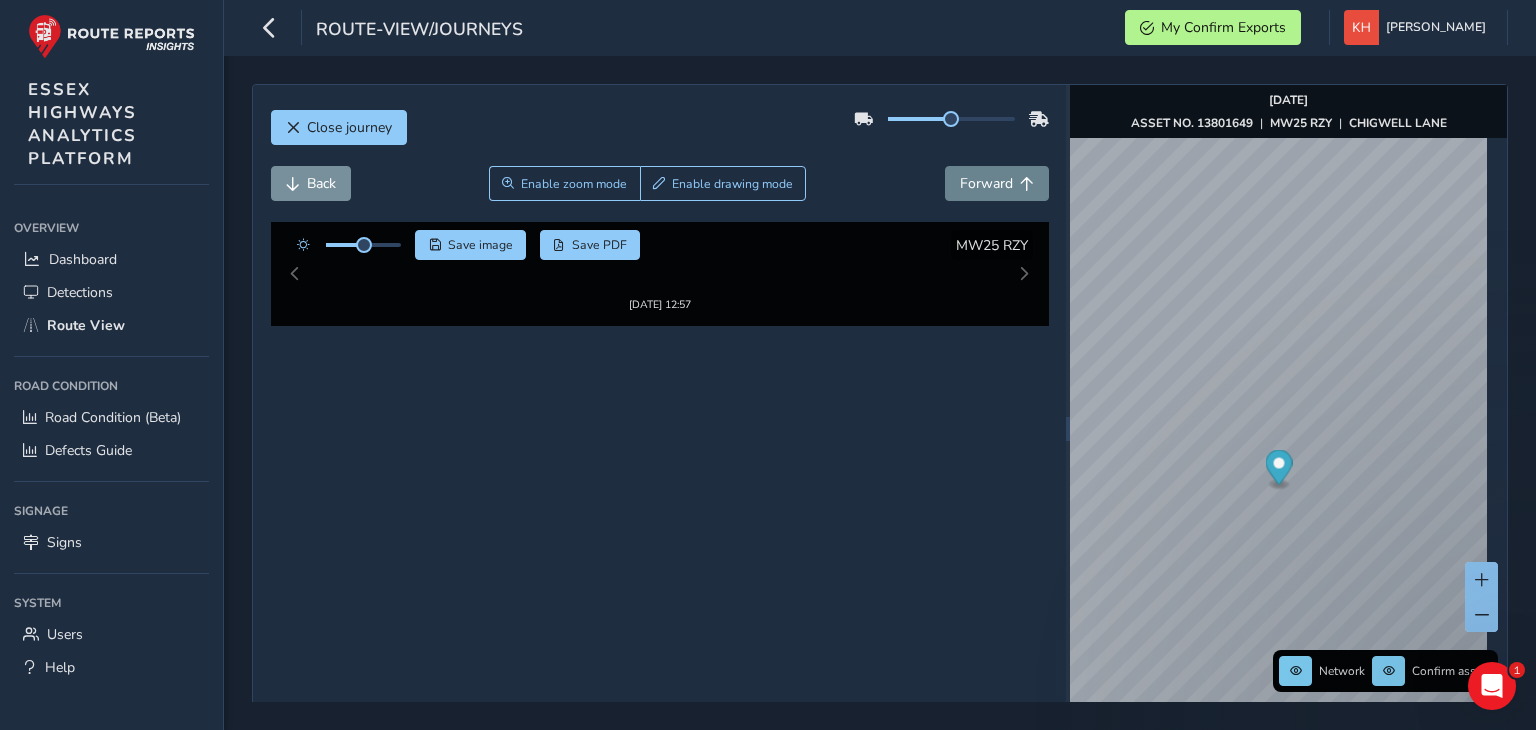 click on "Forward" at bounding box center [986, 183] 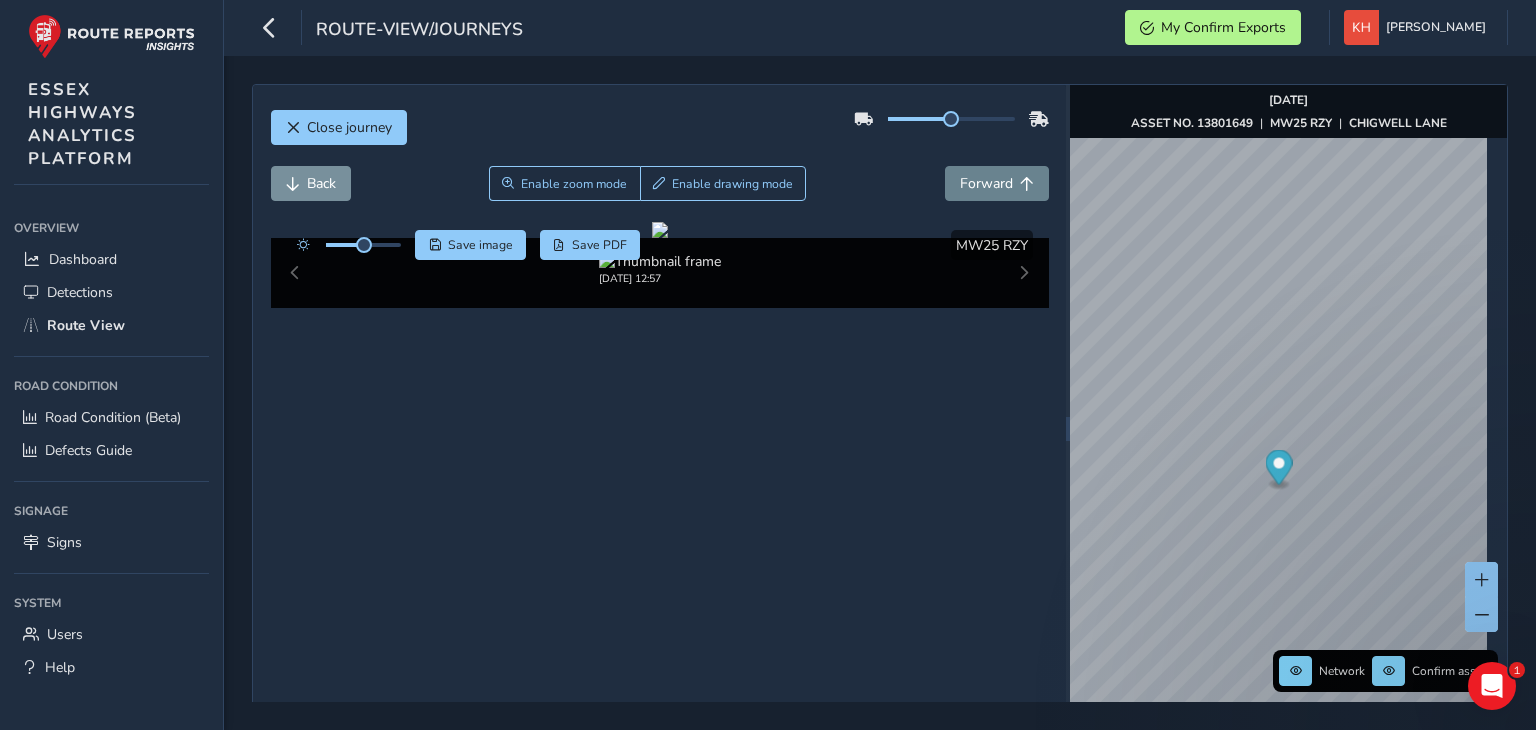 click on "Forward" at bounding box center [986, 183] 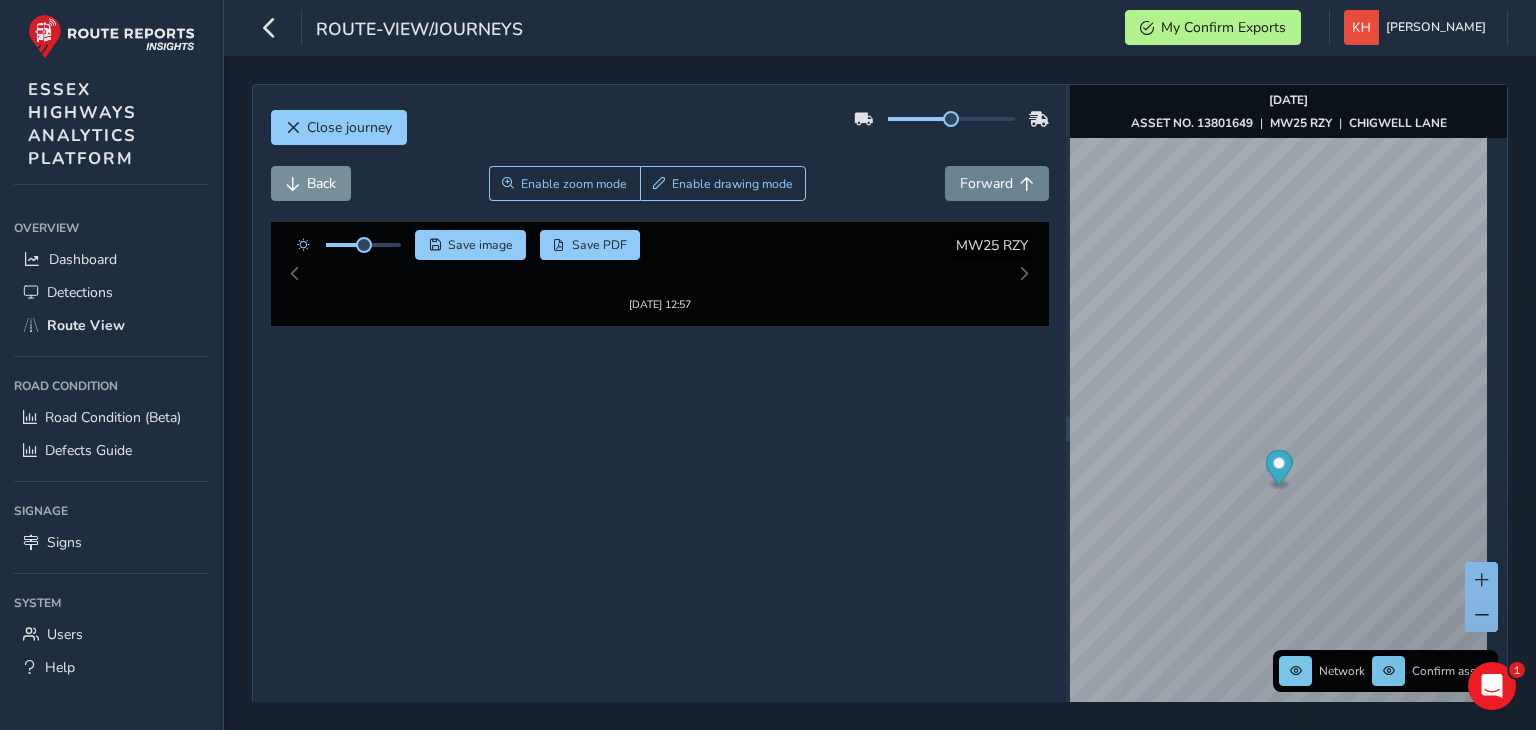 click on "Forward" at bounding box center [986, 183] 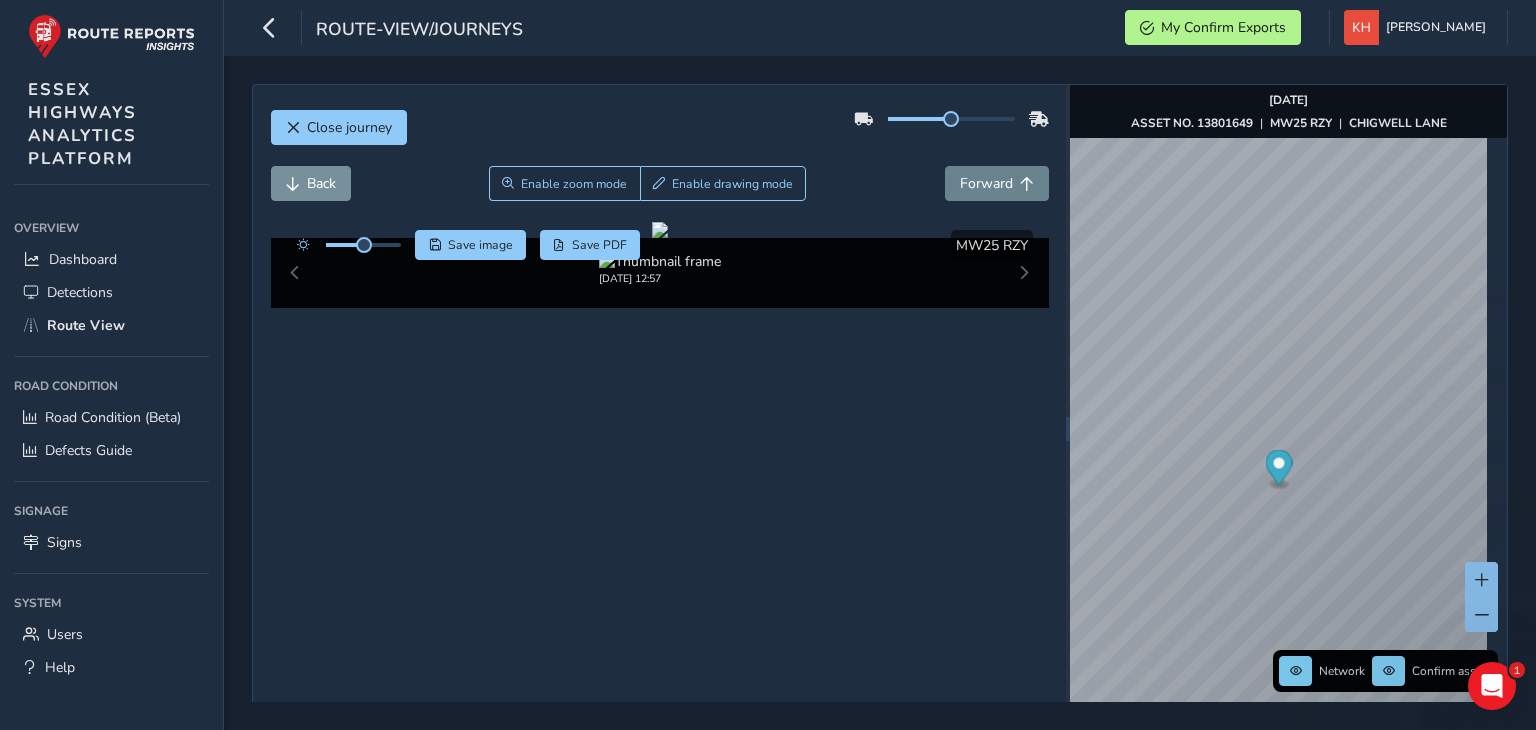 click on "Forward" at bounding box center [986, 183] 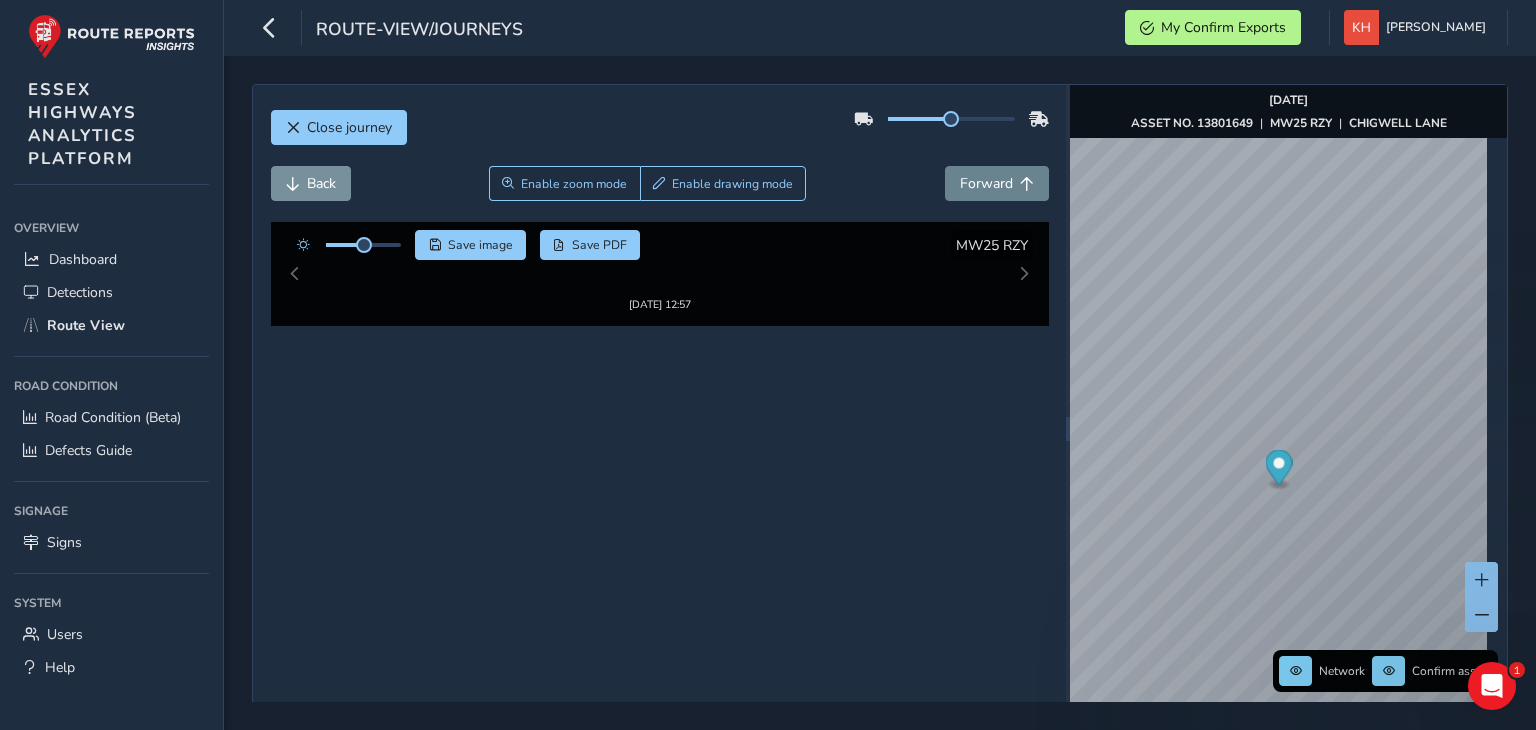 click on "Forward" at bounding box center (986, 183) 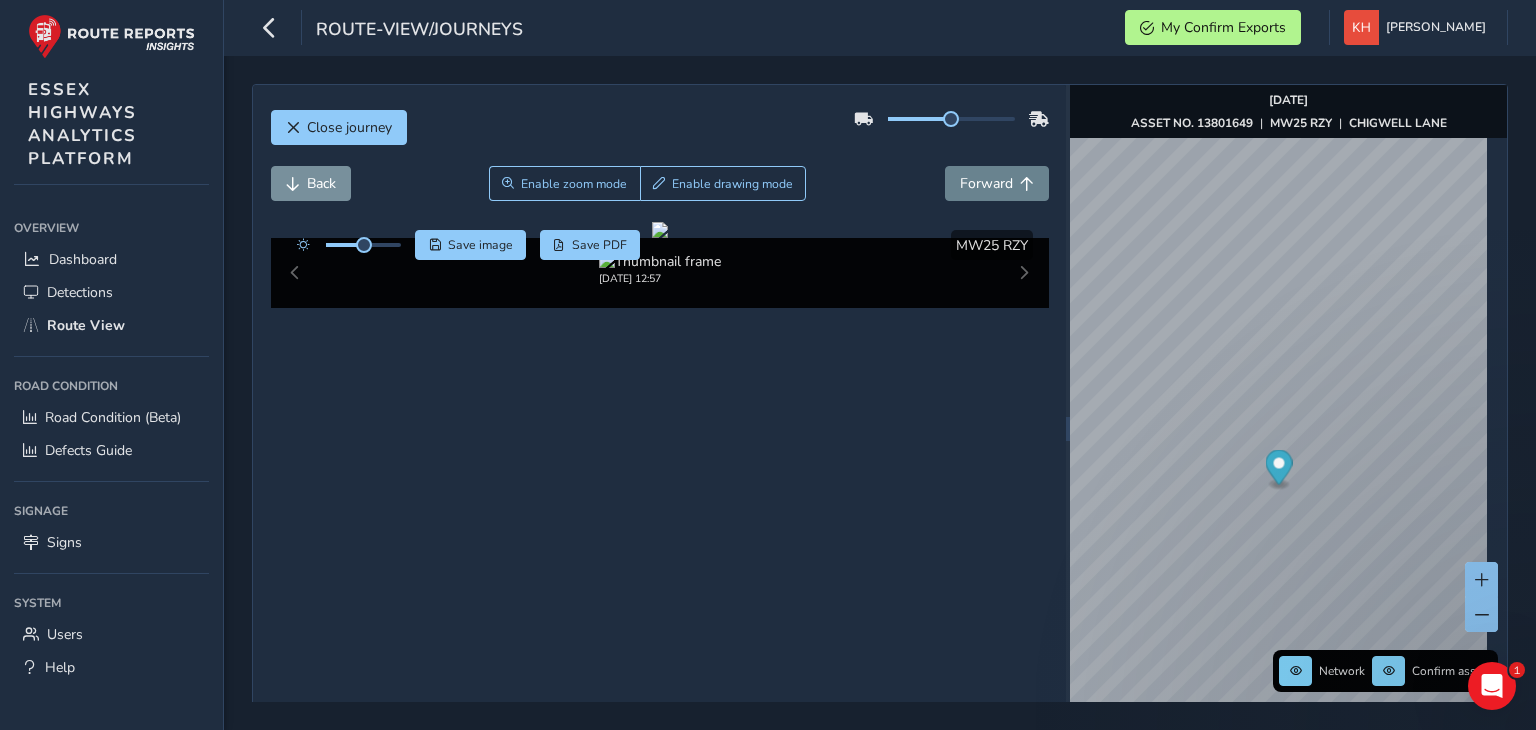 click on "Forward" at bounding box center (986, 183) 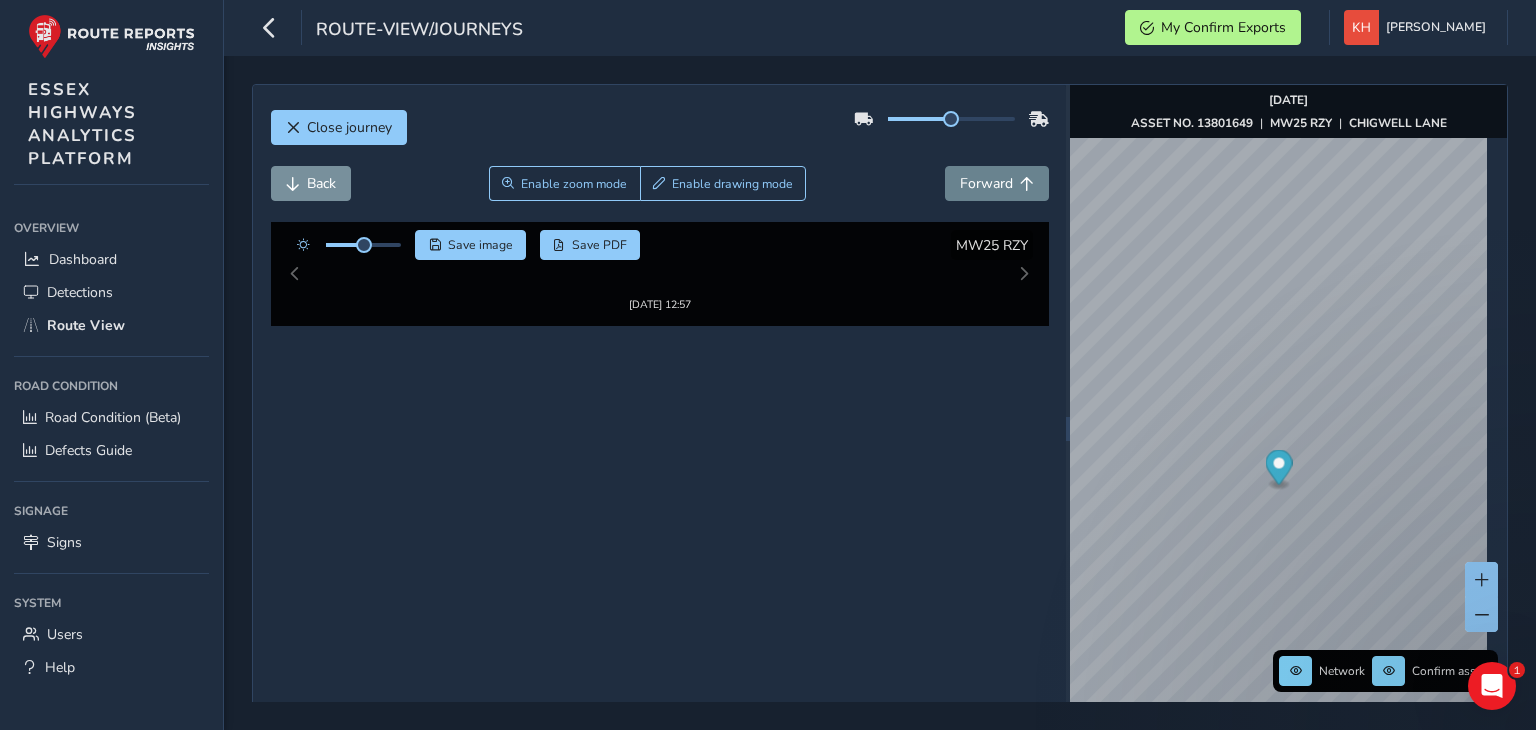 click on "Forward" at bounding box center (986, 183) 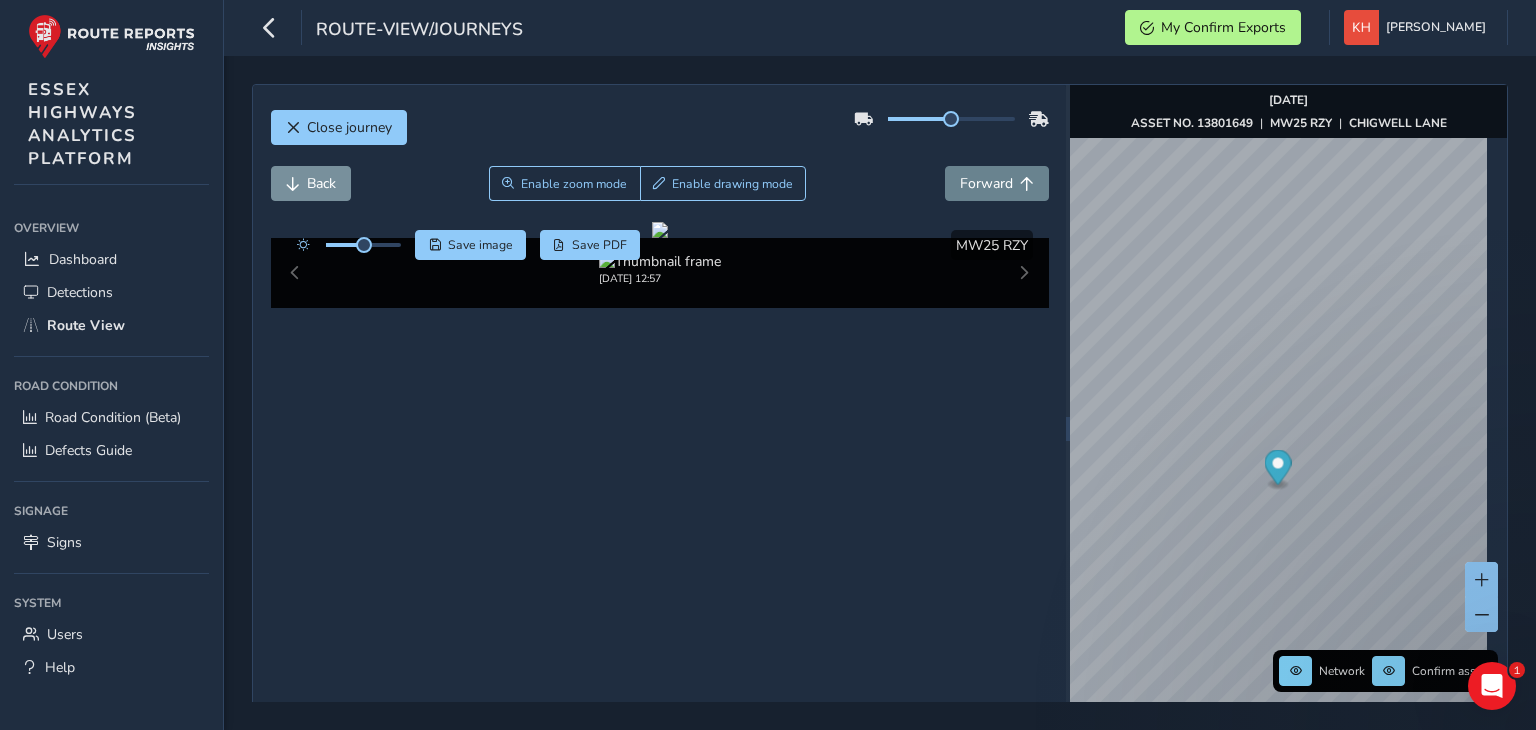 click on "Forward" at bounding box center (986, 183) 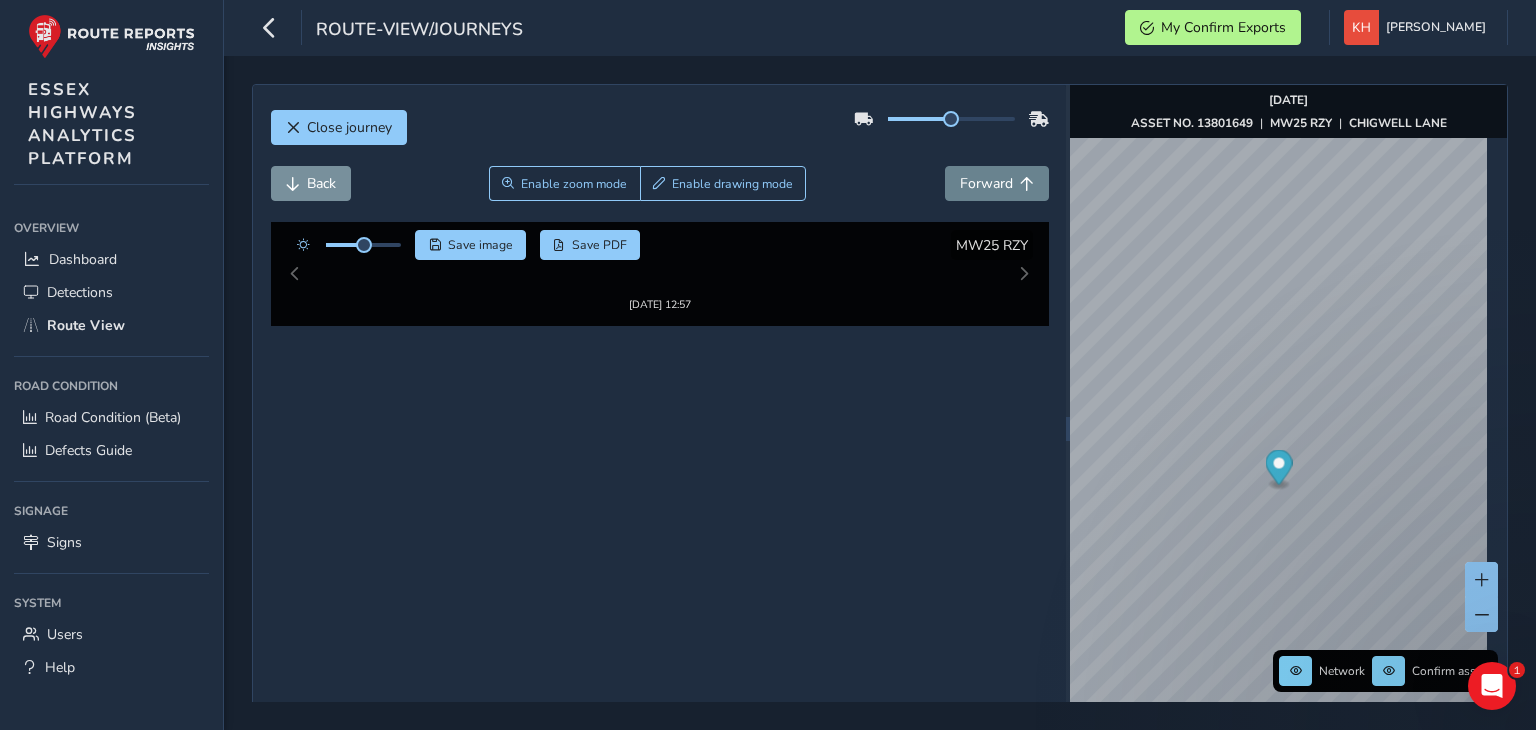 click on "Forward" at bounding box center [986, 183] 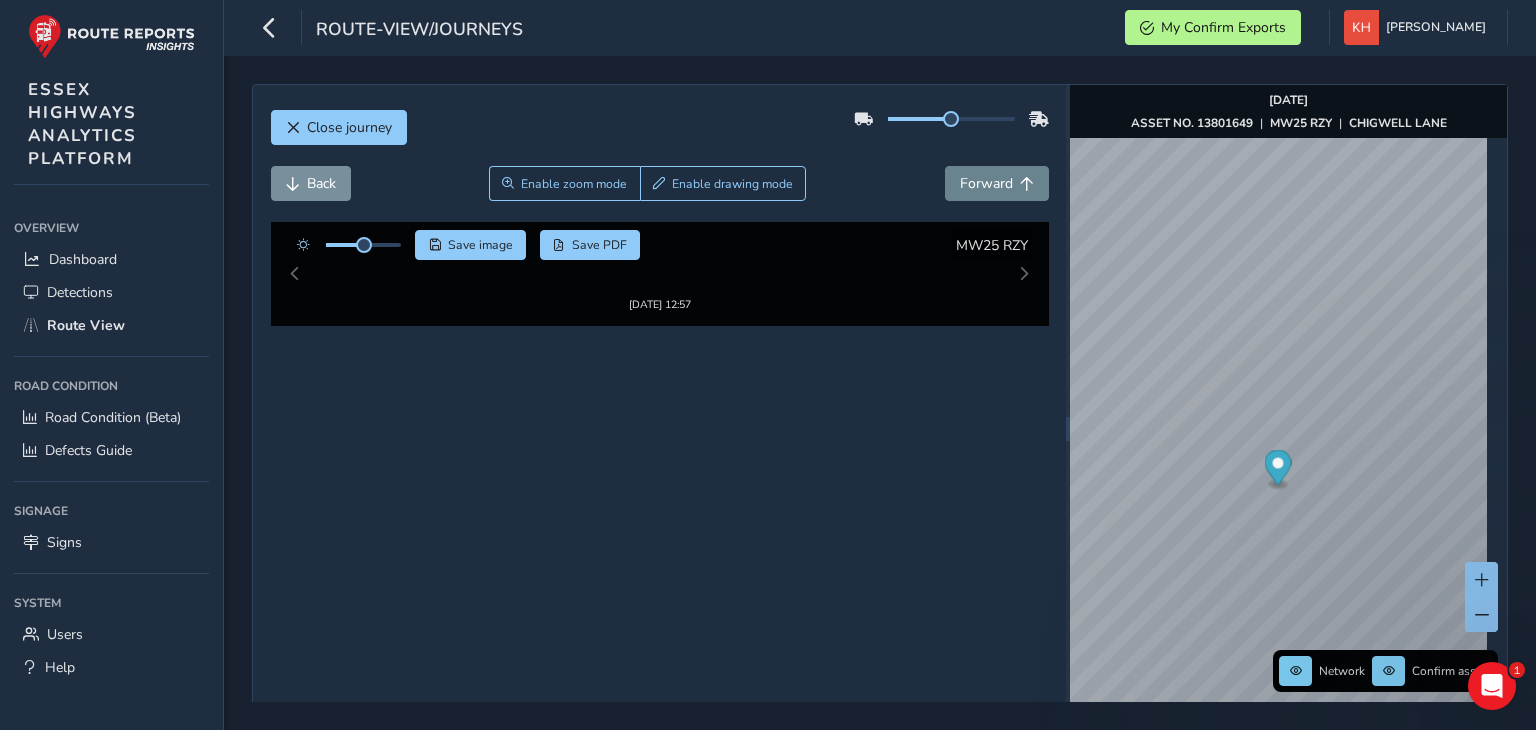 click on "Forward" at bounding box center (986, 183) 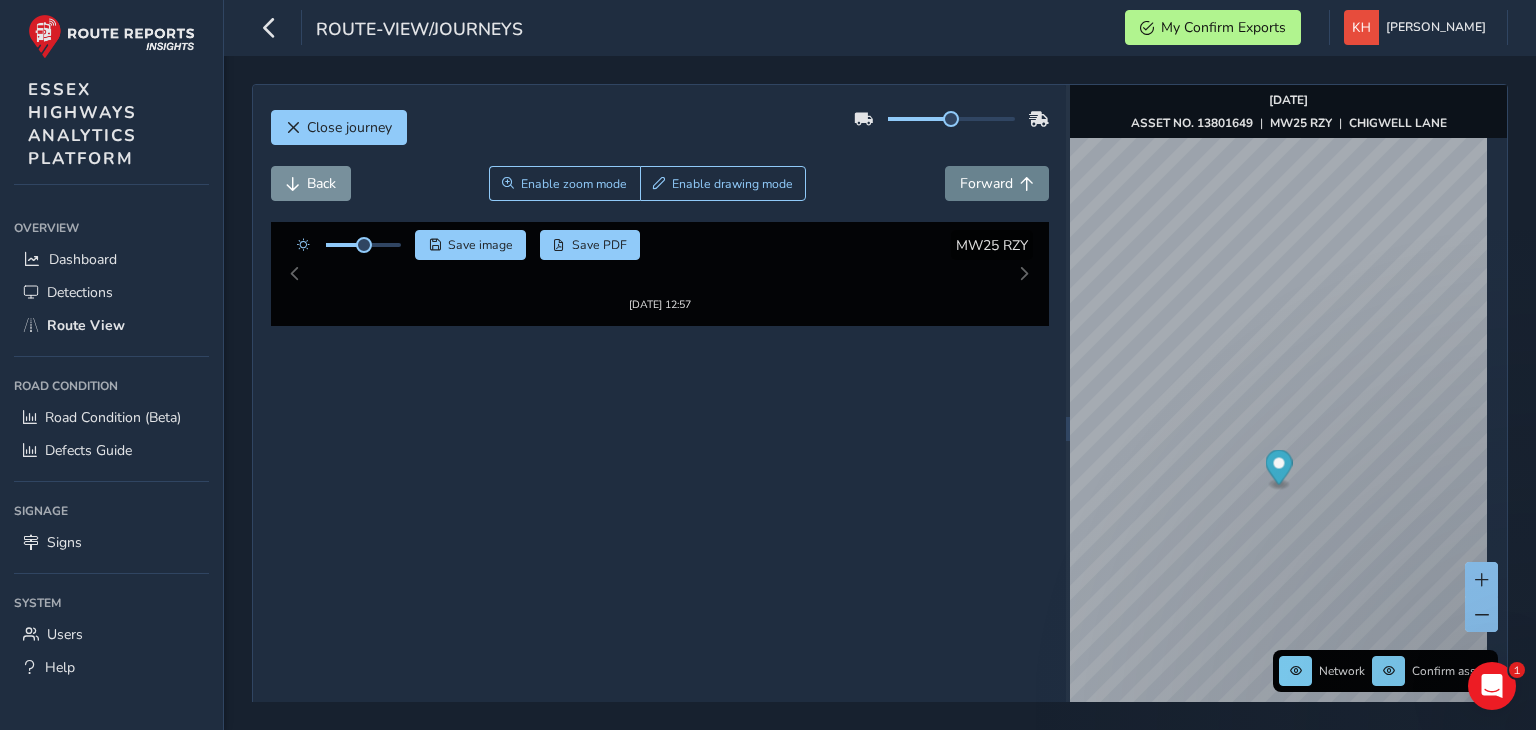 click on "Forward" at bounding box center [986, 183] 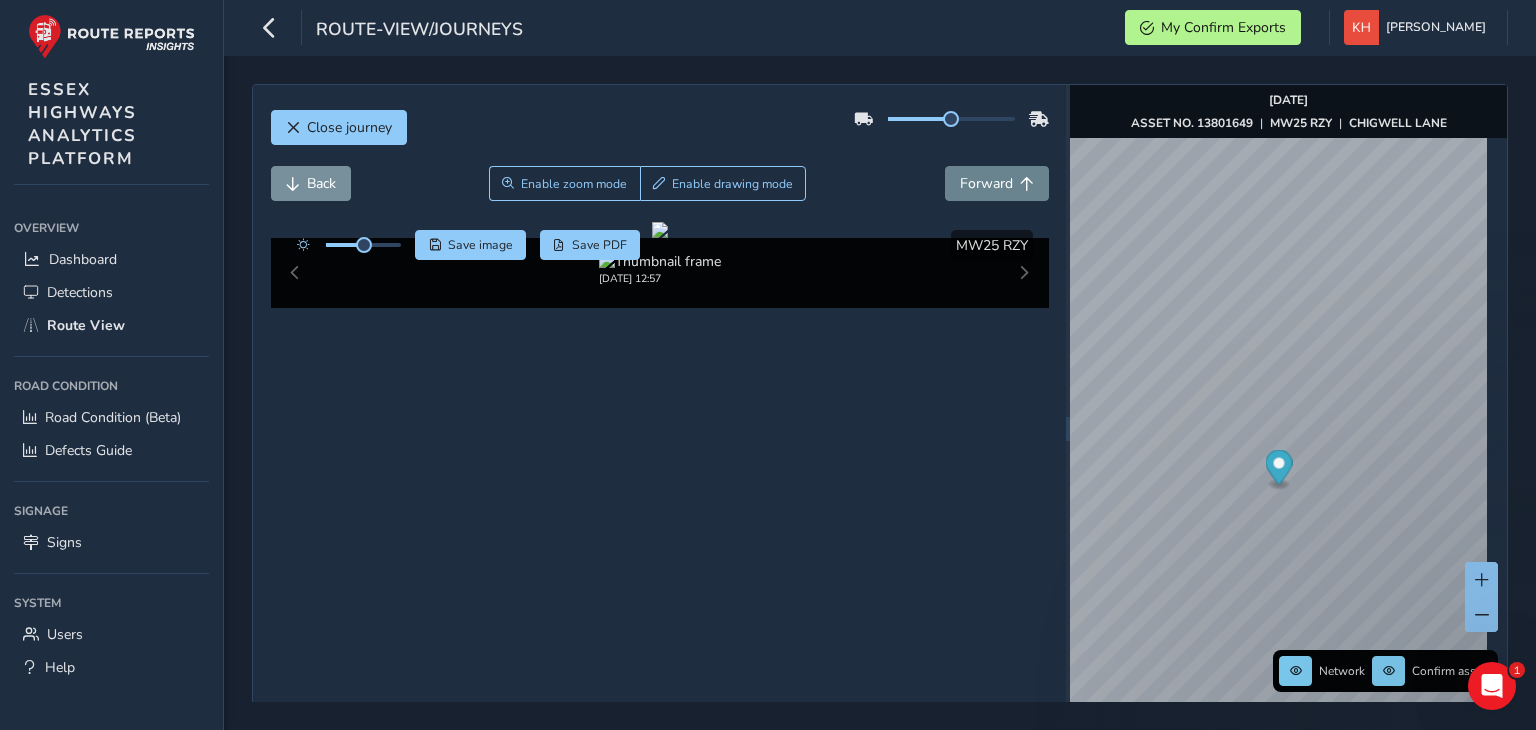 click on "Forward" at bounding box center (986, 183) 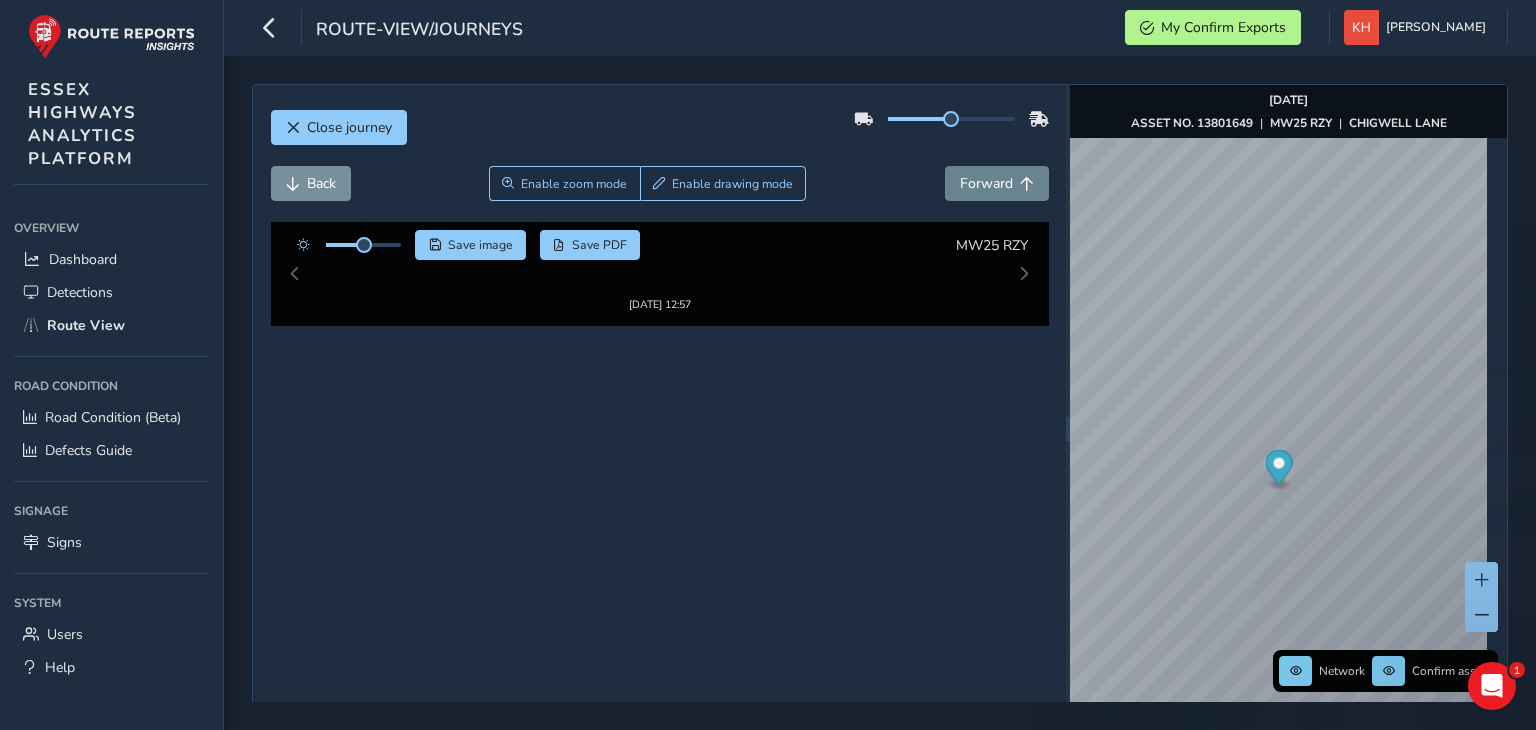 click on "Forward" at bounding box center (986, 183) 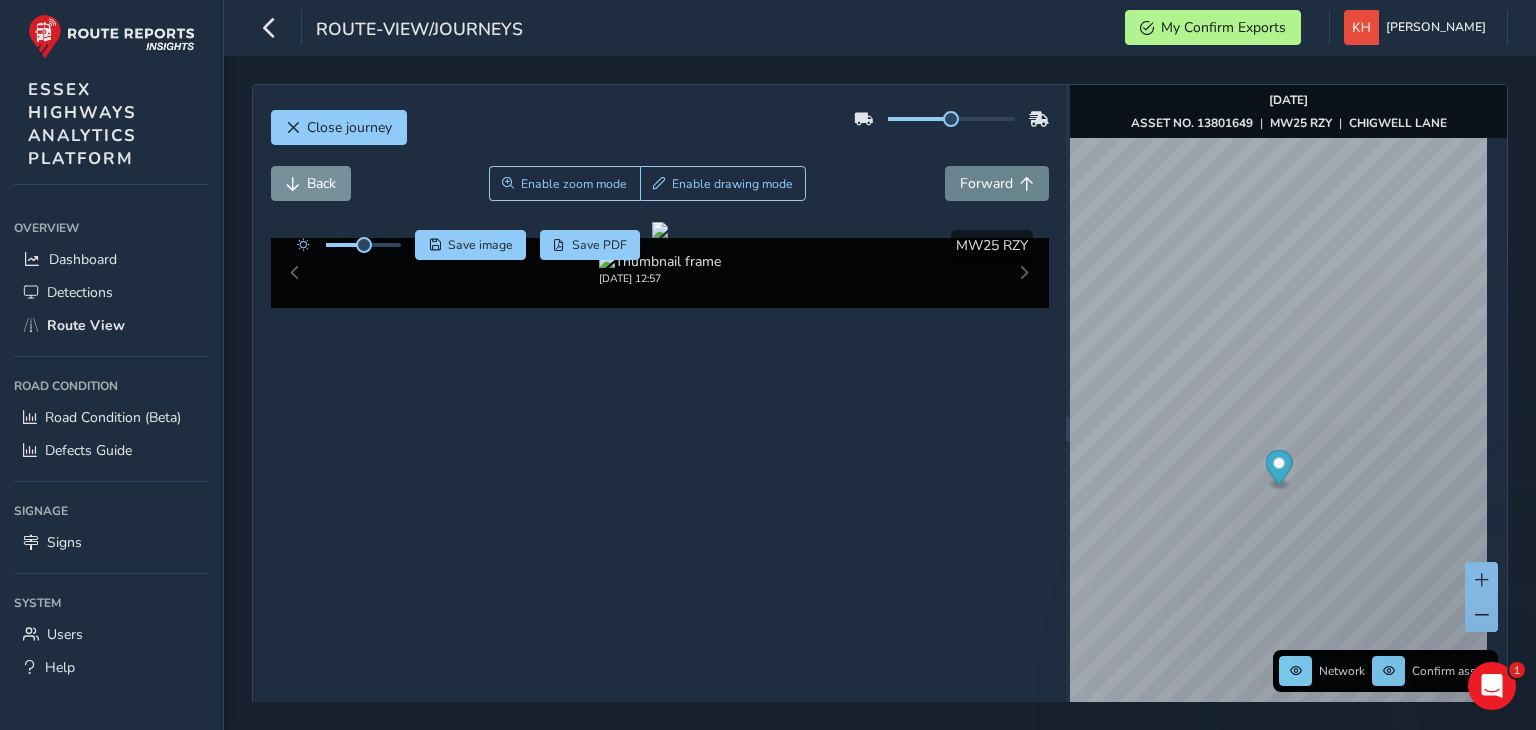 click on "Forward" at bounding box center [986, 183] 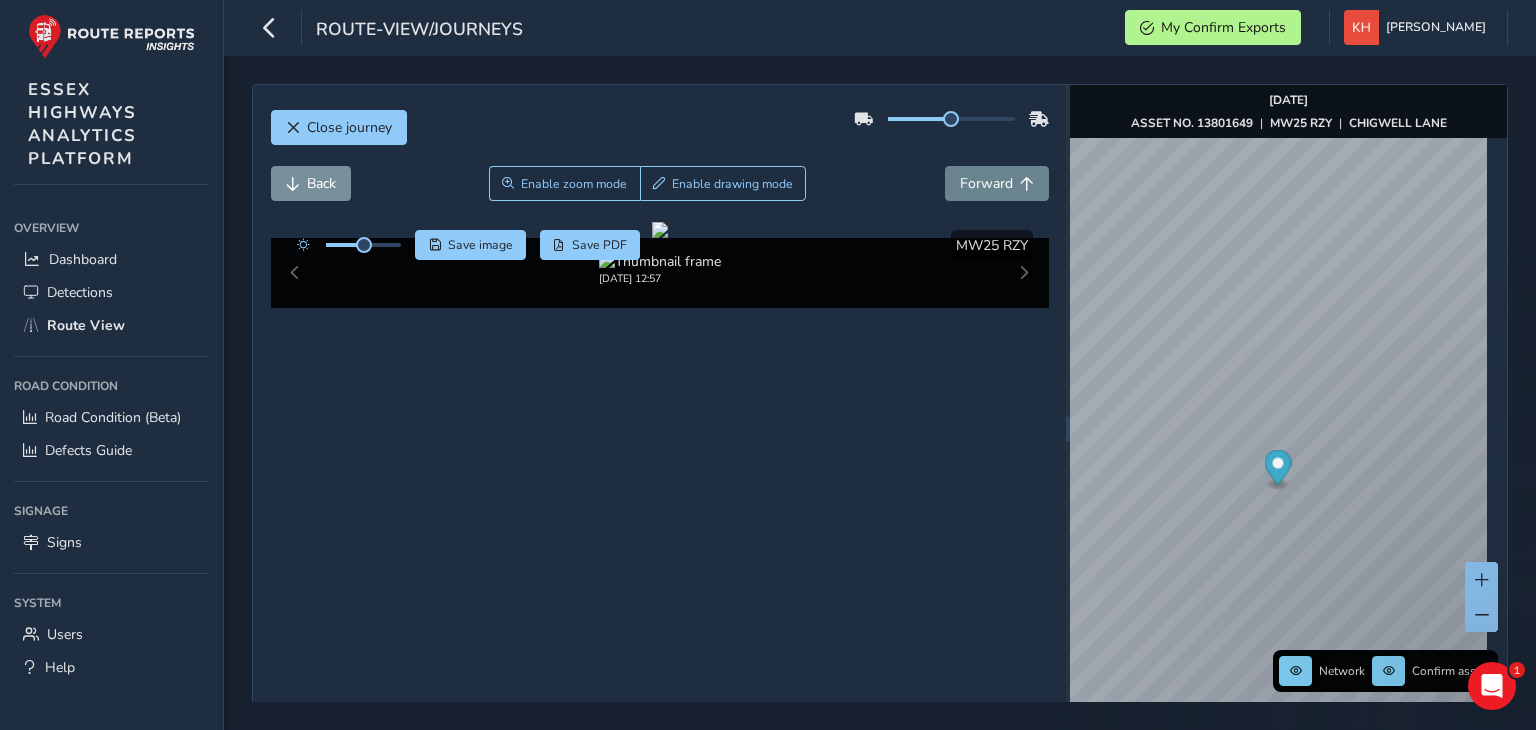 click on "Forward" at bounding box center [986, 183] 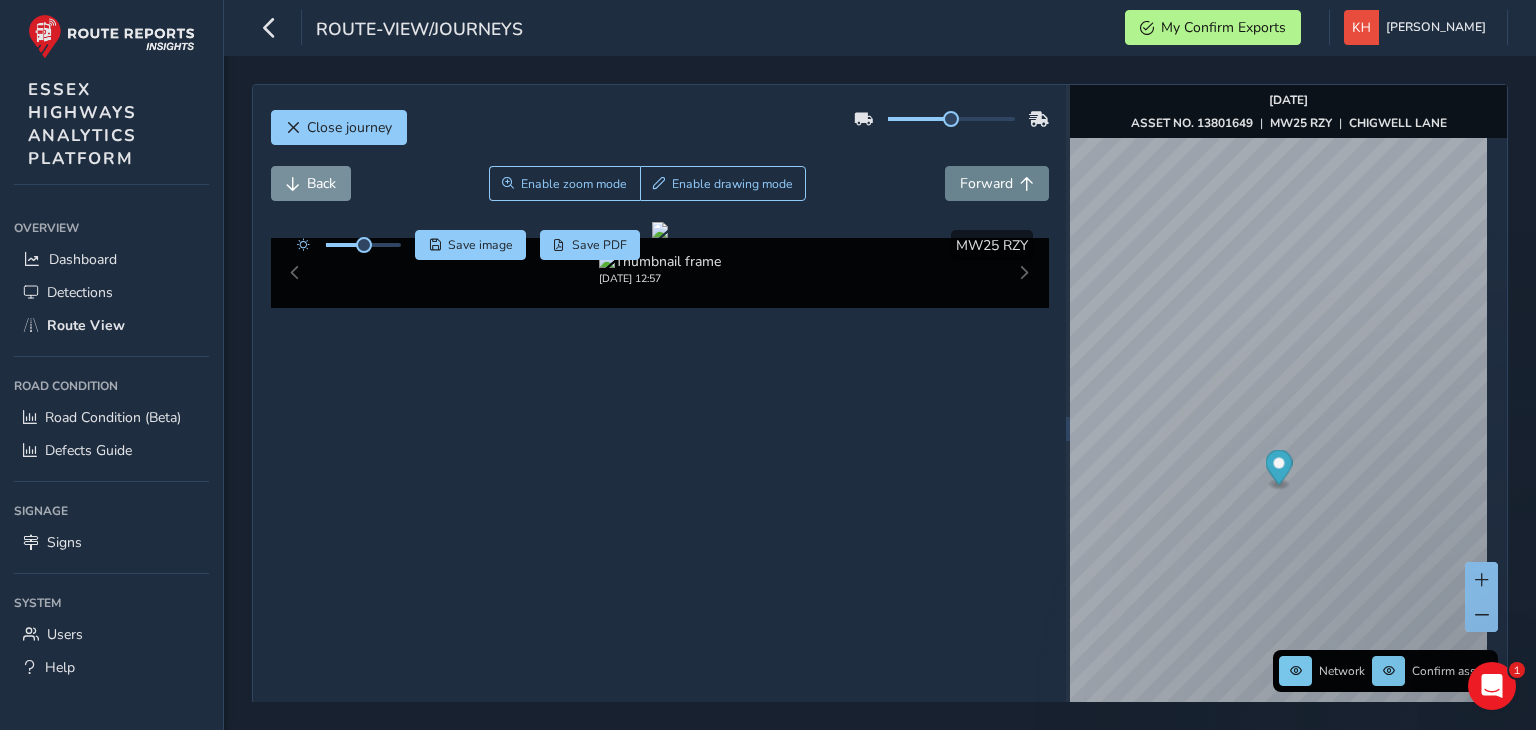 click on "Forward" at bounding box center [986, 183] 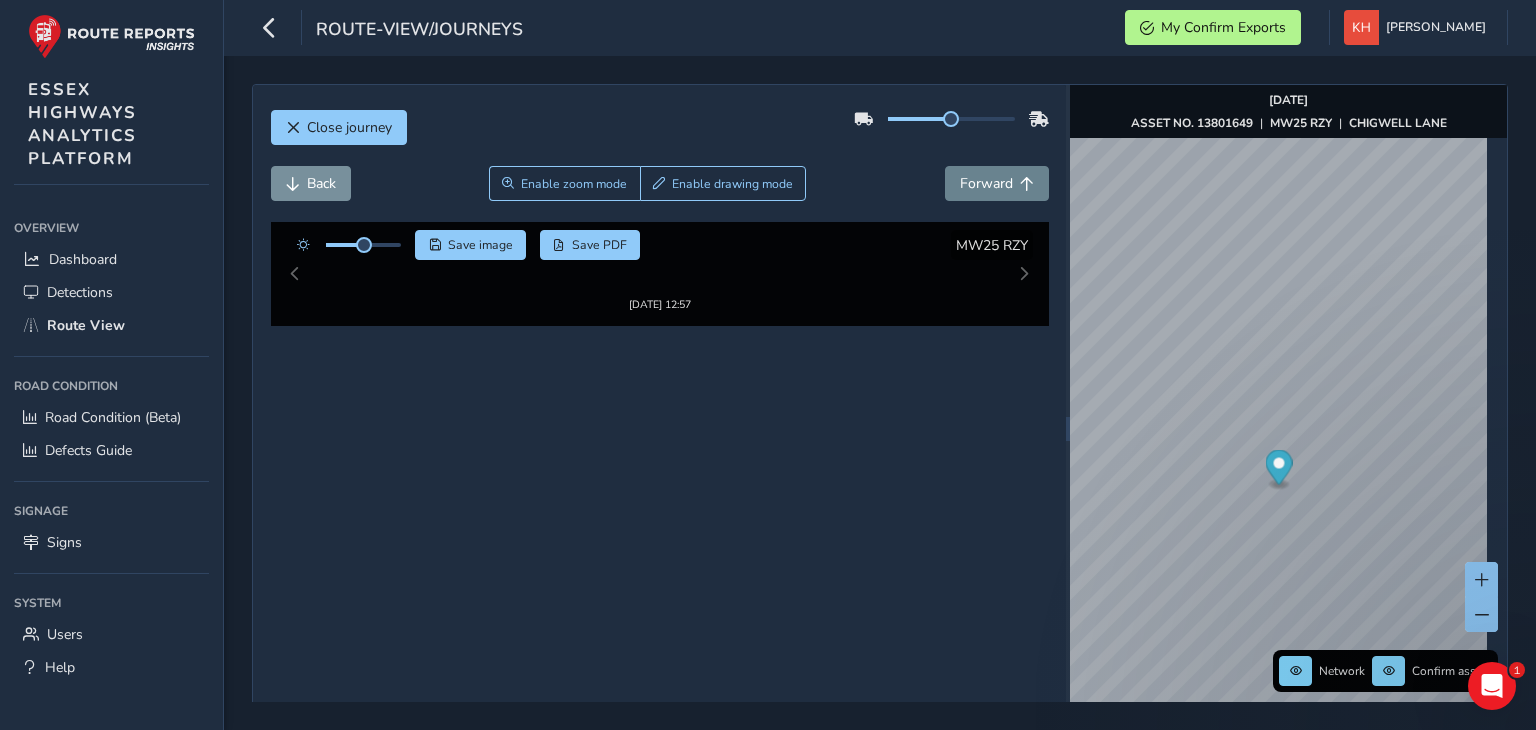 click on "Forward" at bounding box center (986, 183) 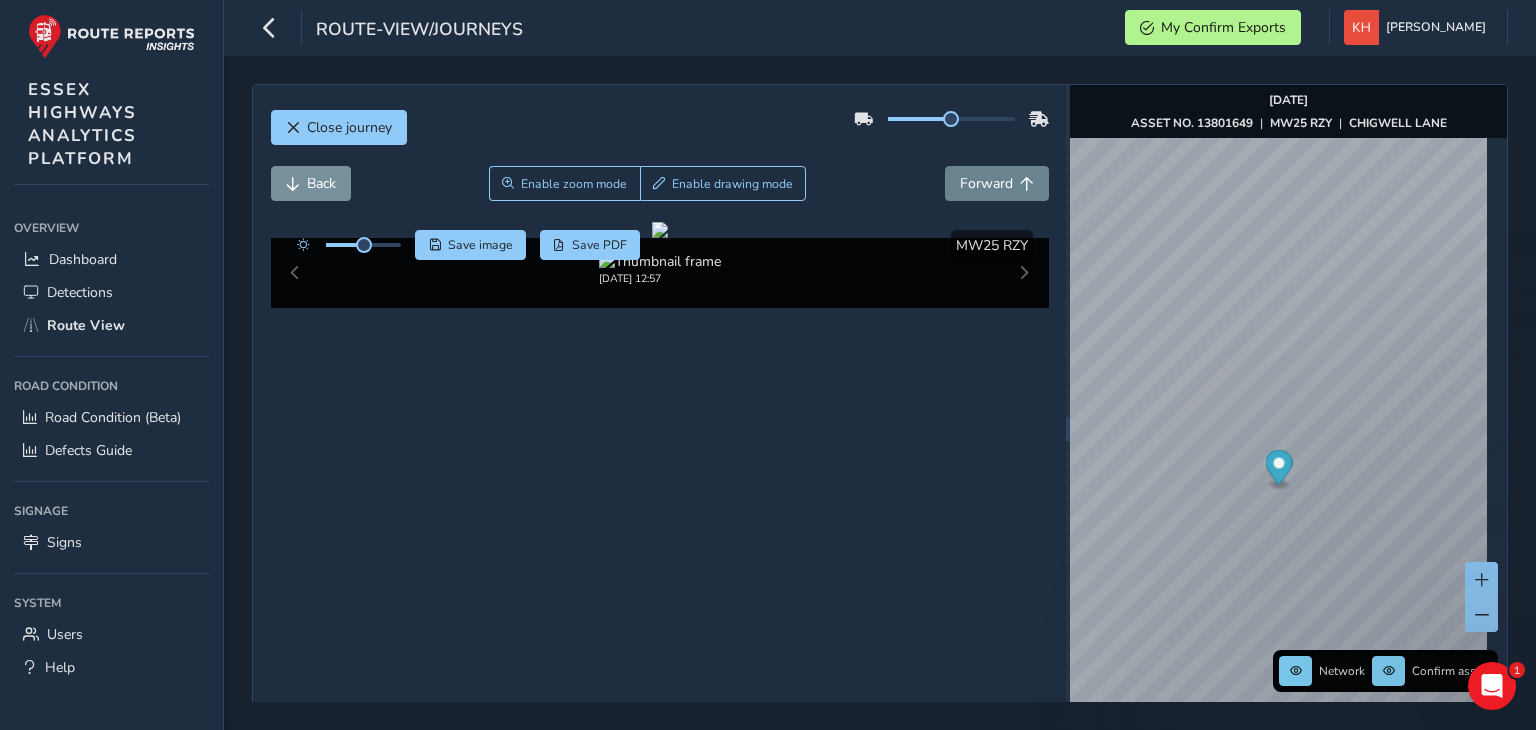 click on "Forward" at bounding box center (986, 183) 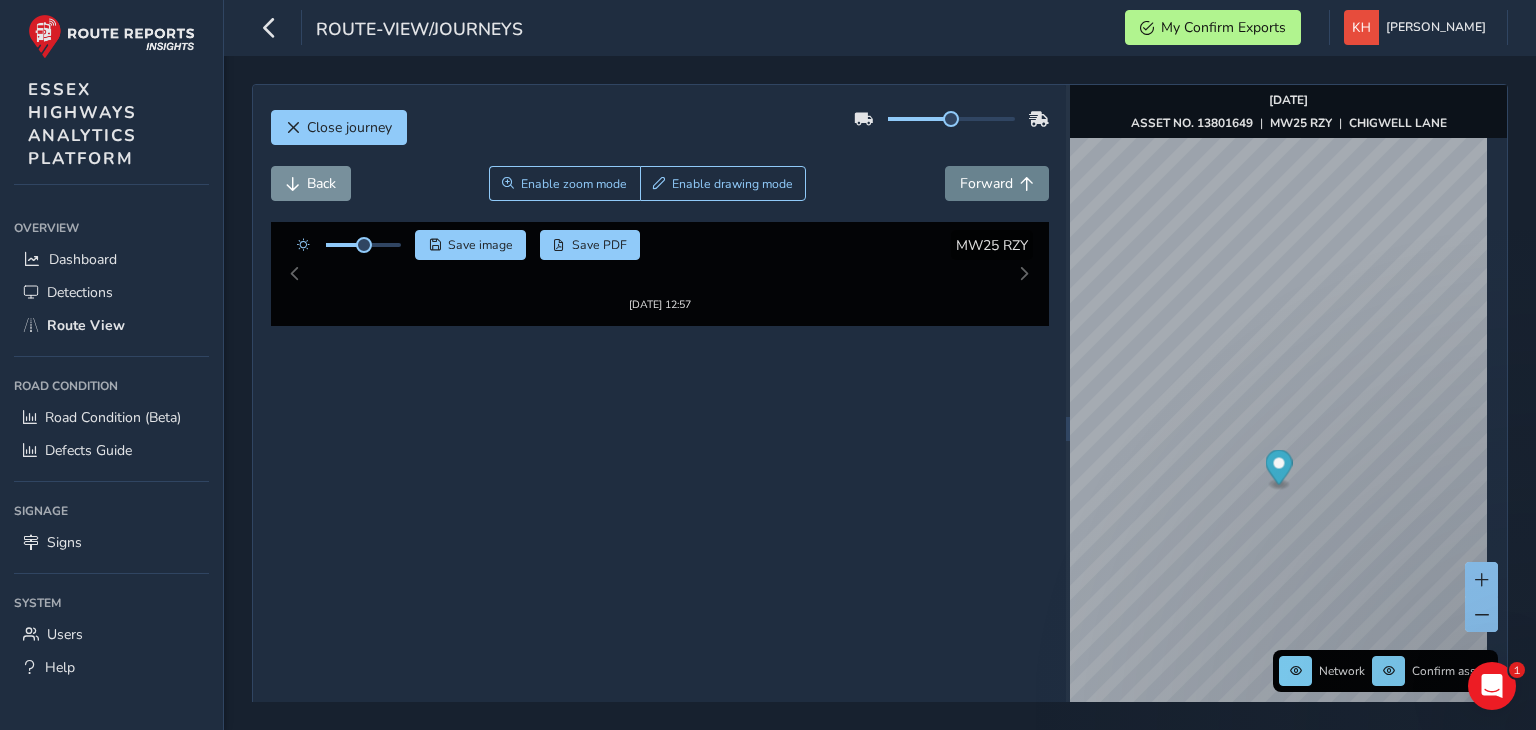 click on "Forward" at bounding box center [986, 183] 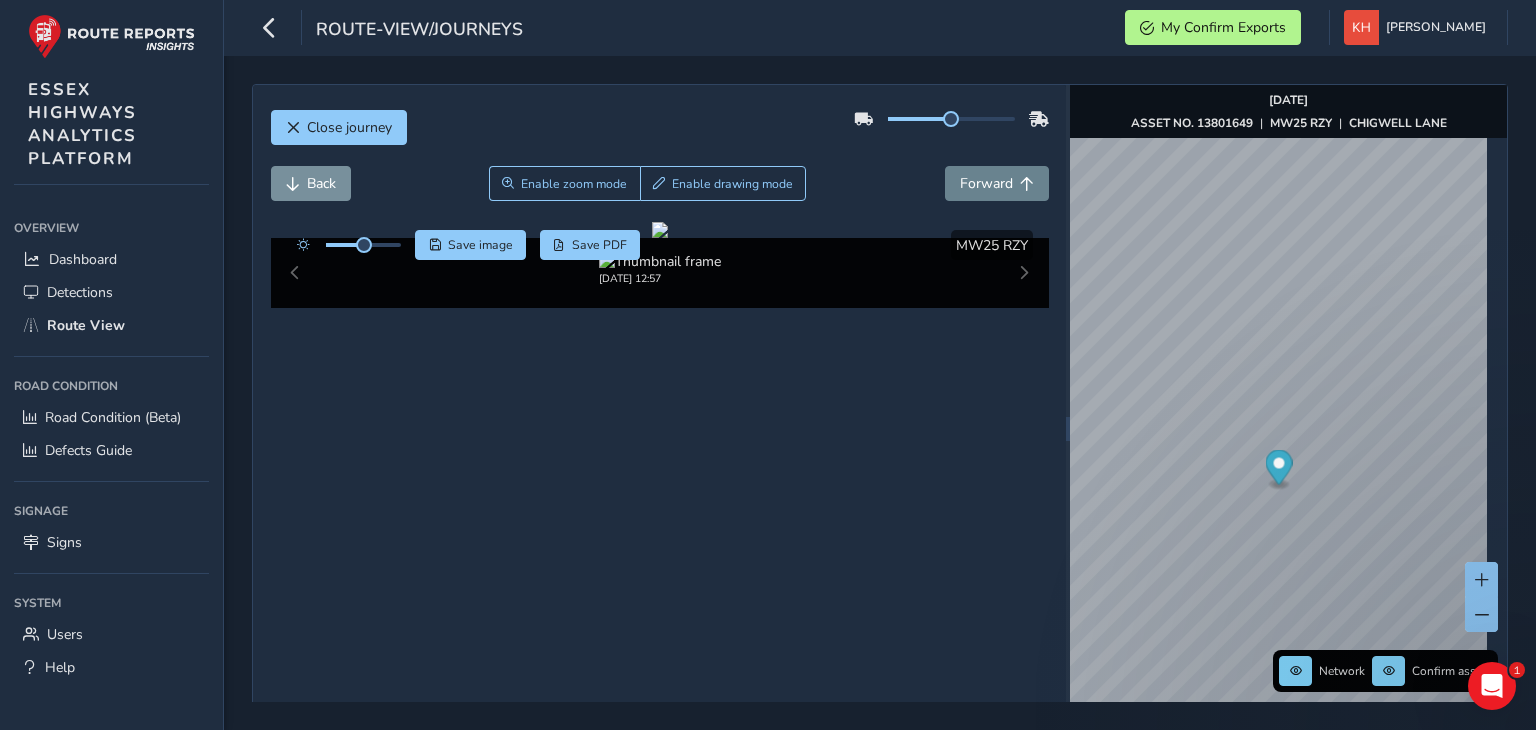 click on "Forward" at bounding box center (986, 183) 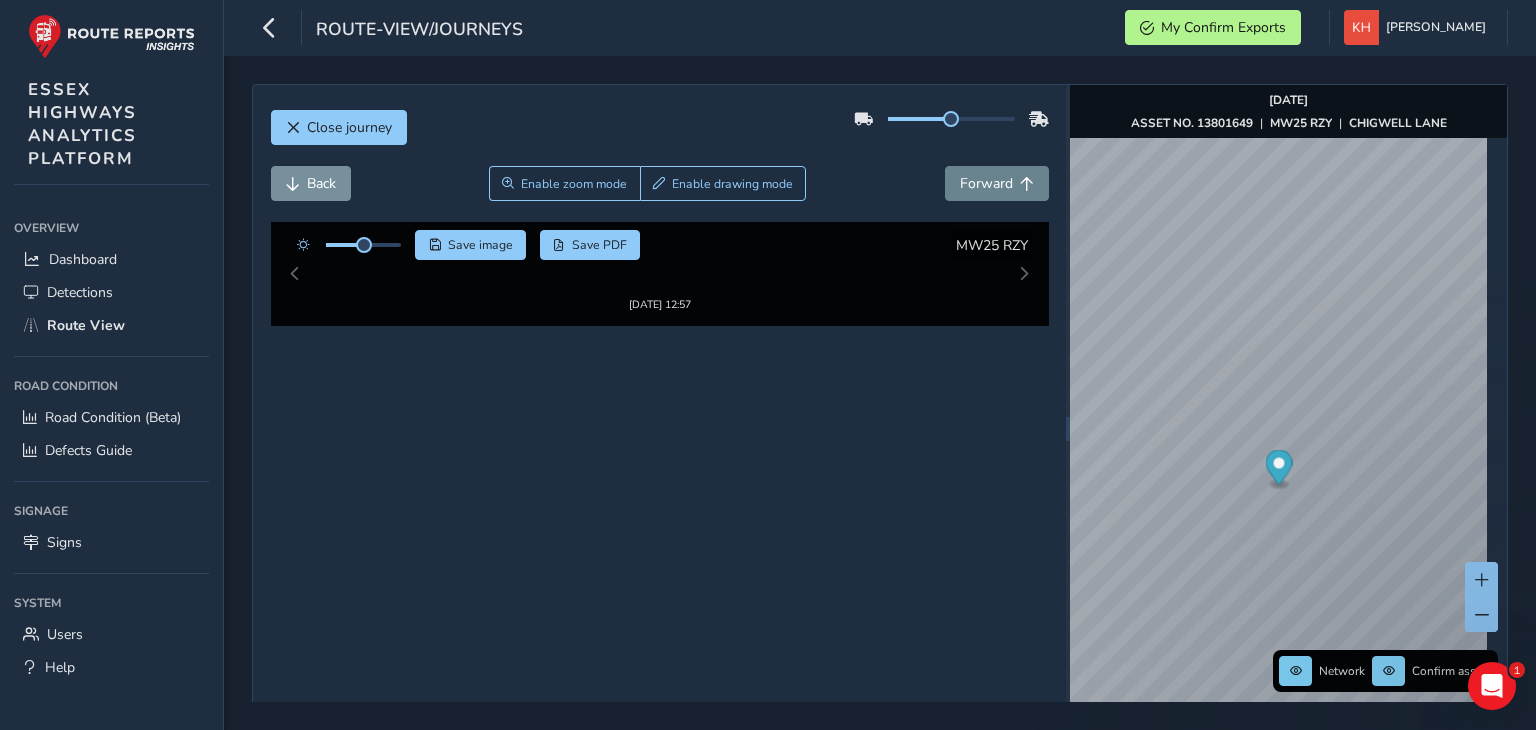 click on "Forward" at bounding box center (986, 183) 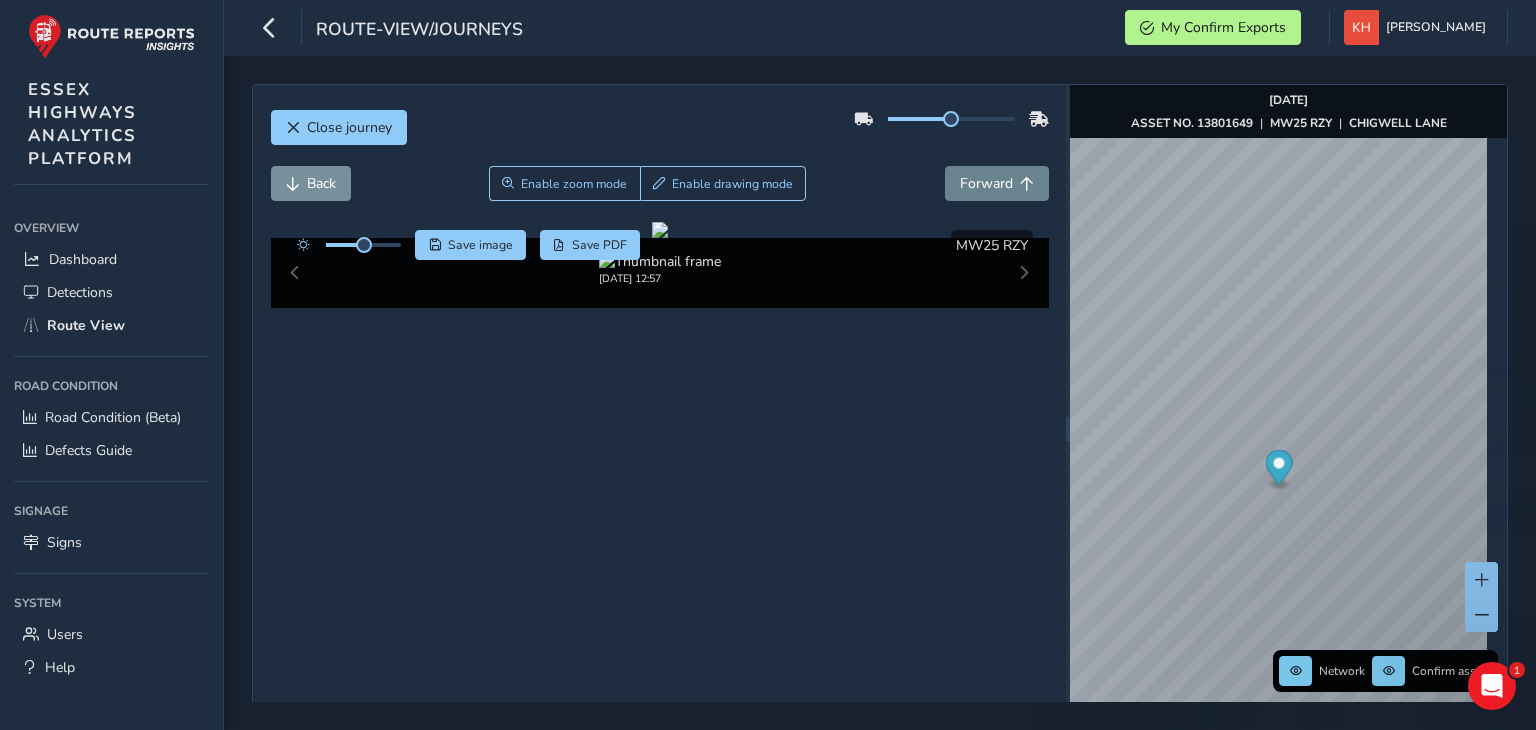 click on "Forward" at bounding box center [986, 183] 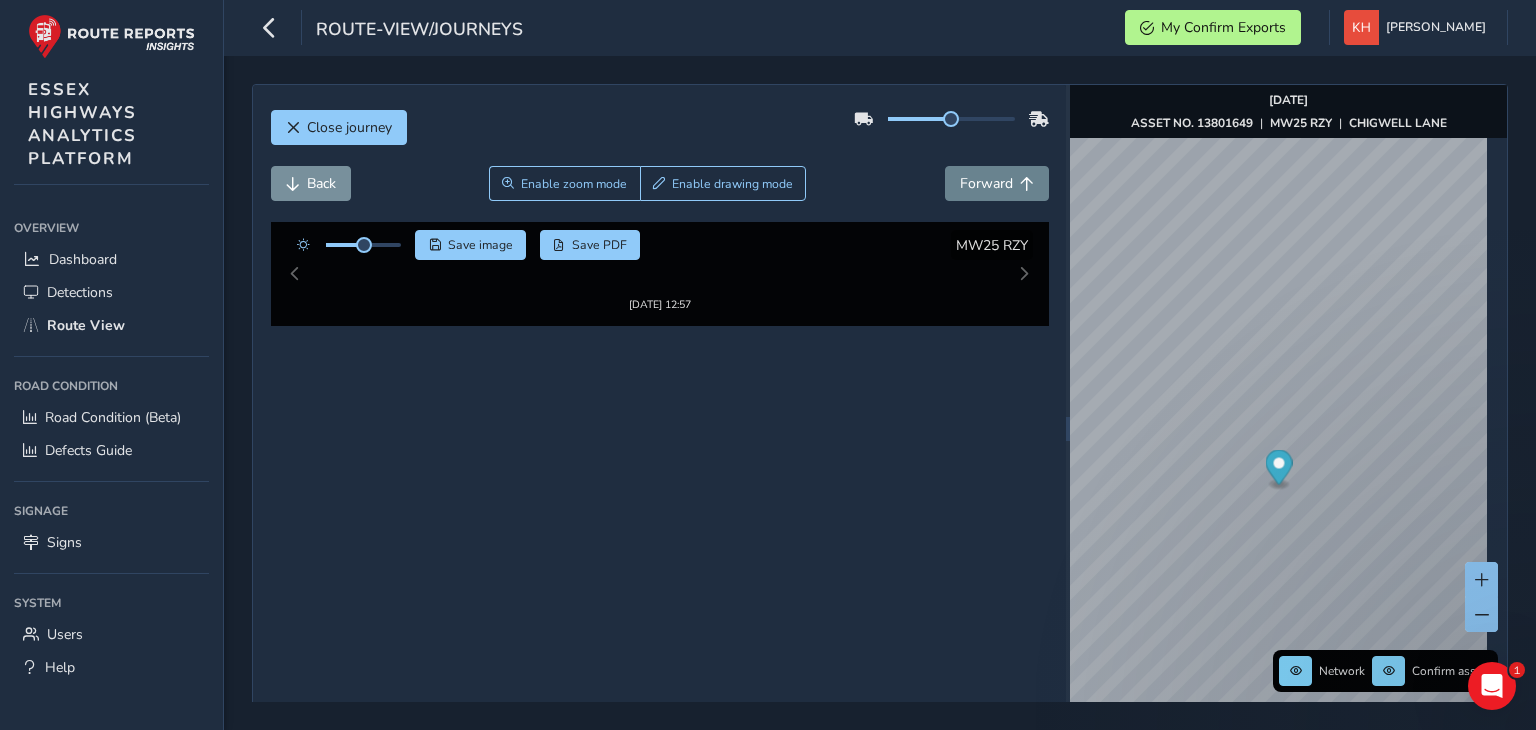 click on "Forward" at bounding box center (986, 183) 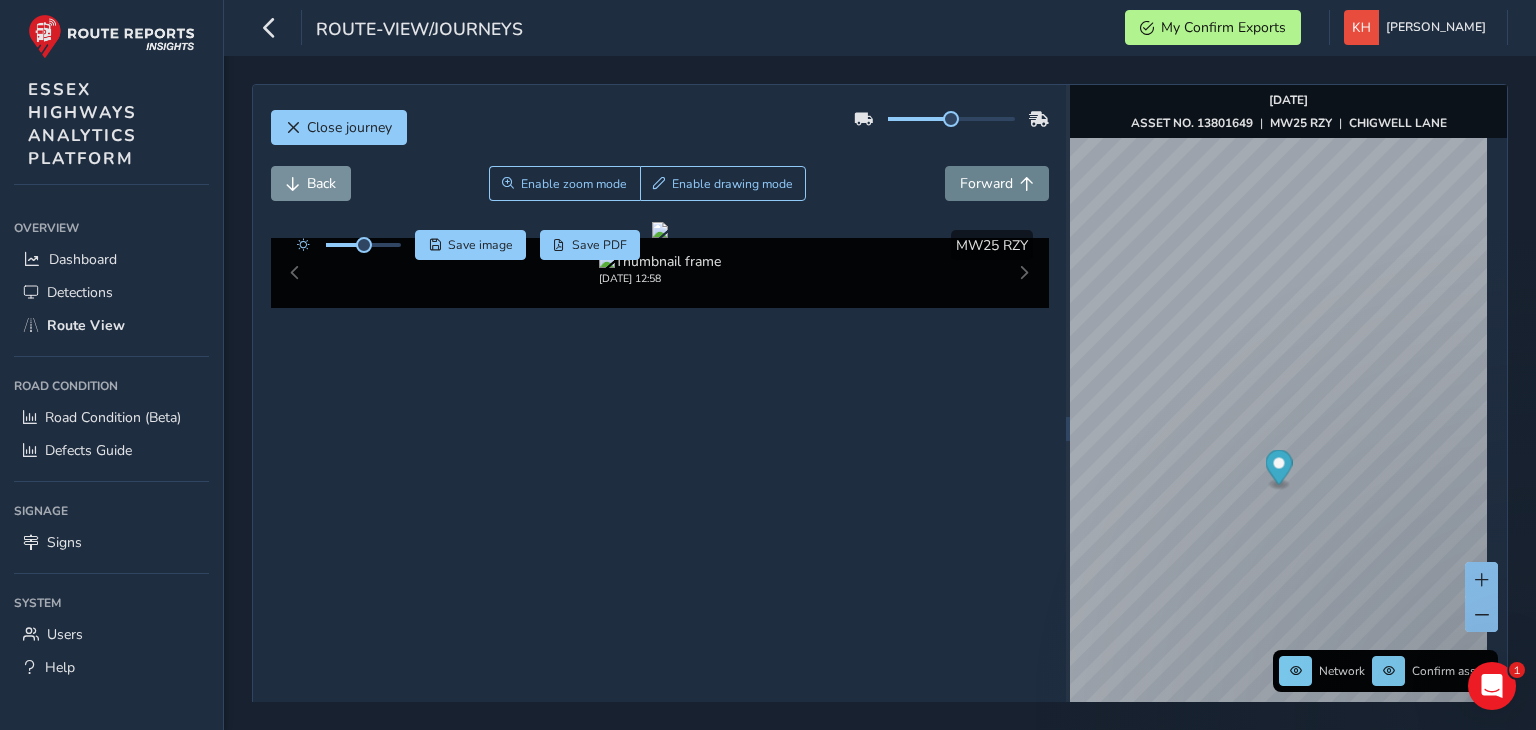click on "Forward" at bounding box center [986, 183] 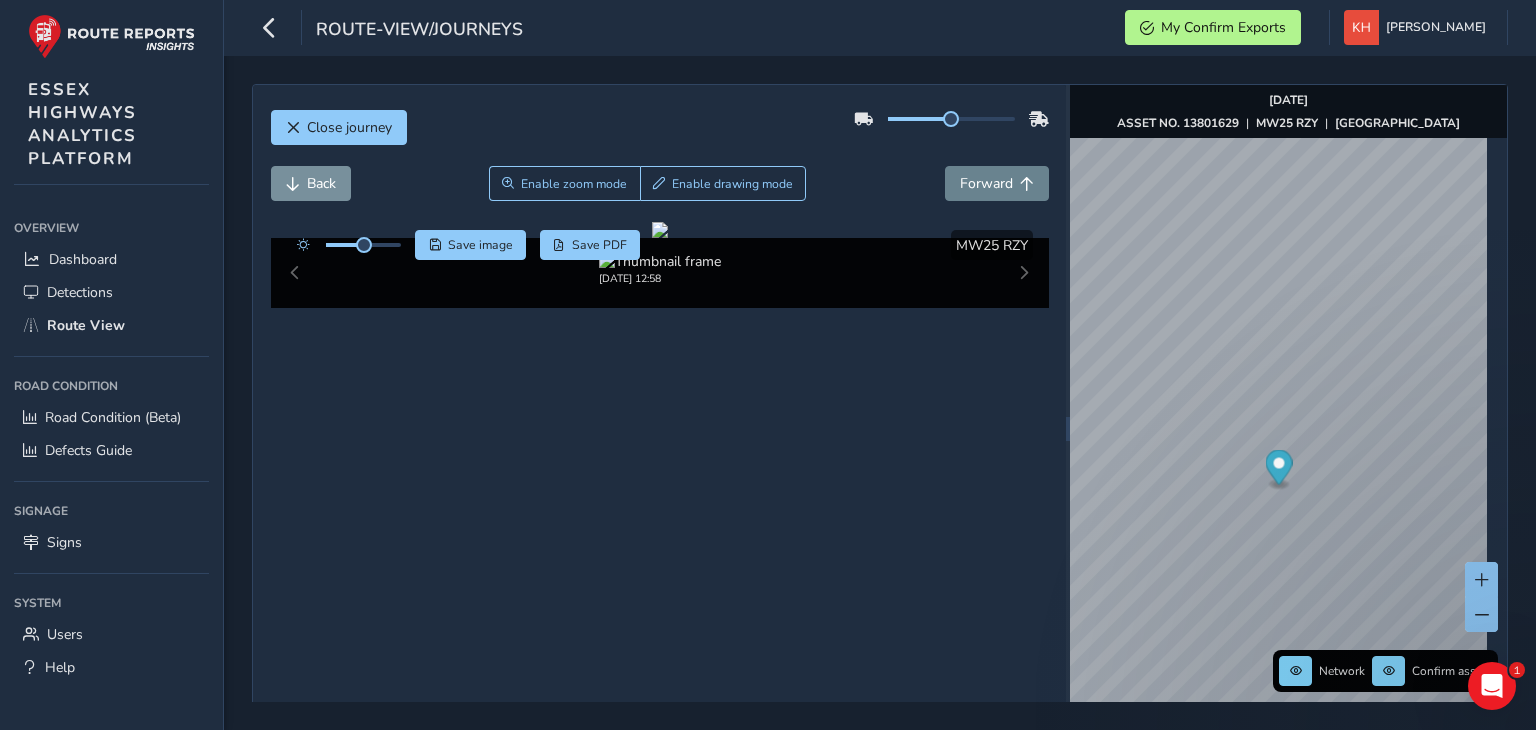click on "Forward" at bounding box center [986, 183] 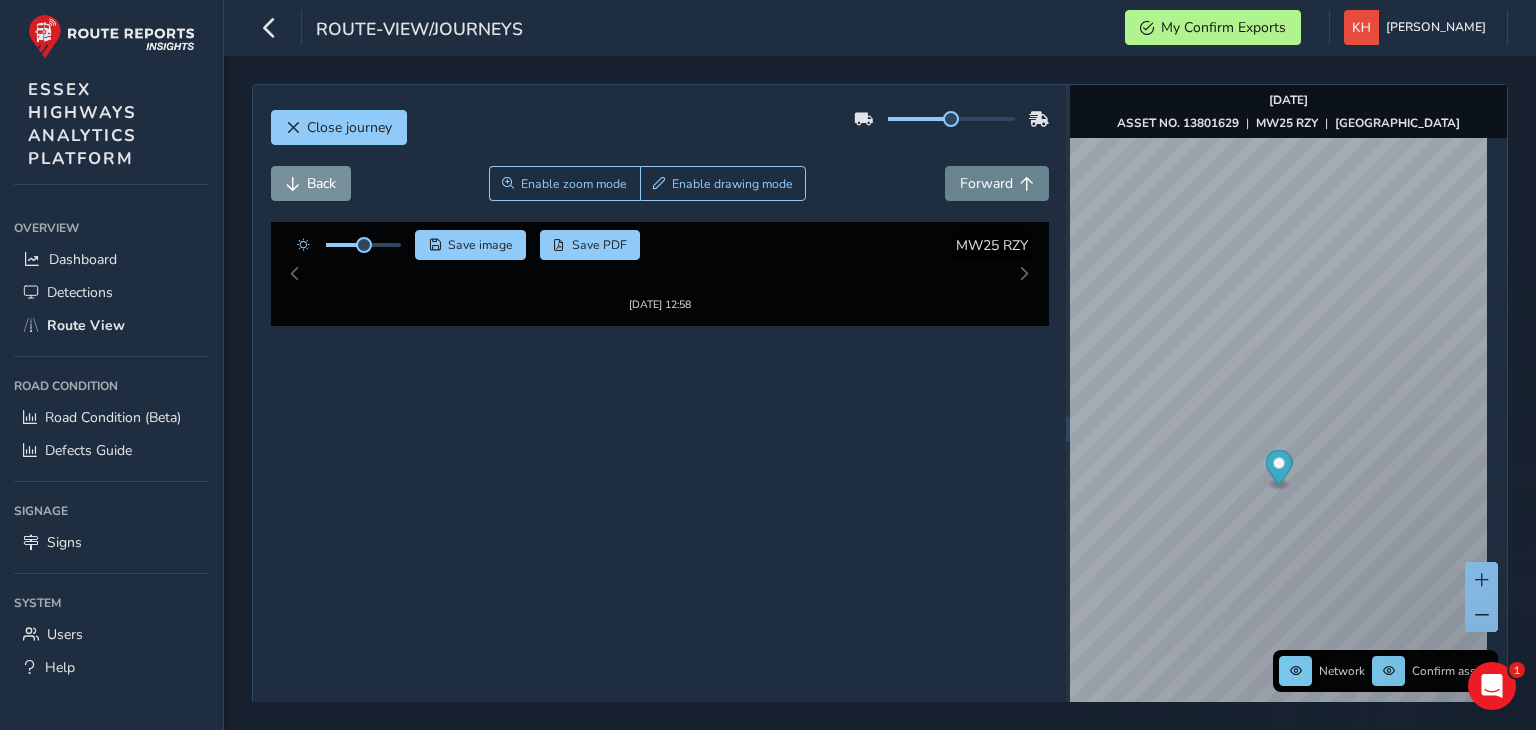 click on "Forward" at bounding box center (986, 183) 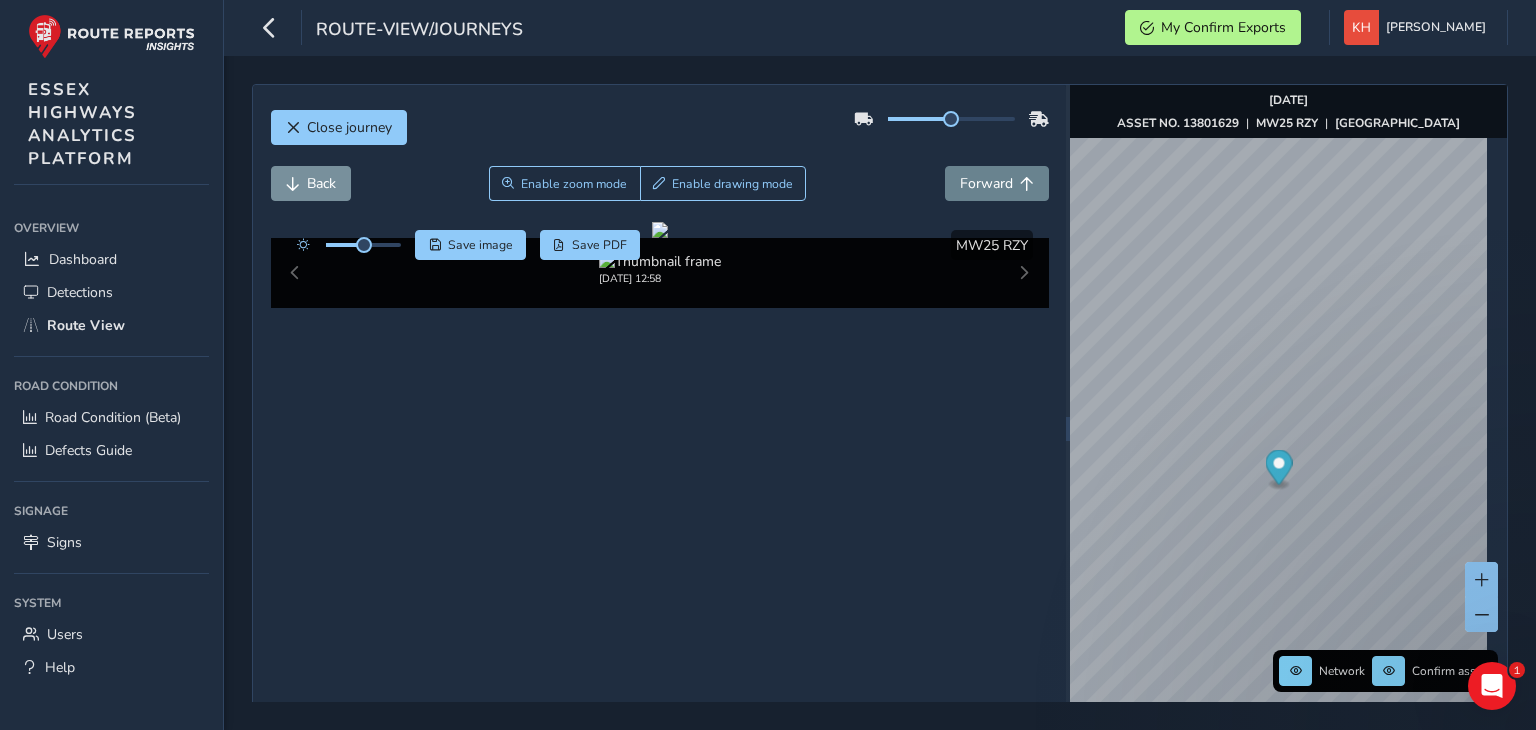click on "Forward" at bounding box center [986, 183] 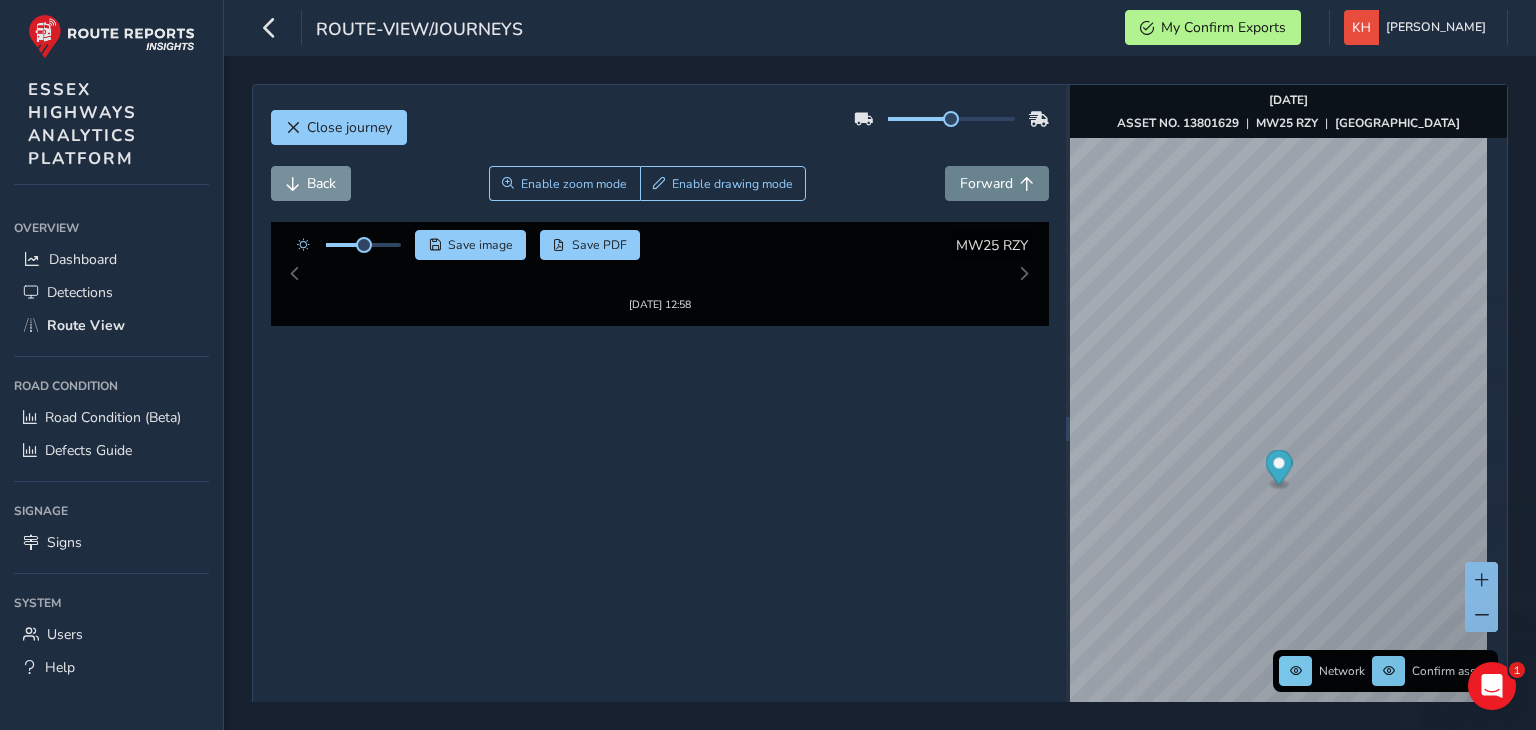 click on "Forward" at bounding box center [986, 183] 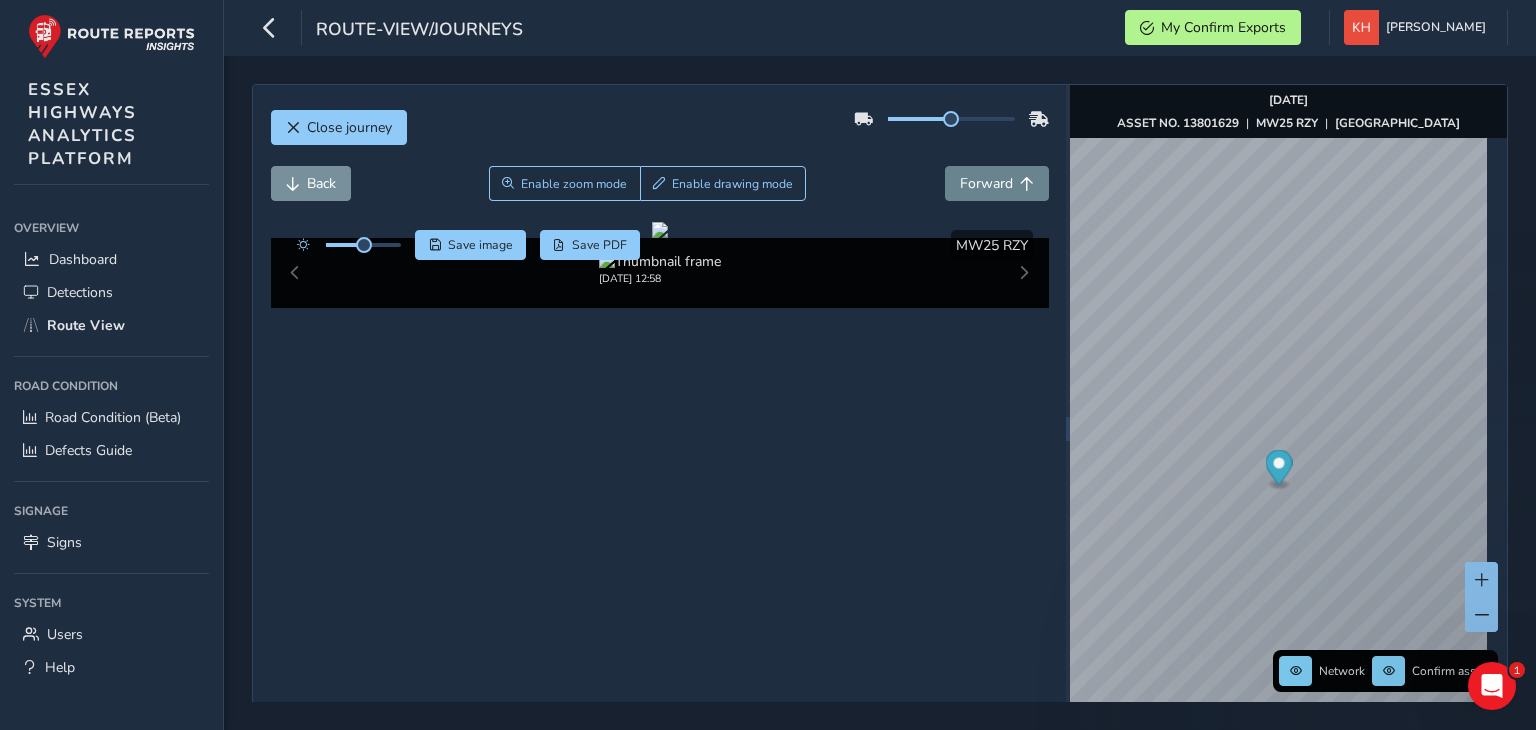 click on "Forward" at bounding box center (986, 183) 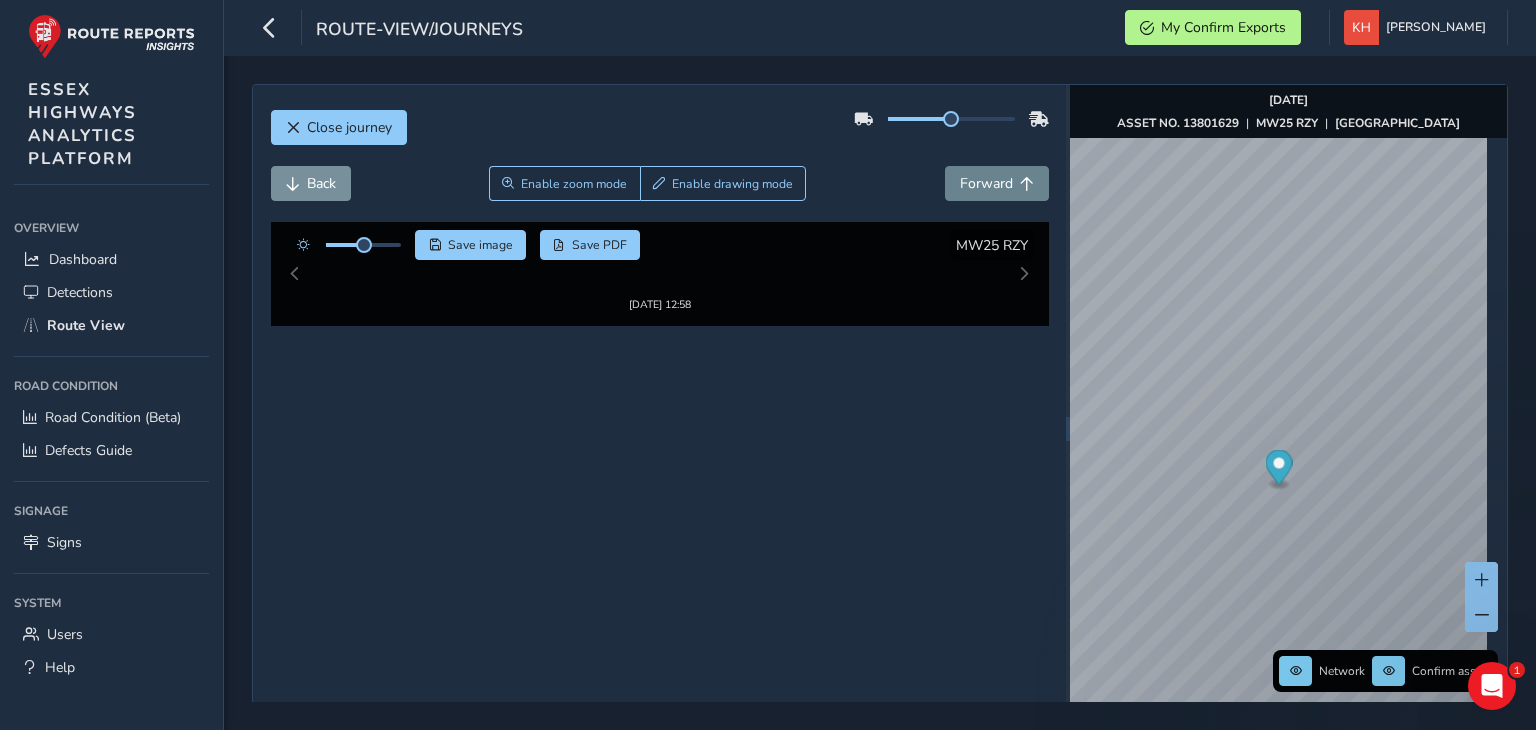 click on "Forward" at bounding box center (986, 183) 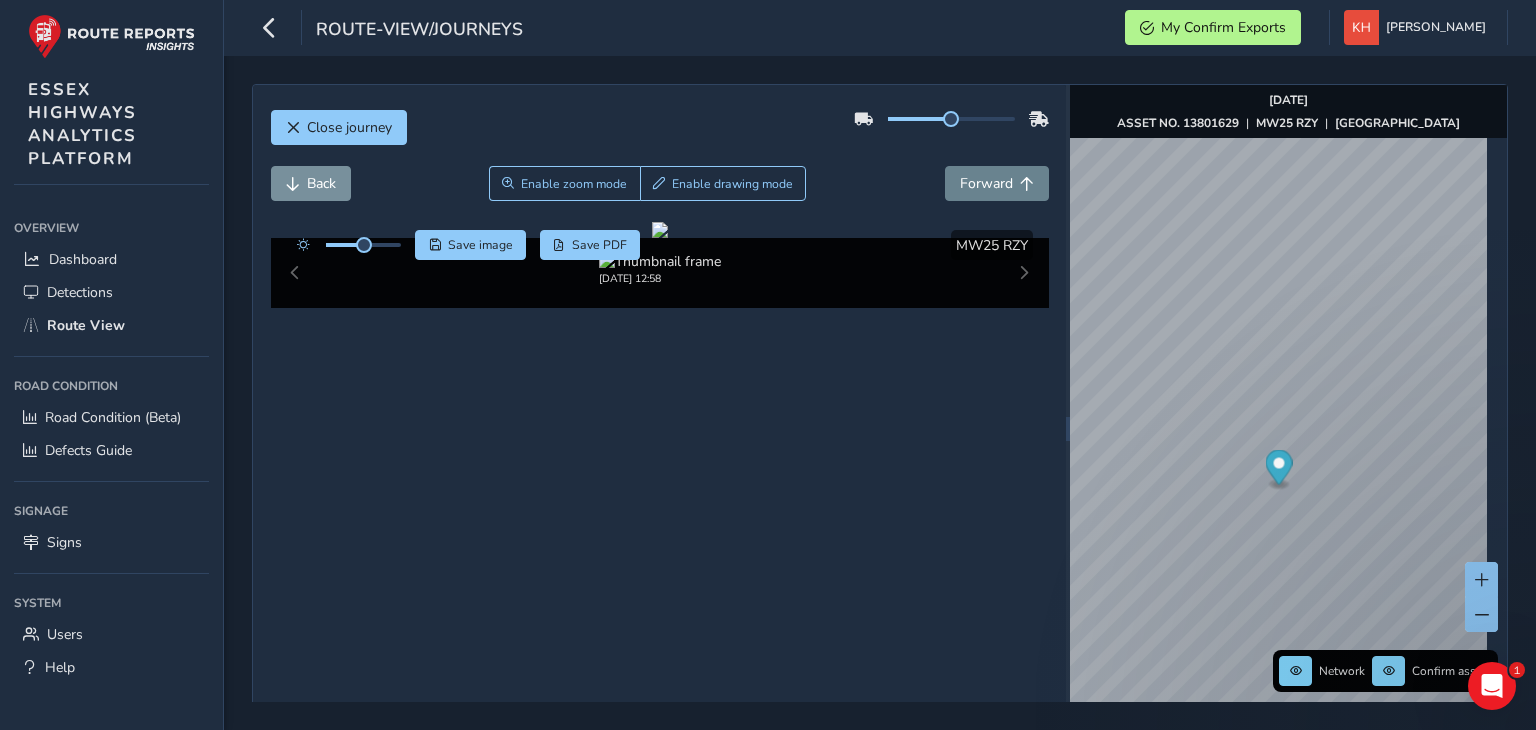 click on "Forward" at bounding box center [986, 183] 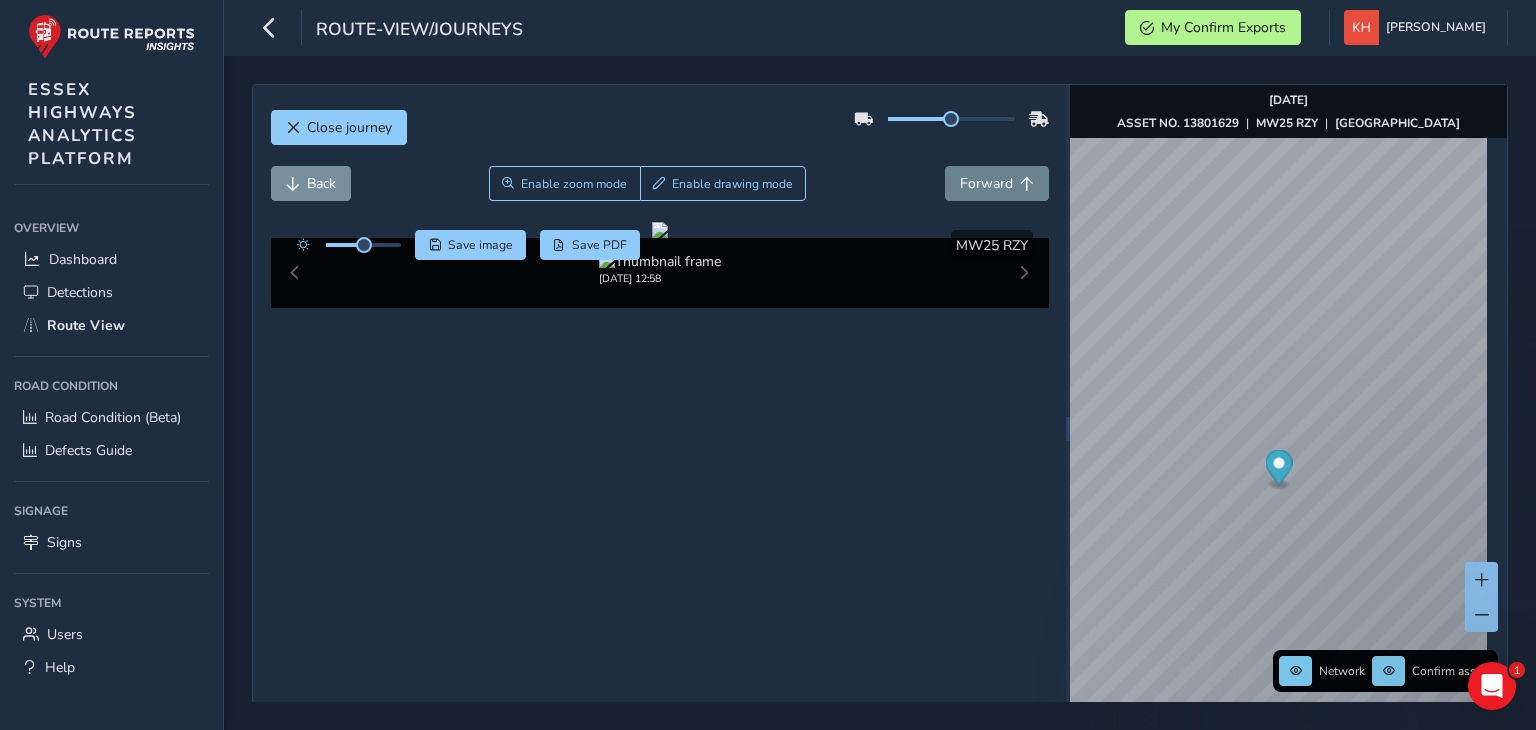 click on "Forward" at bounding box center (986, 183) 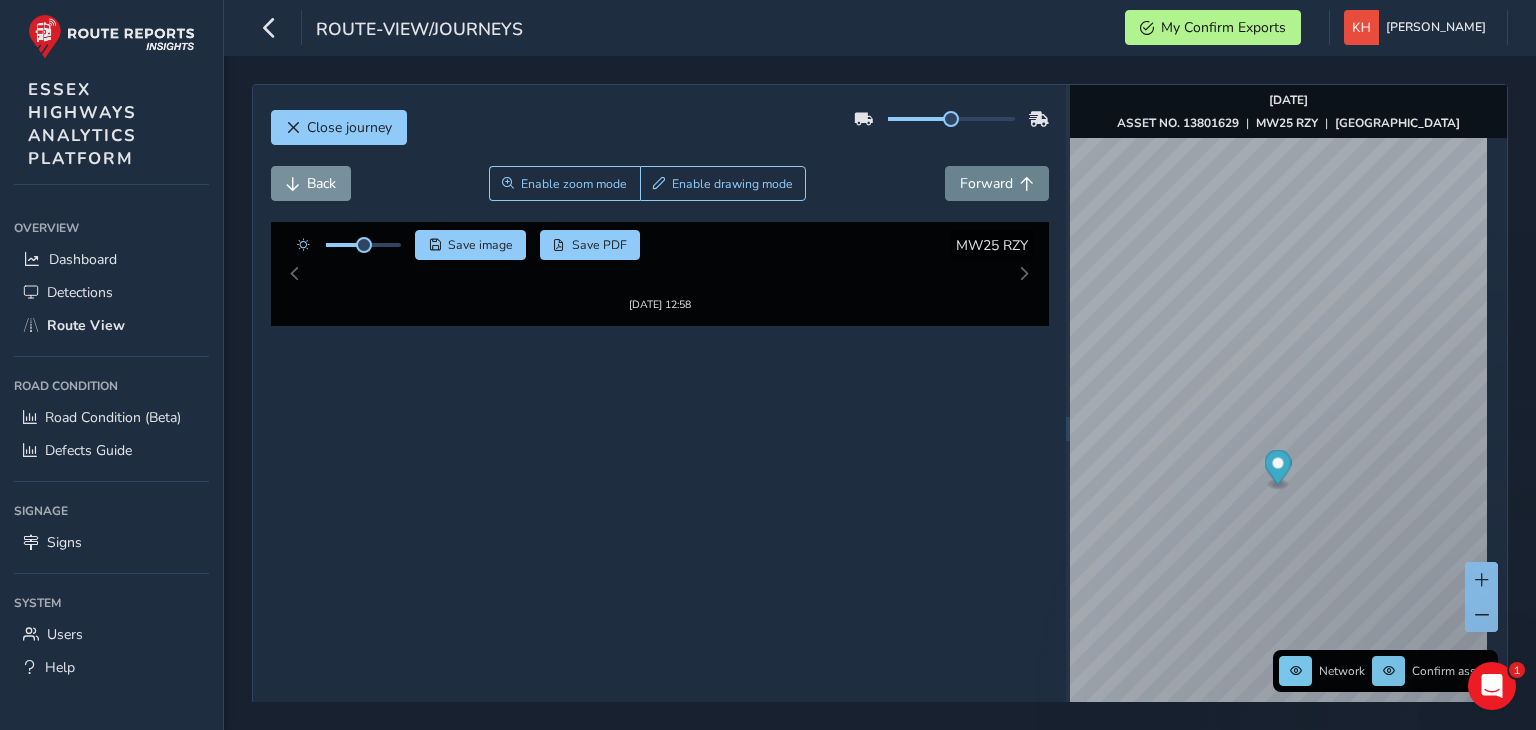click on "Forward" at bounding box center [997, 183] 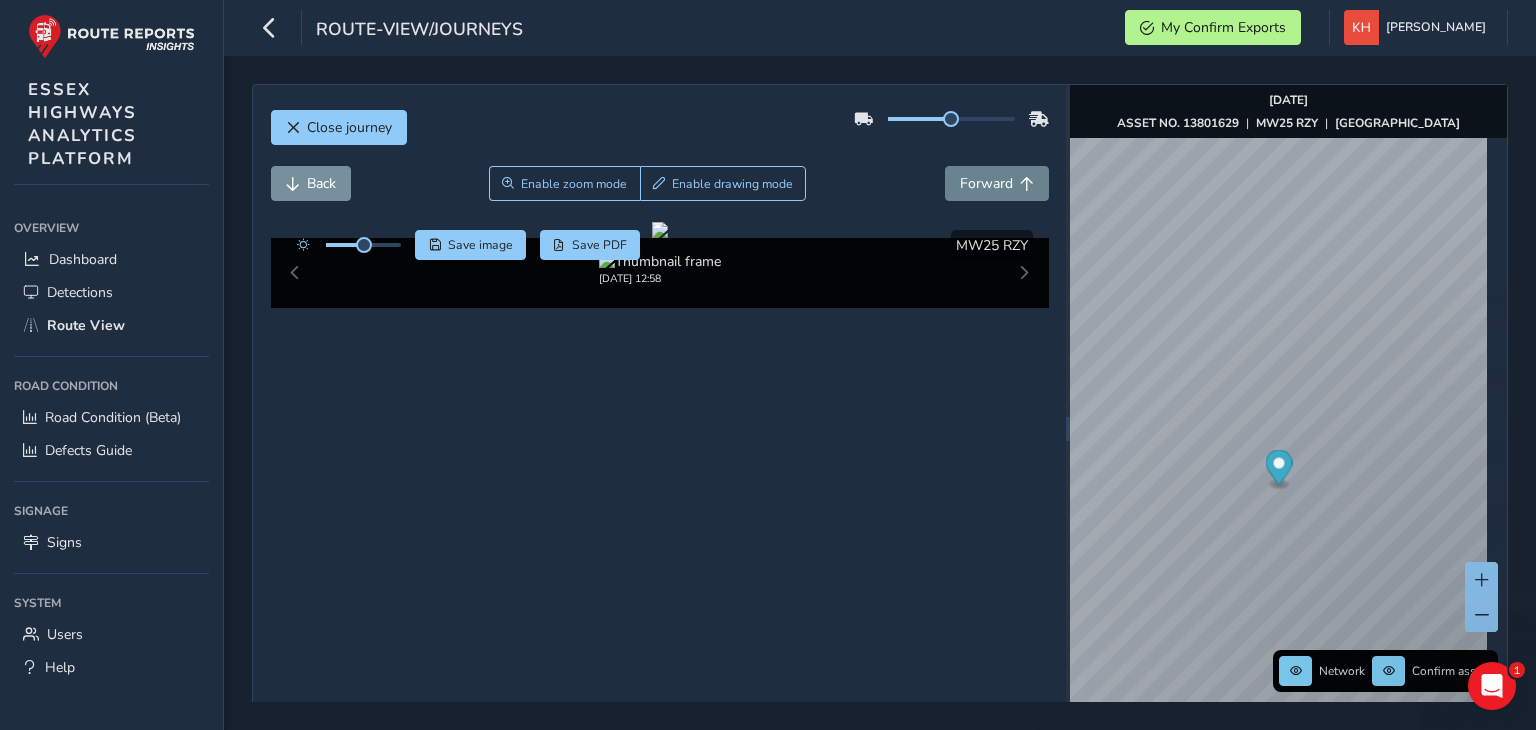 click on "Forward" at bounding box center (986, 183) 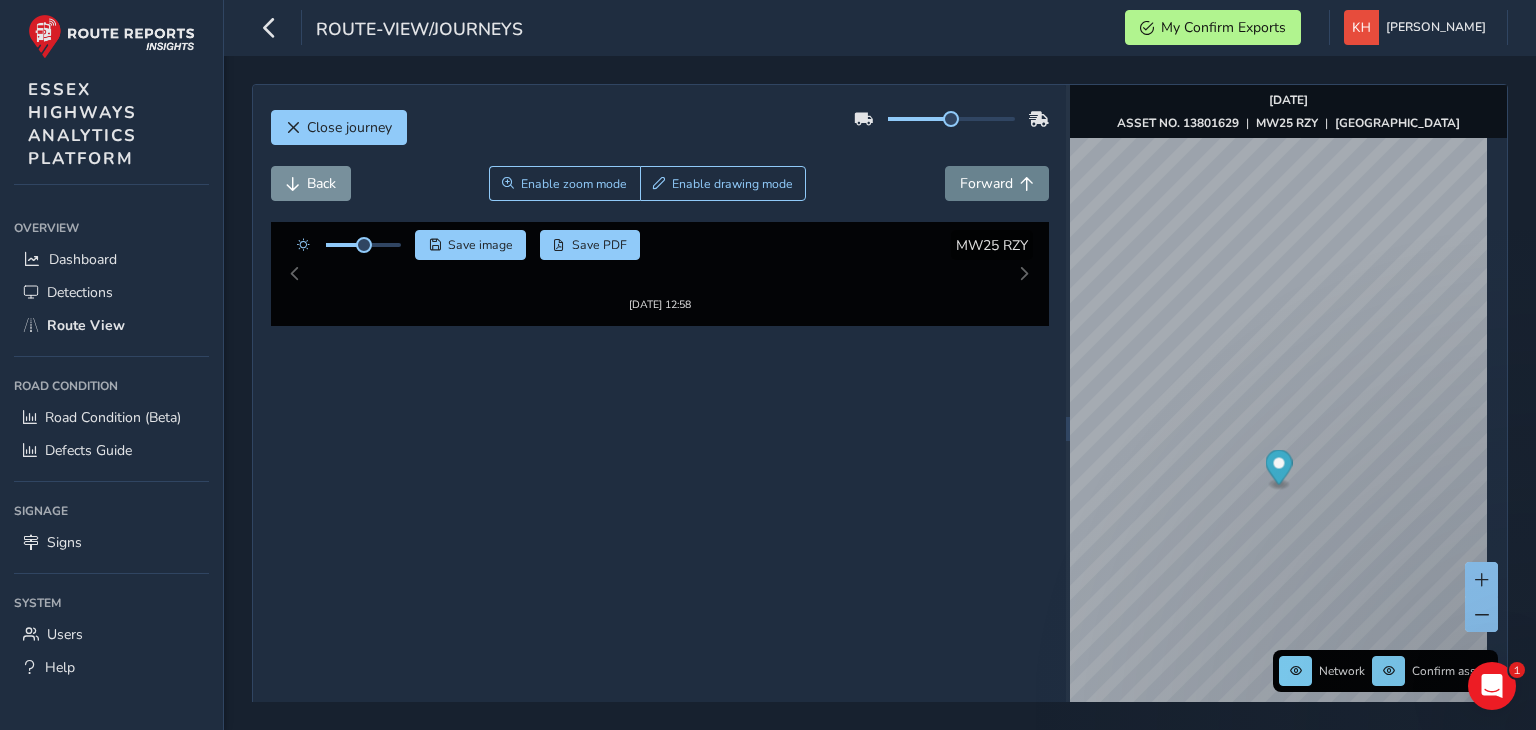 click on "Forward" at bounding box center [986, 183] 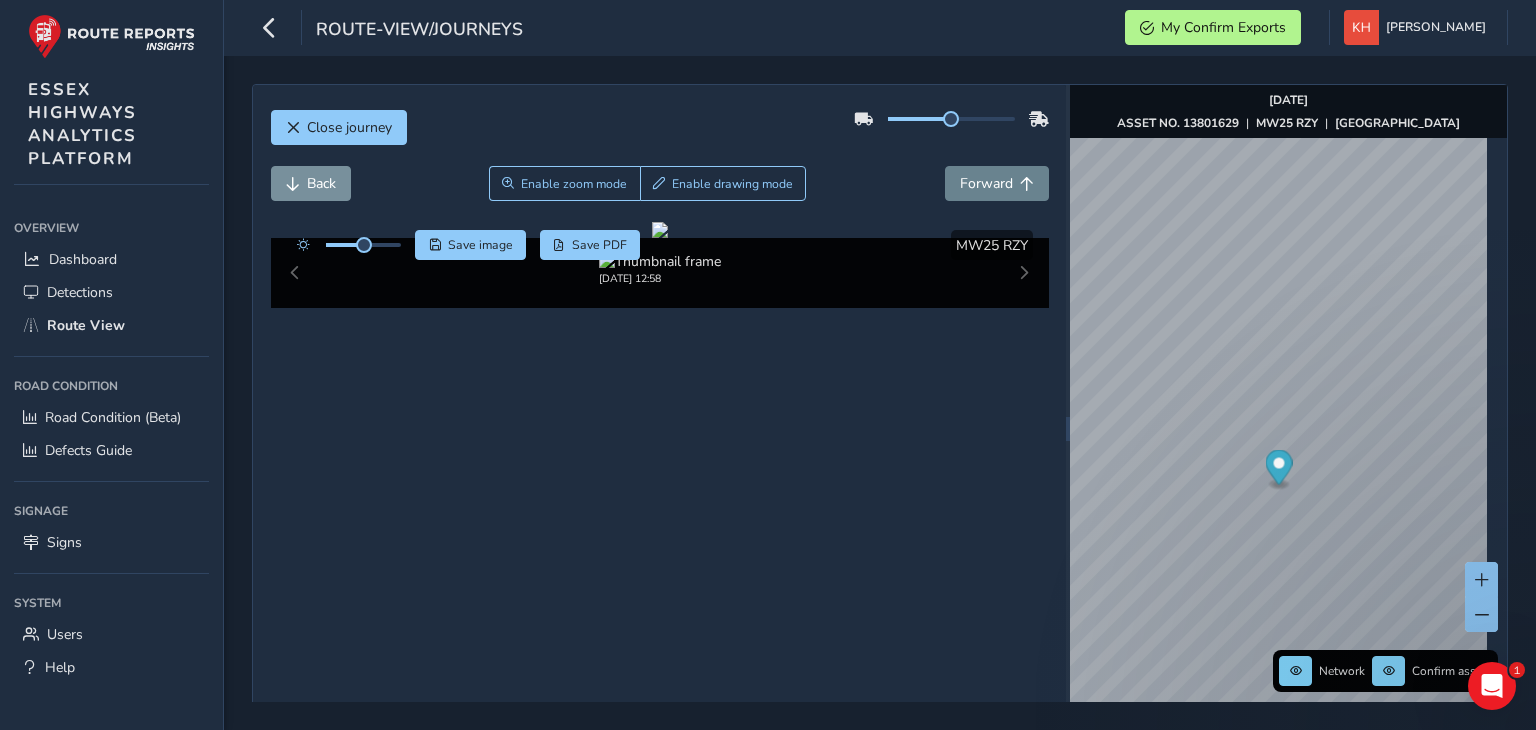 click on "Forward" at bounding box center [986, 183] 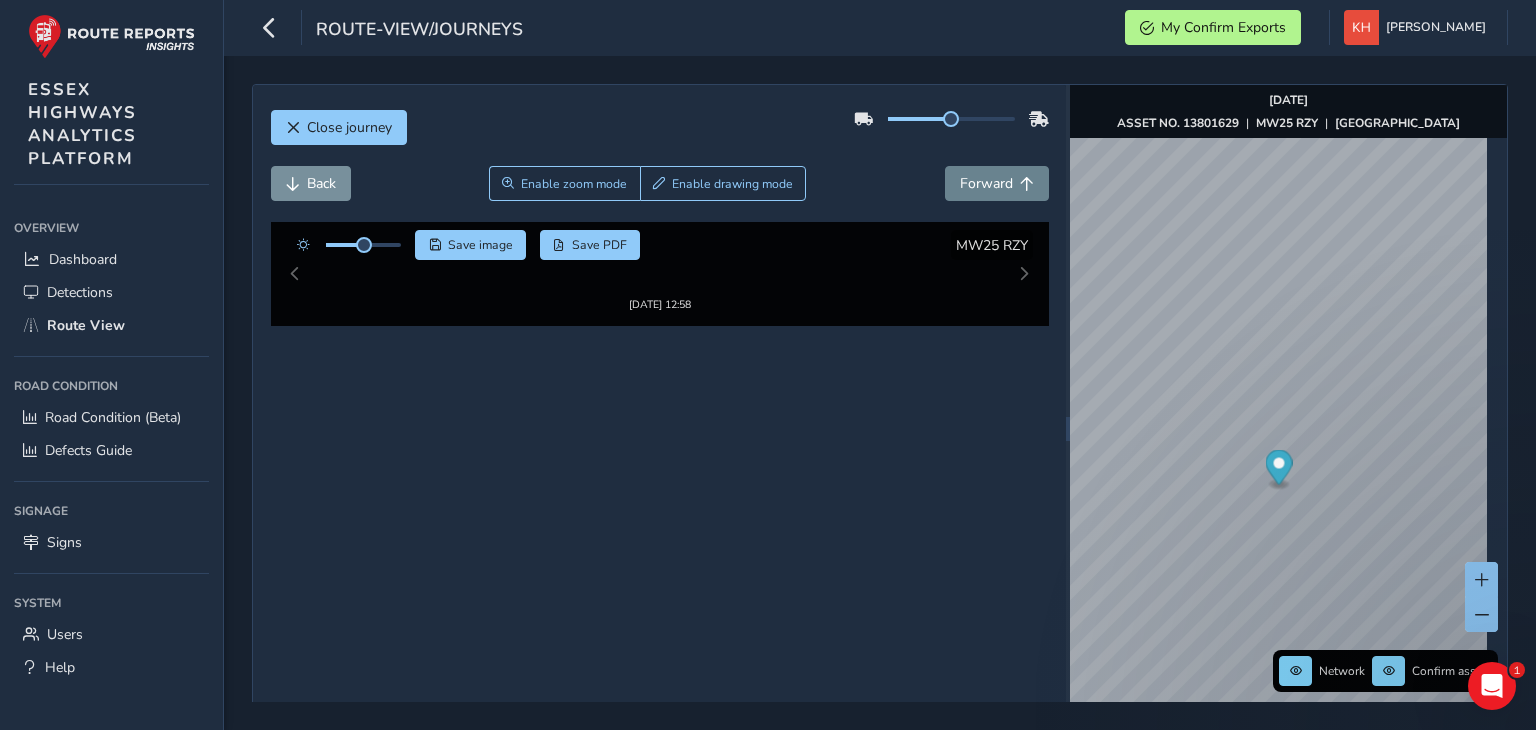 click on "Forward" at bounding box center [986, 183] 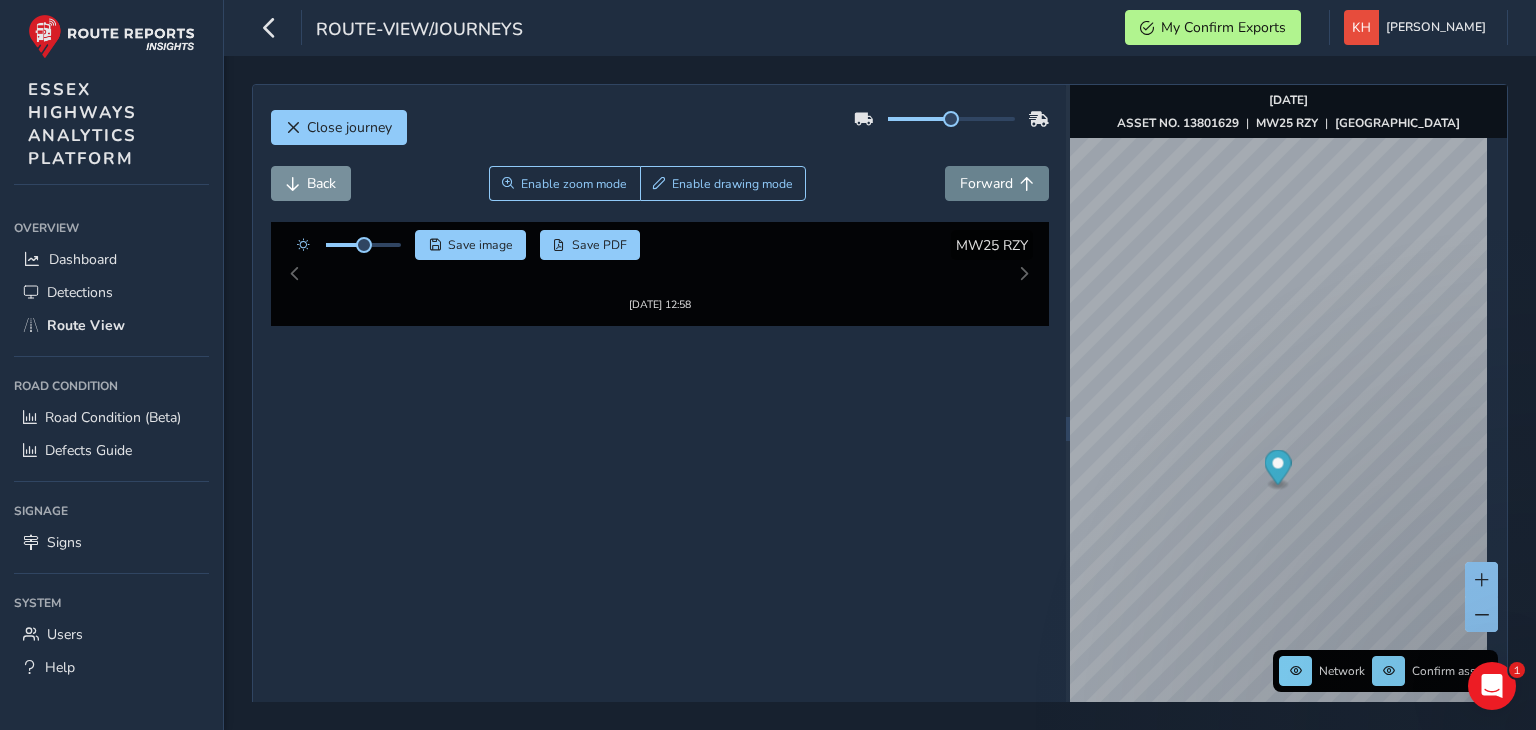 click on "Forward" at bounding box center [986, 183] 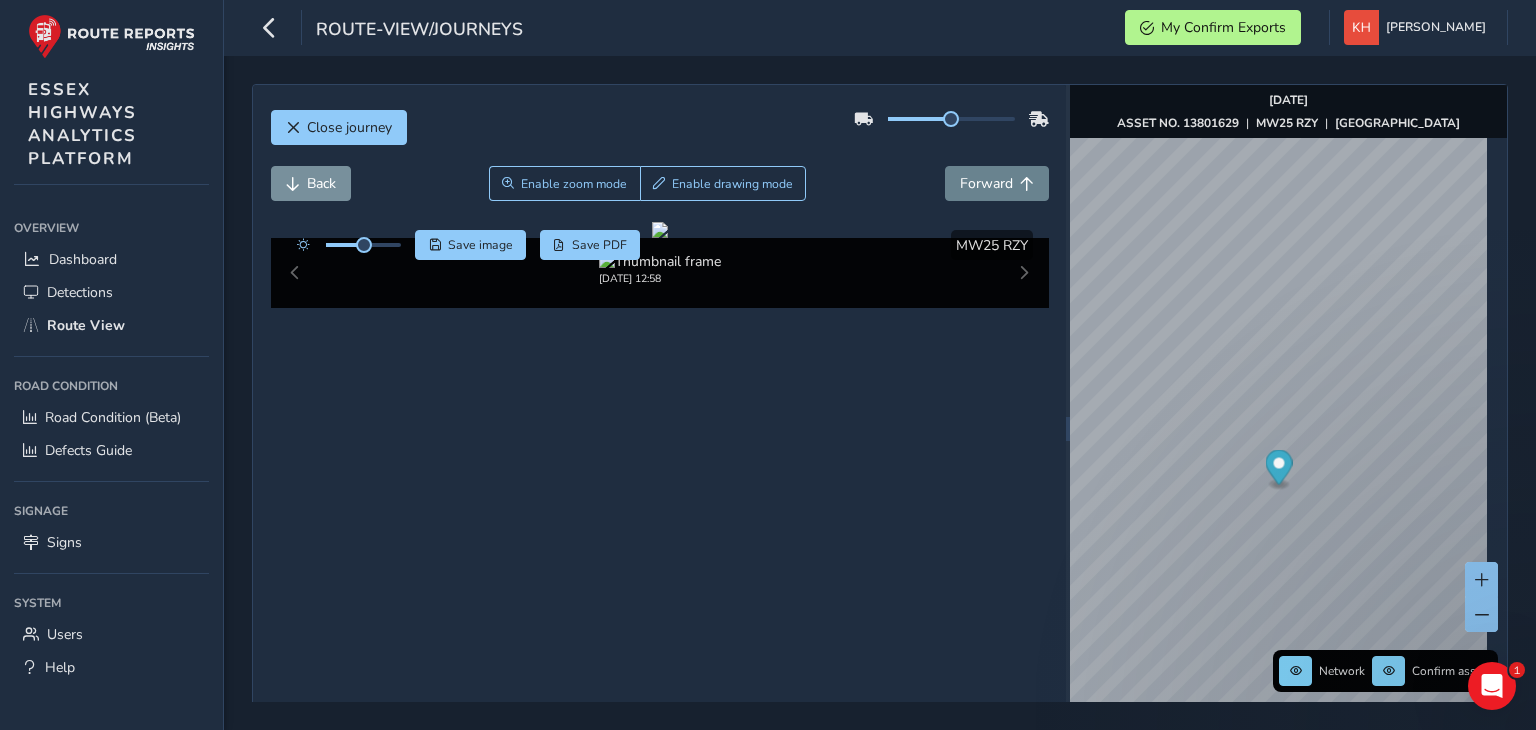 click on "Forward" at bounding box center (986, 183) 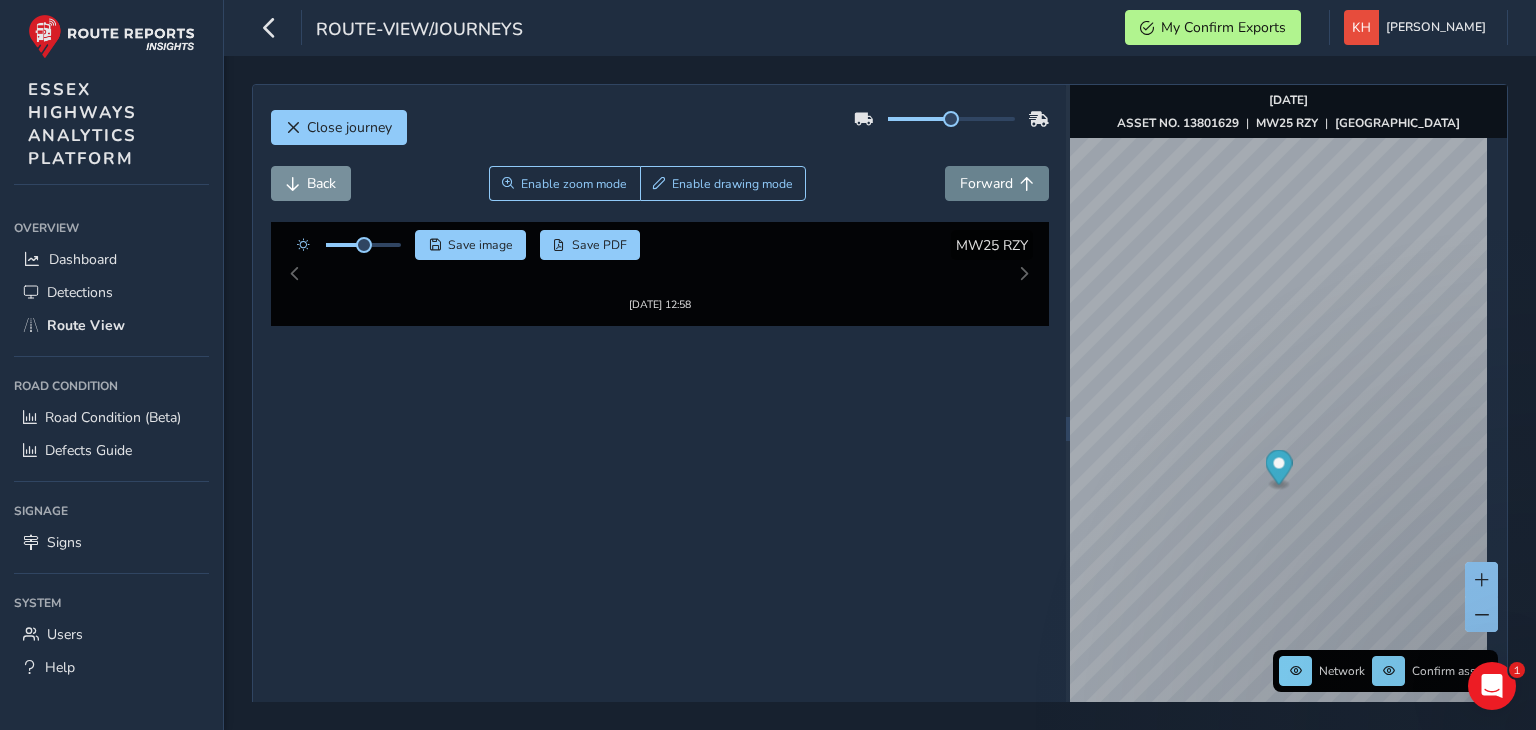 click on "Forward" at bounding box center [986, 183] 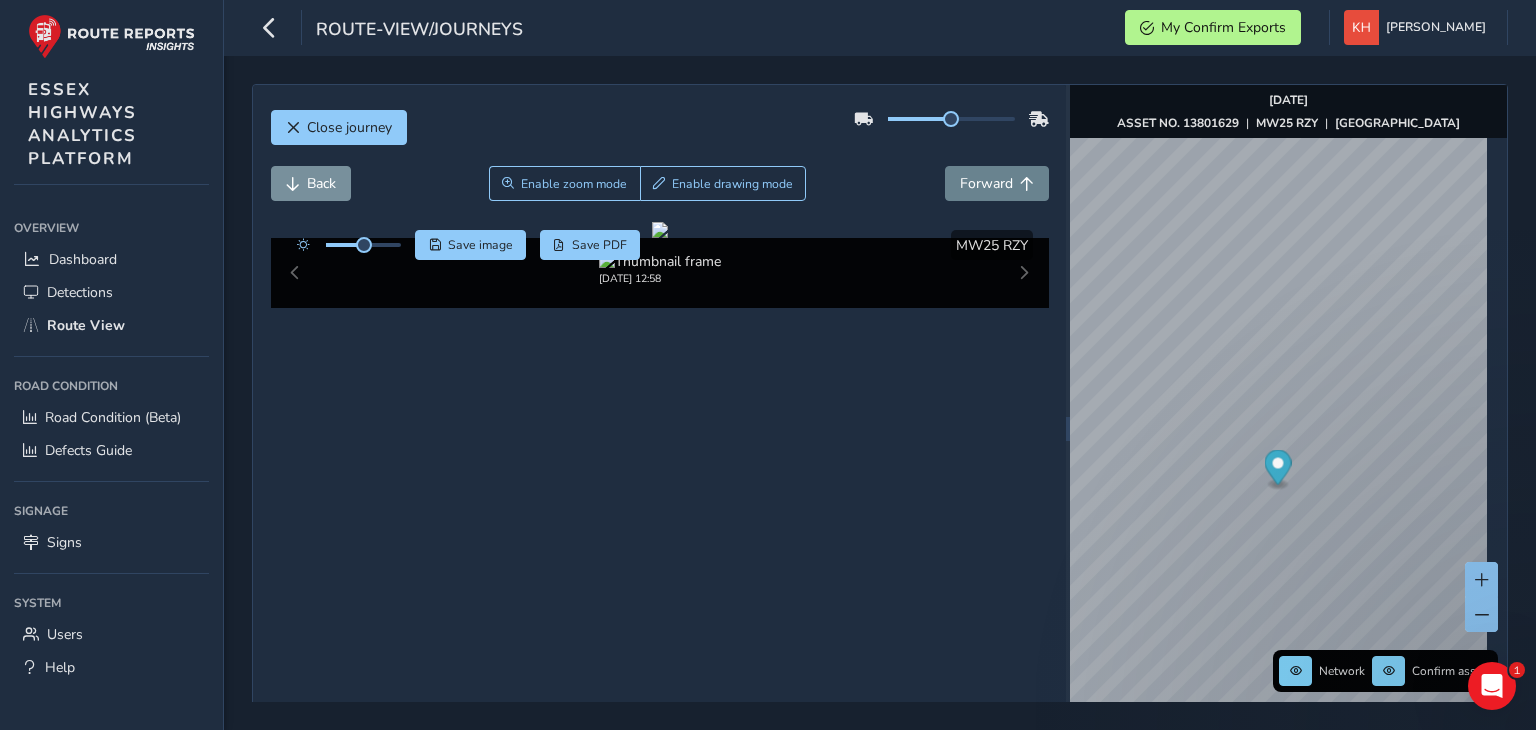click on "Forward" at bounding box center [986, 183] 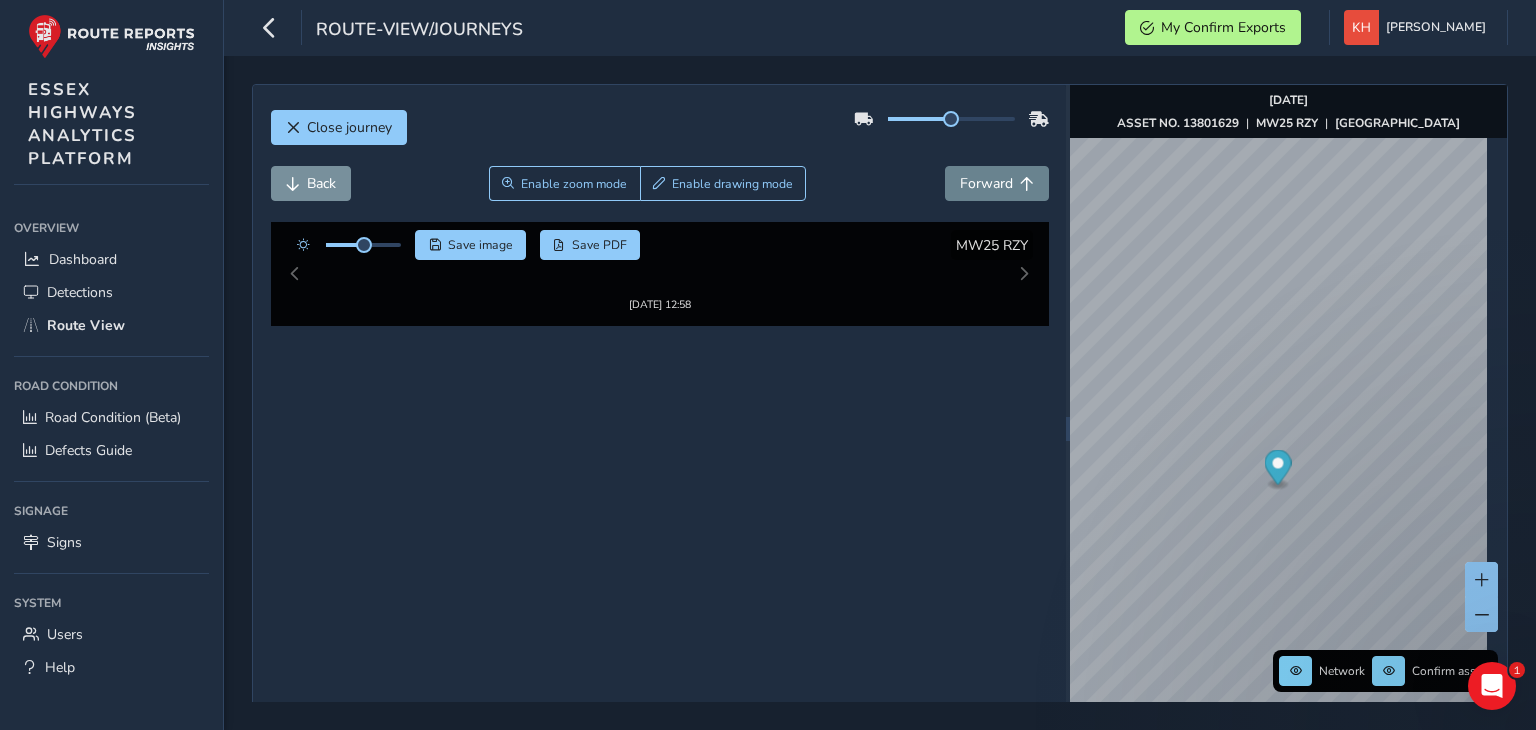 click on "Forward" at bounding box center (986, 183) 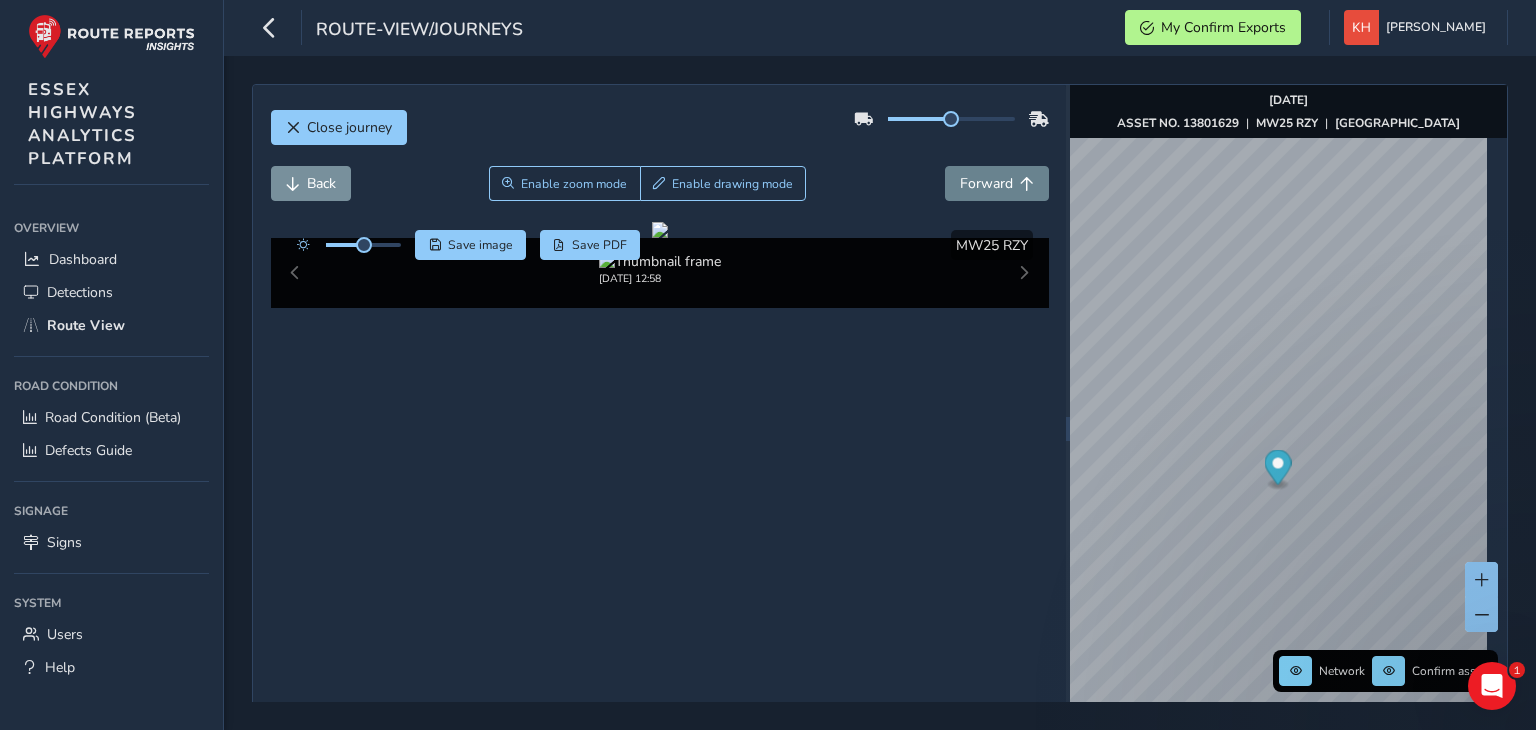 click on "Forward" at bounding box center [986, 183] 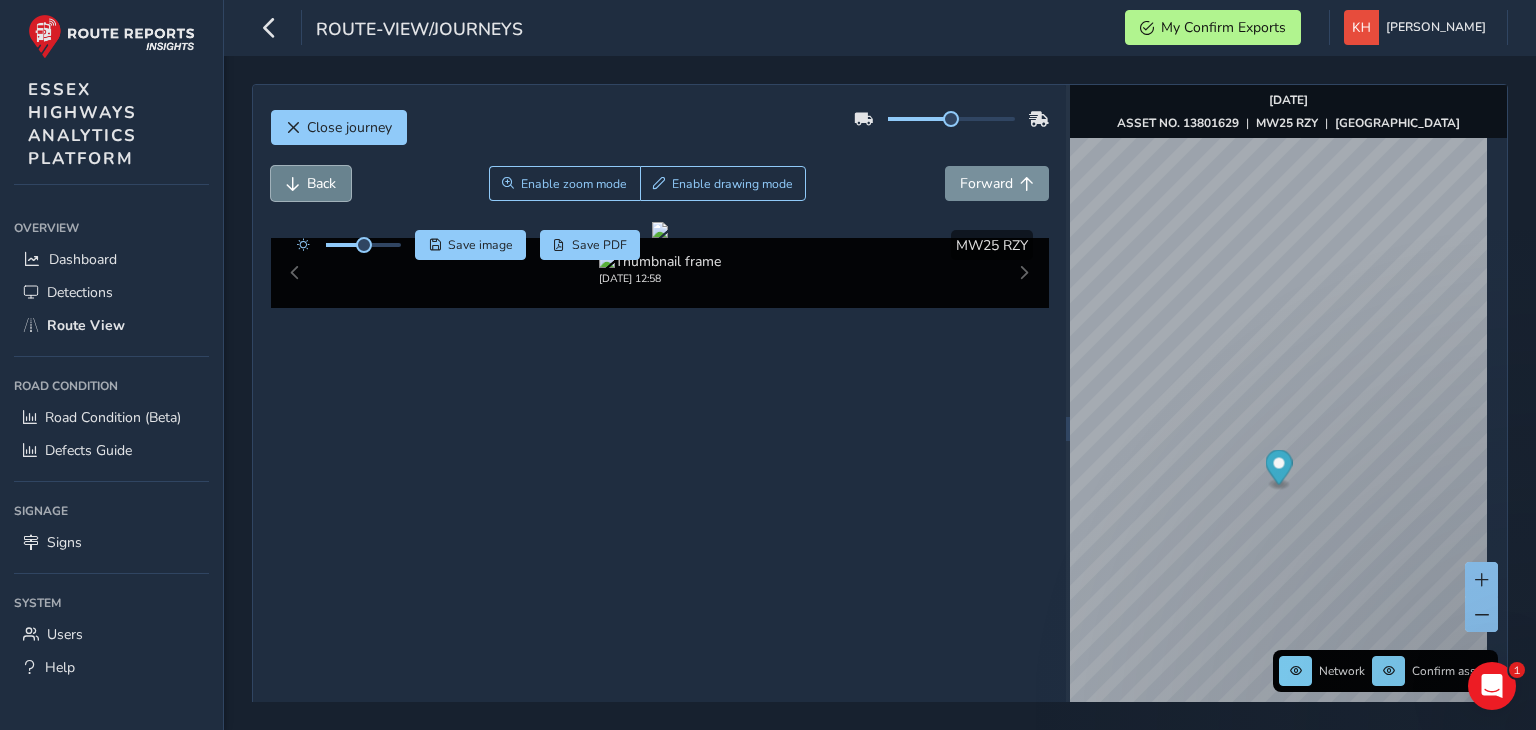 click on "Back" at bounding box center (321, 183) 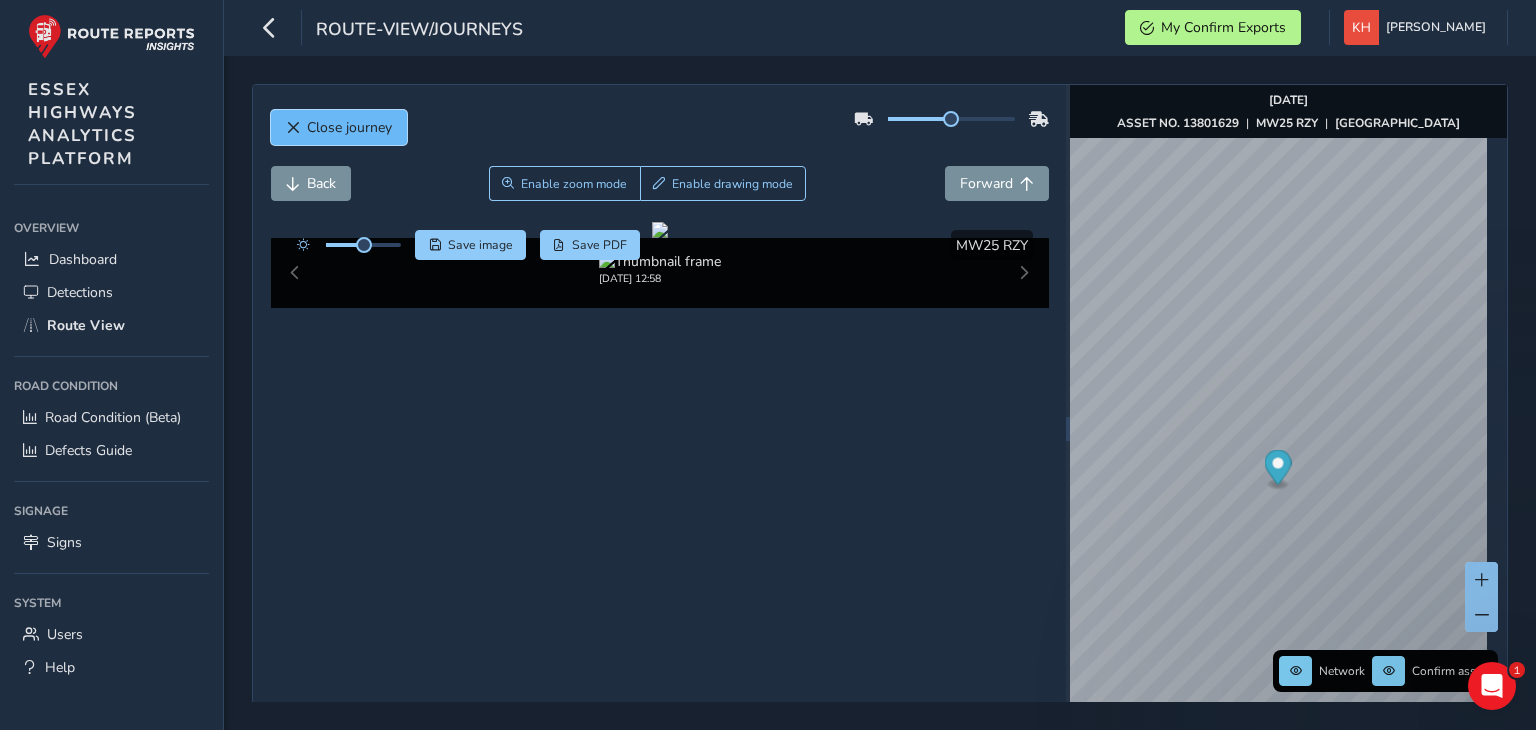 click on "Close journey" at bounding box center (349, 127) 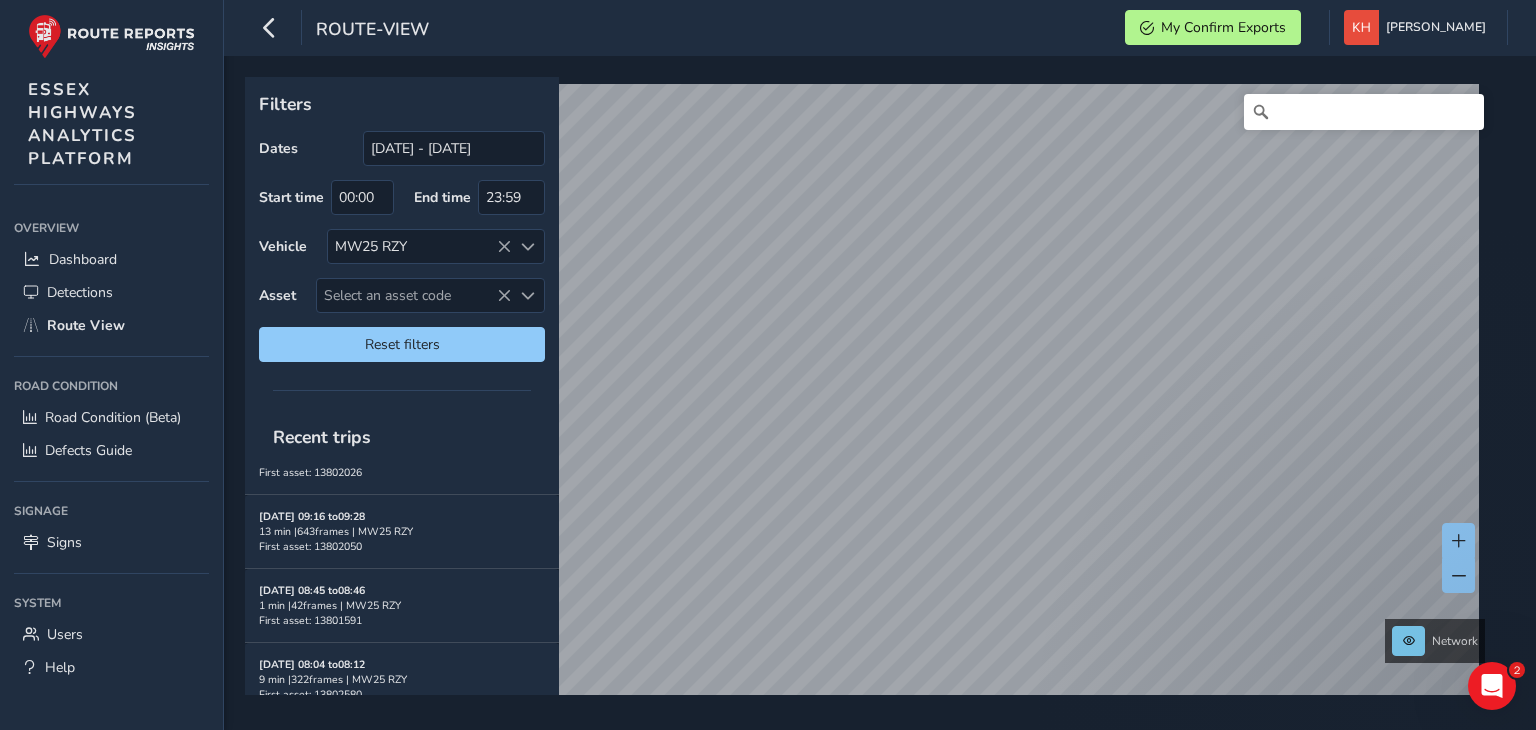 scroll, scrollTop: 2296, scrollLeft: 0, axis: vertical 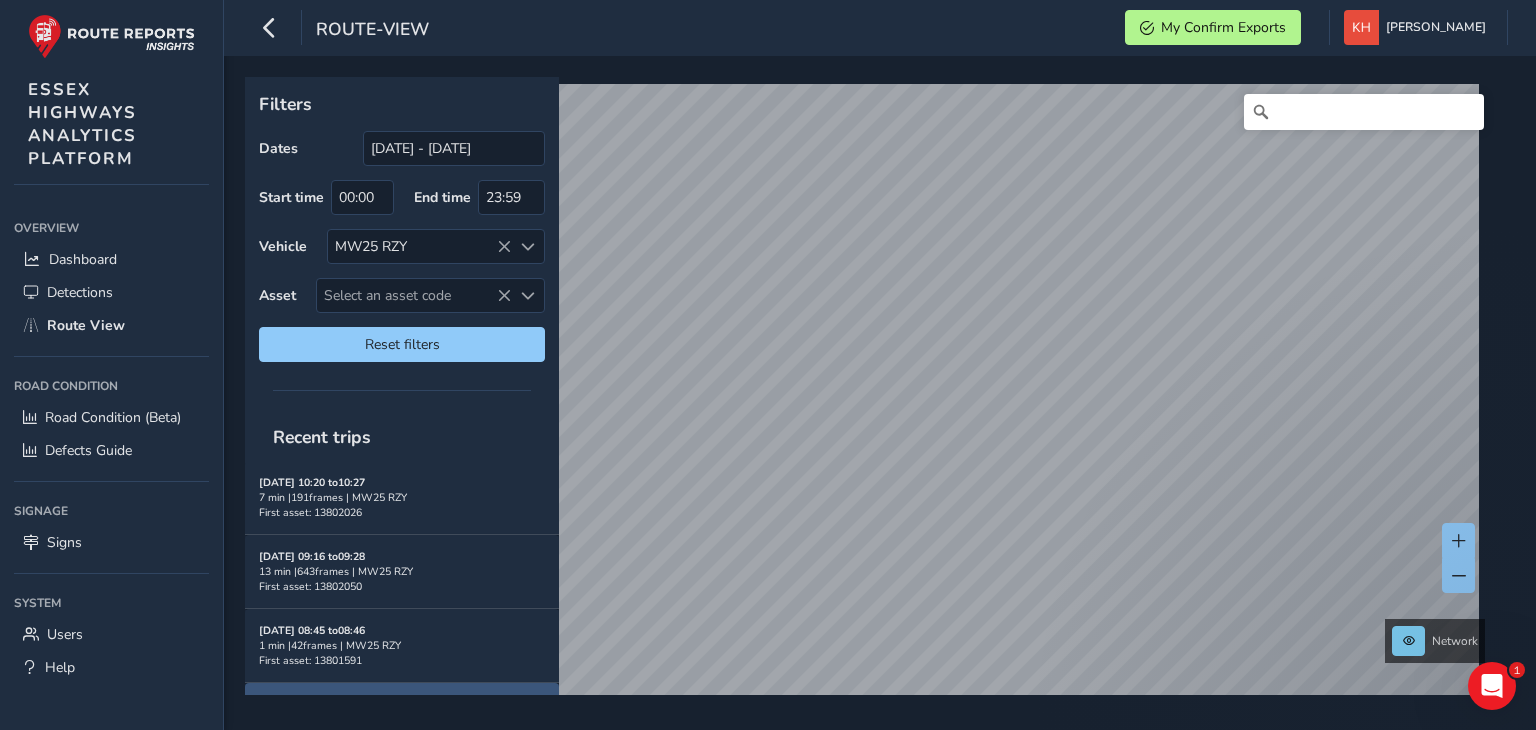click on "[DATE] 08:04   to  08:12 9   min |  322  frames    | MW25 RZY First asset: 13802580" at bounding box center [402, 719] 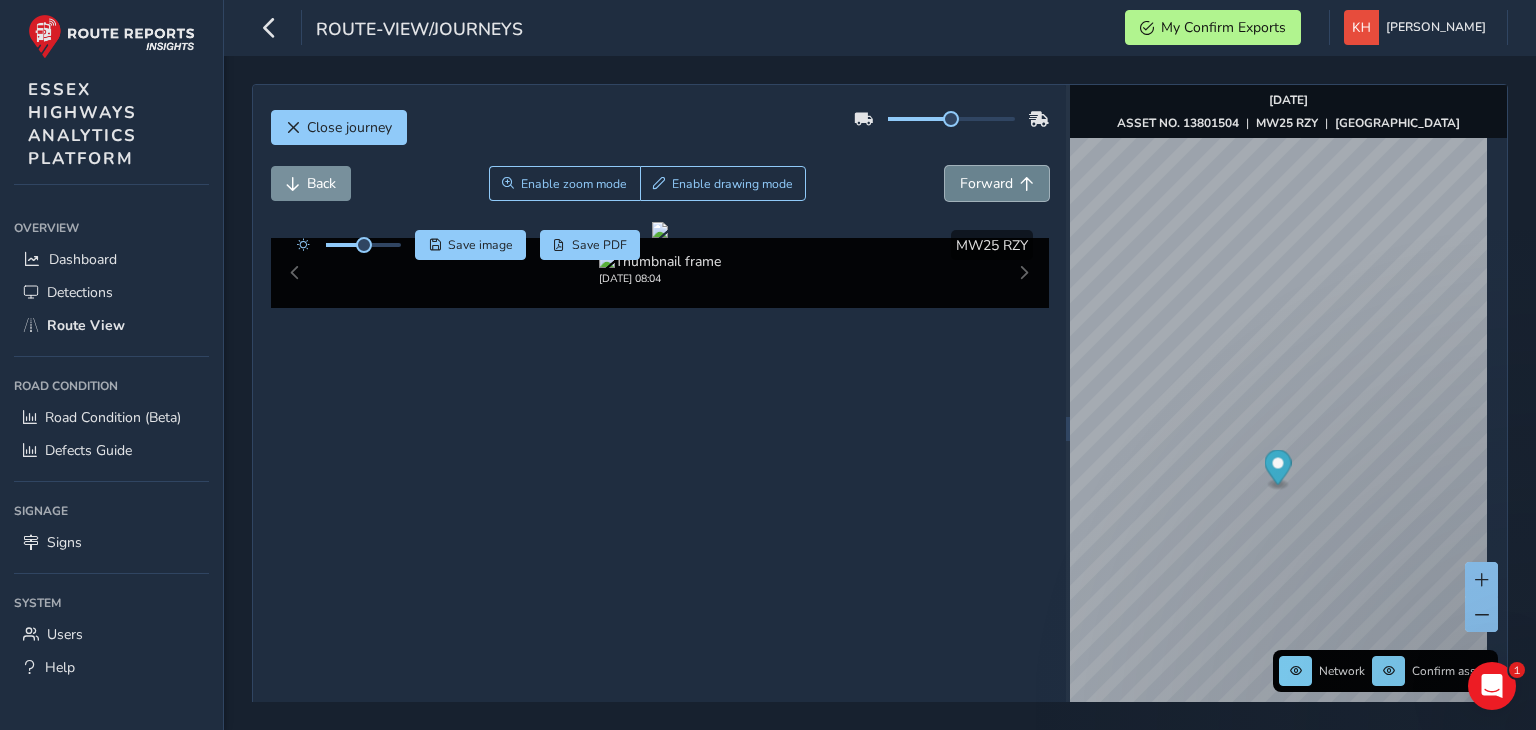click on "Forward" at bounding box center [986, 183] 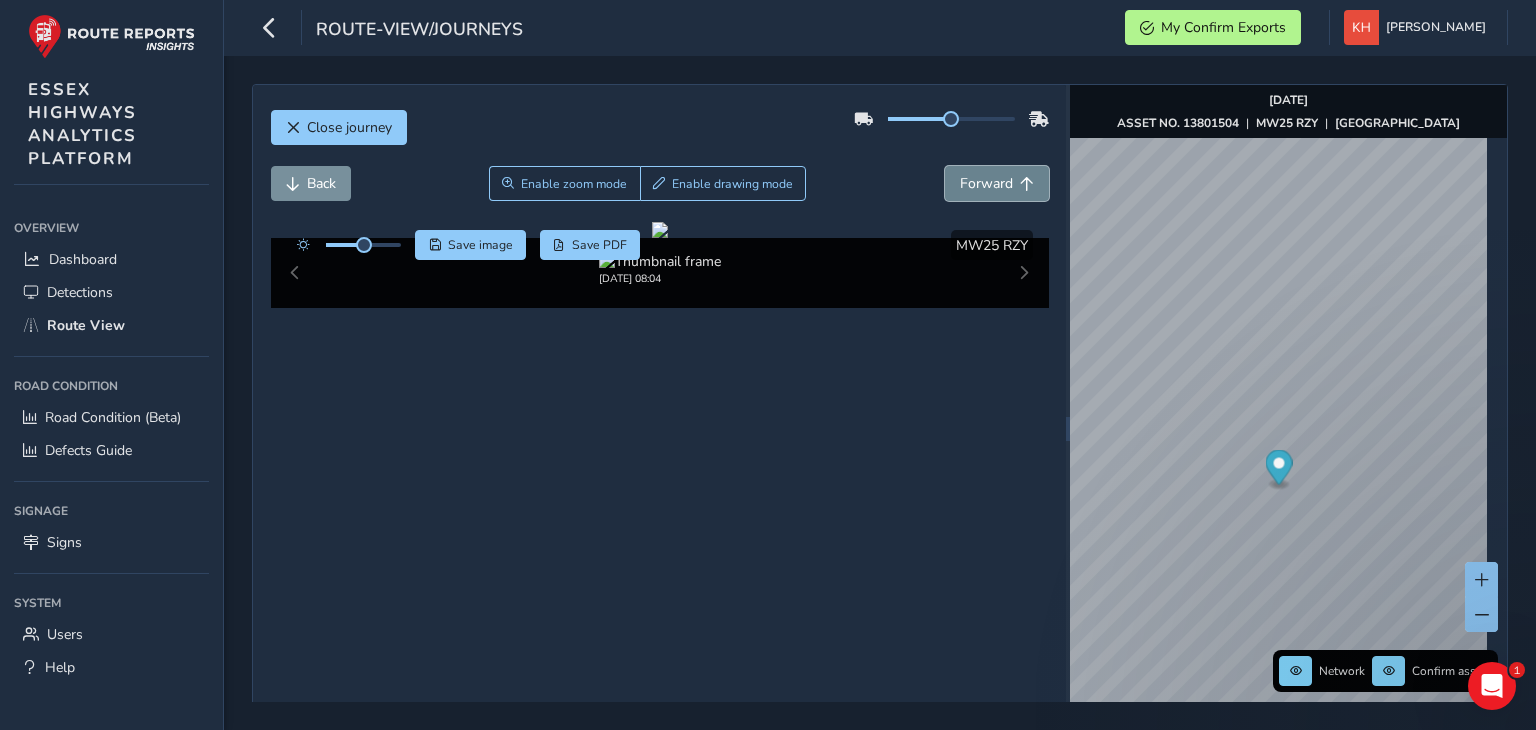 click on "Forward" at bounding box center [986, 183] 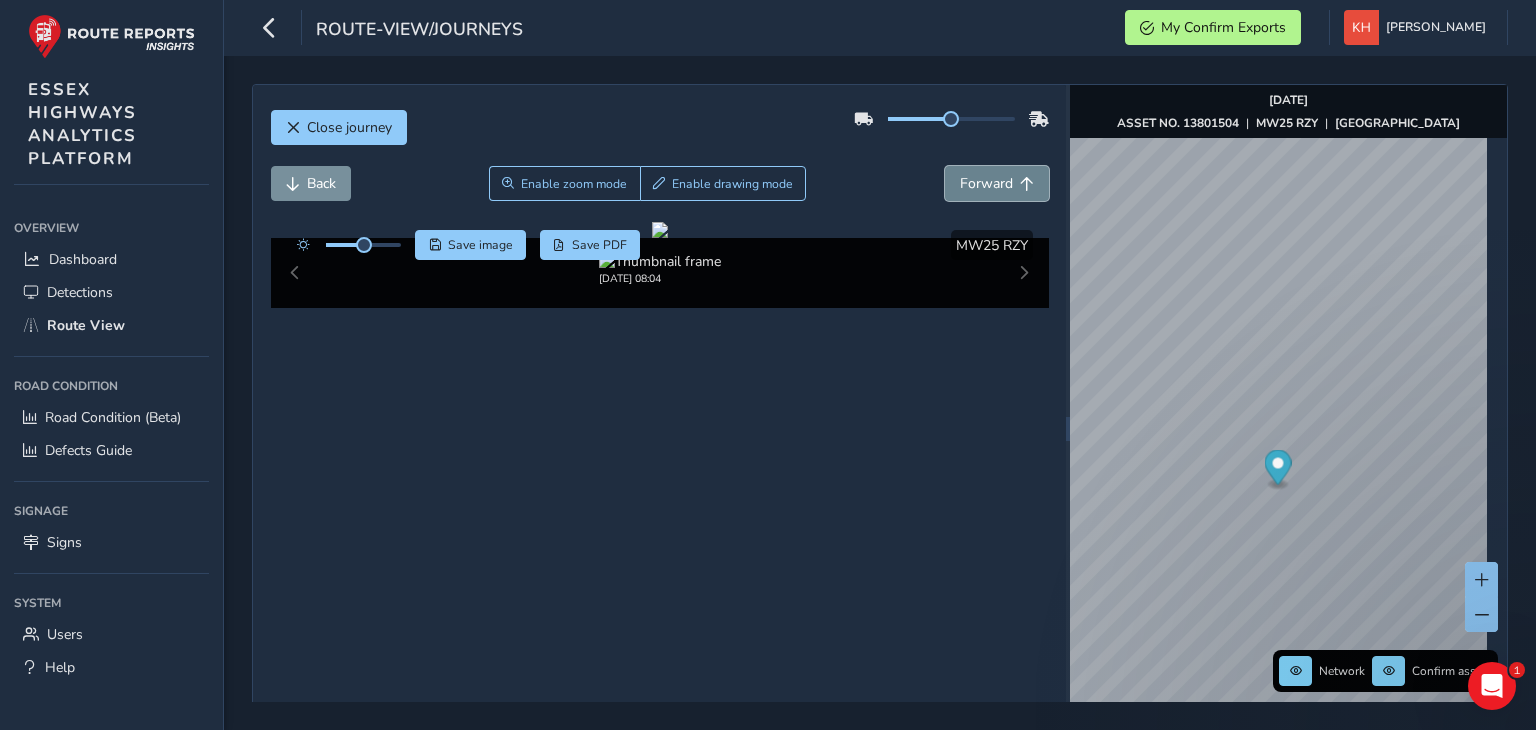 click on "Forward" at bounding box center [986, 183] 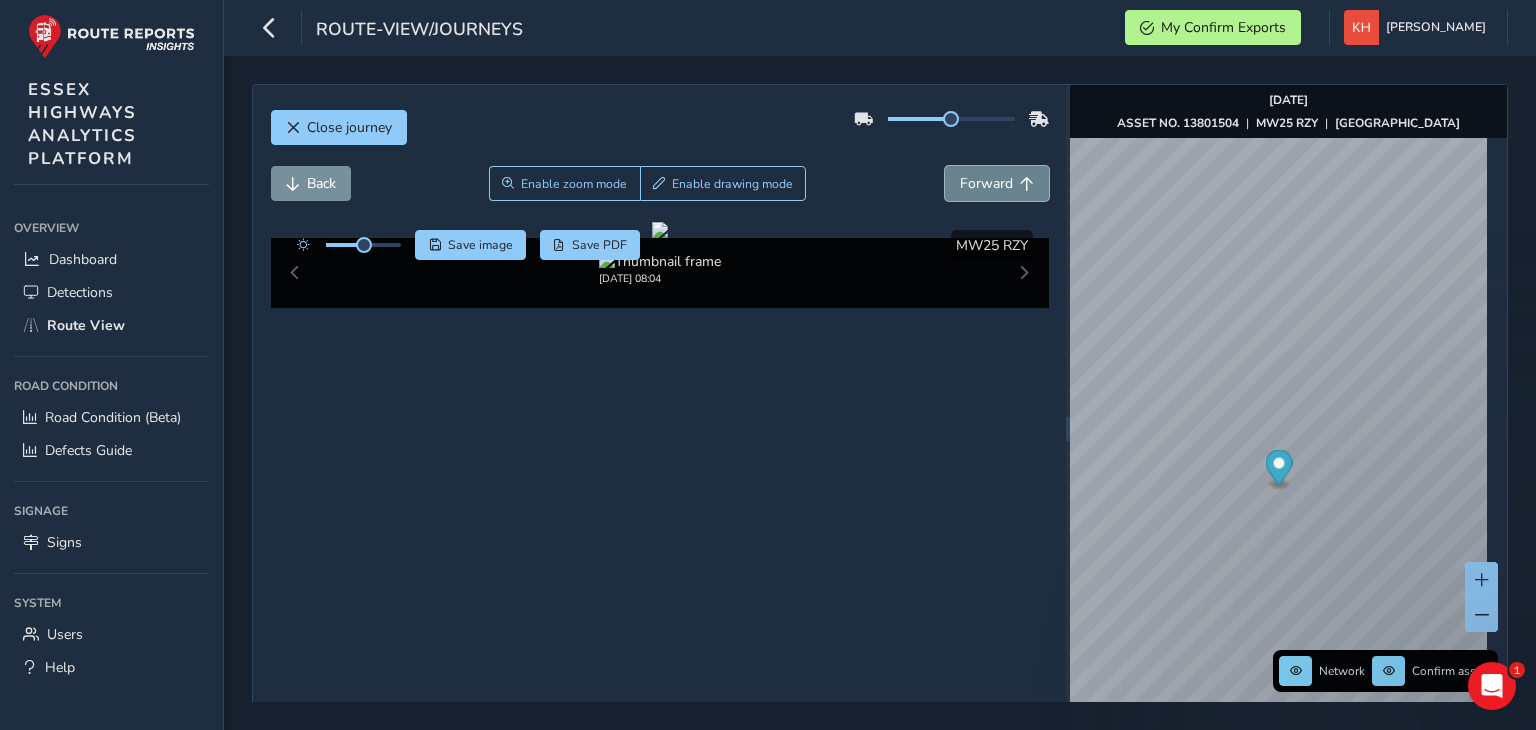 click on "Forward" at bounding box center [986, 183] 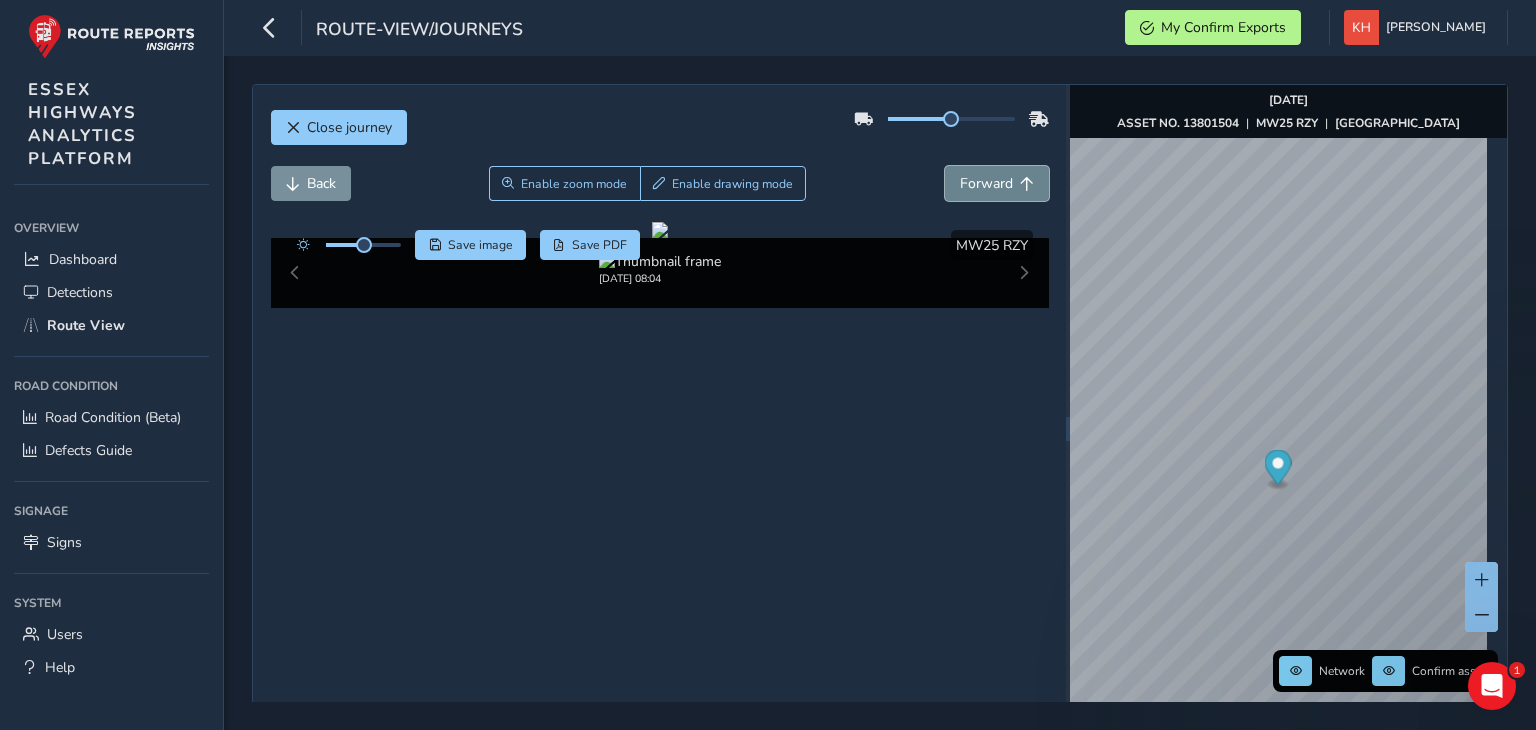 click on "Forward" at bounding box center [986, 183] 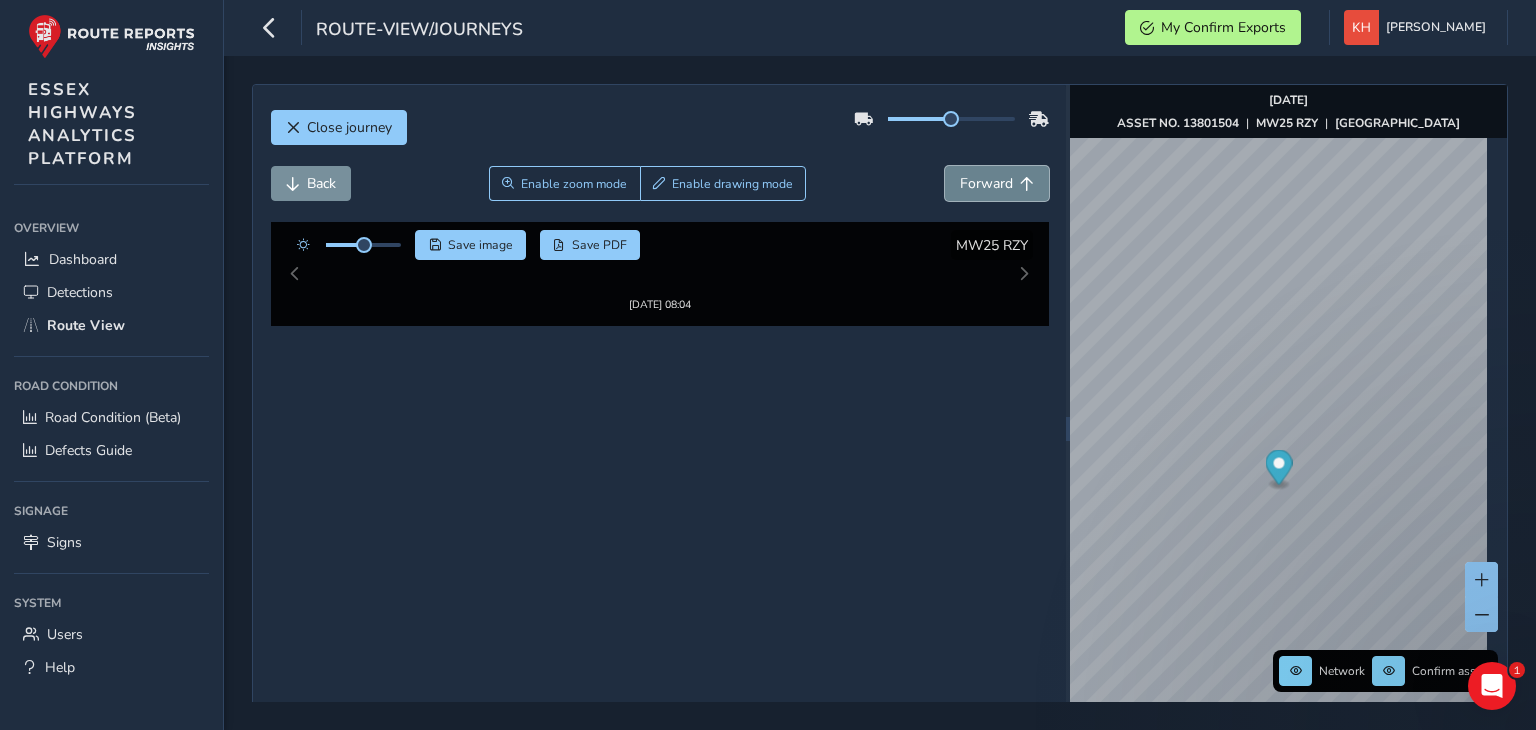 click on "Forward" at bounding box center [986, 183] 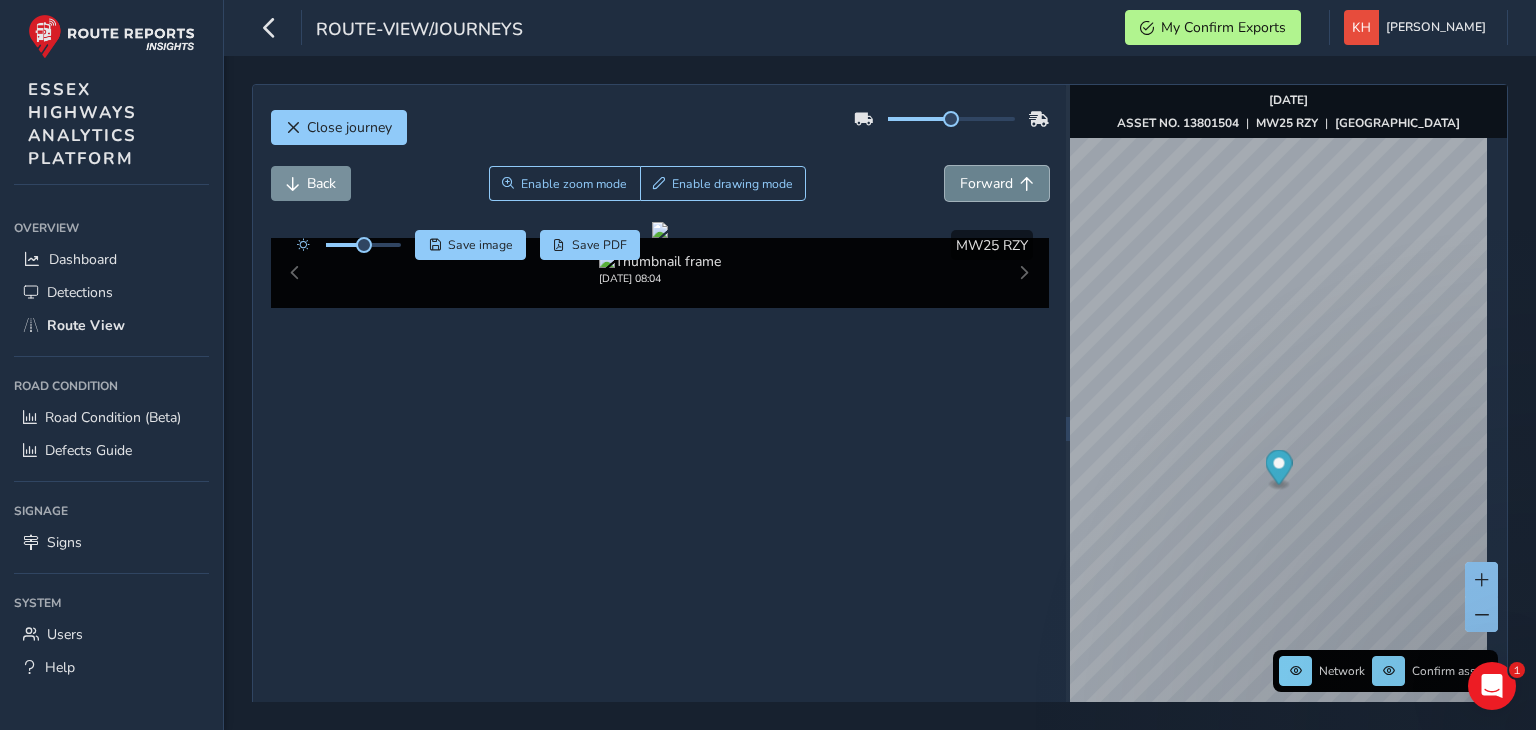 click on "Forward" at bounding box center (986, 183) 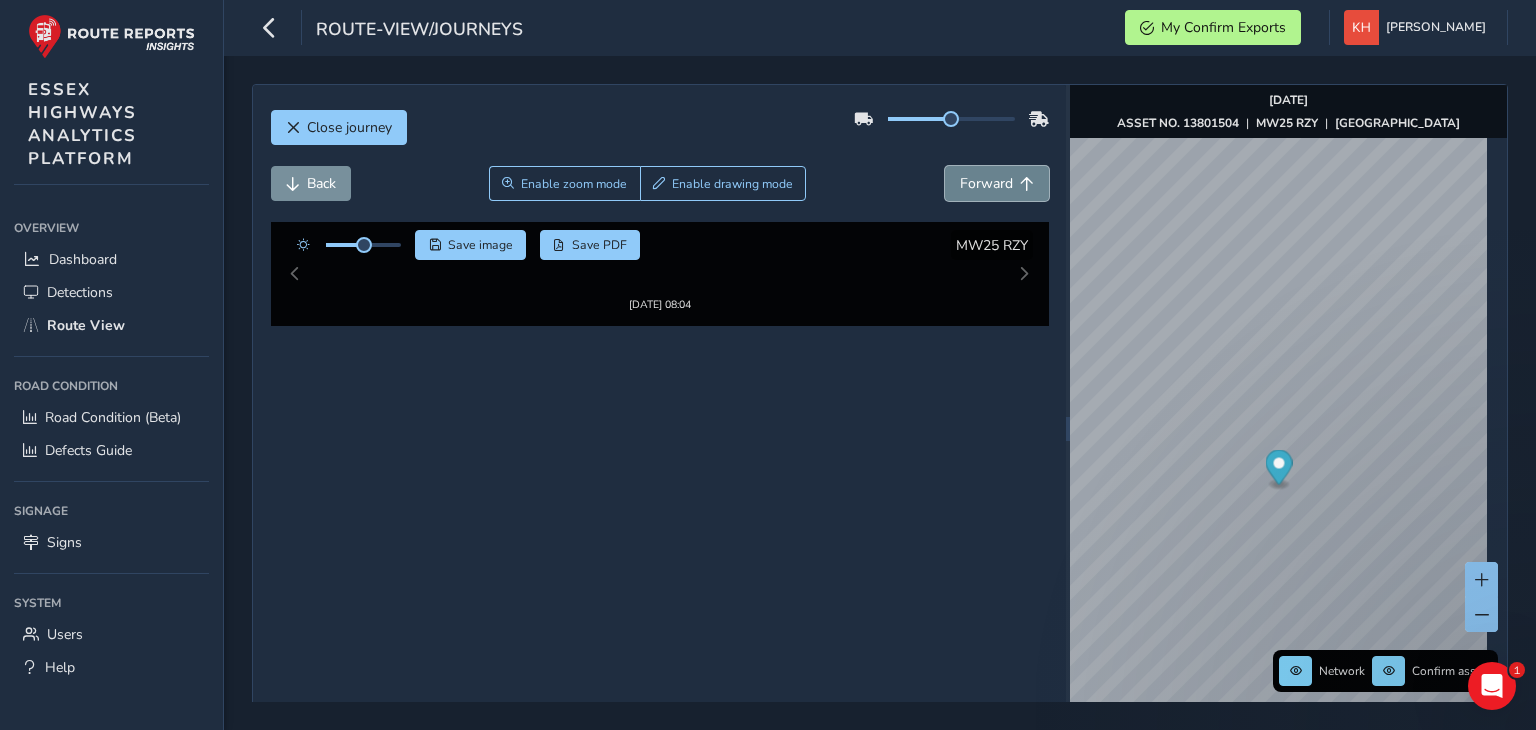 click on "Forward" at bounding box center (986, 183) 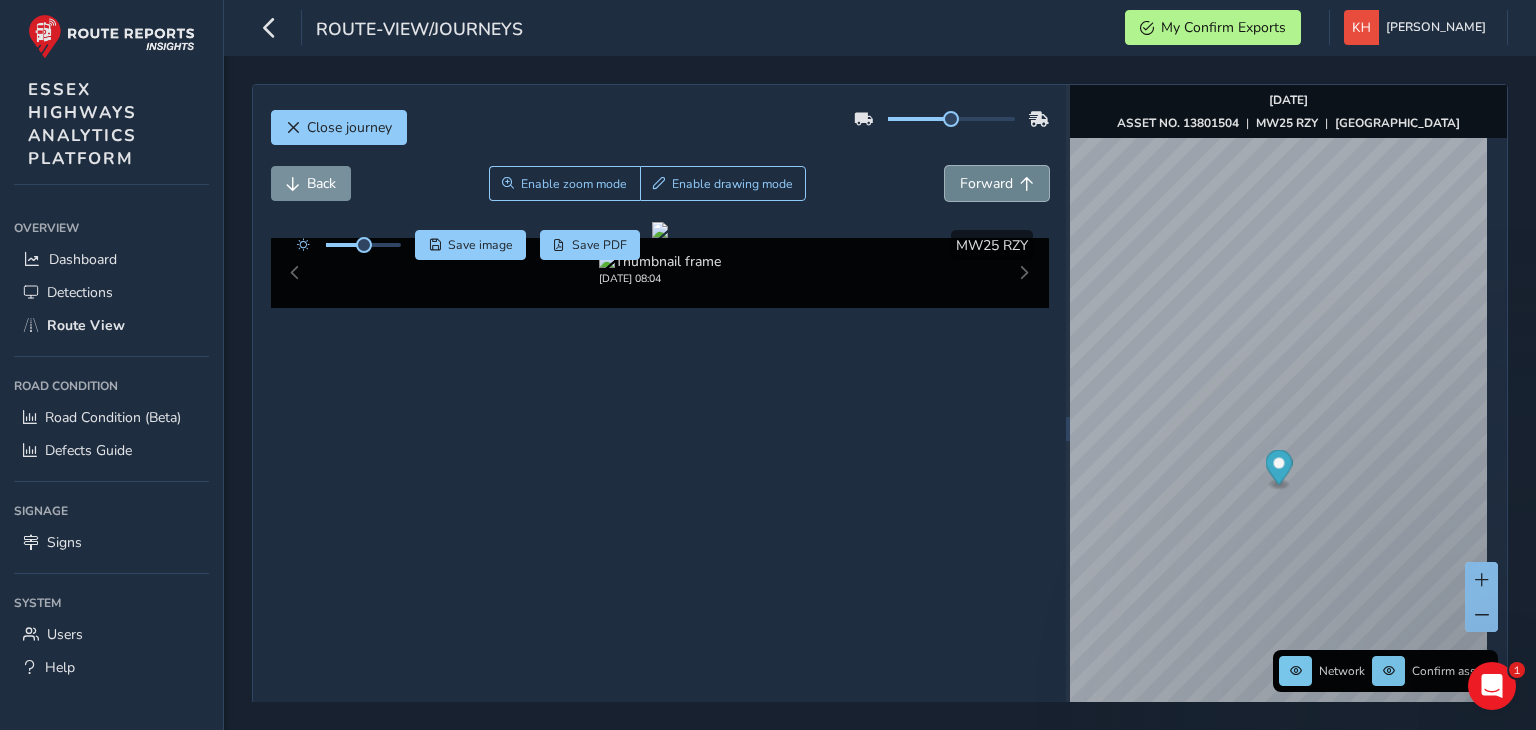 click on "Forward" at bounding box center (986, 183) 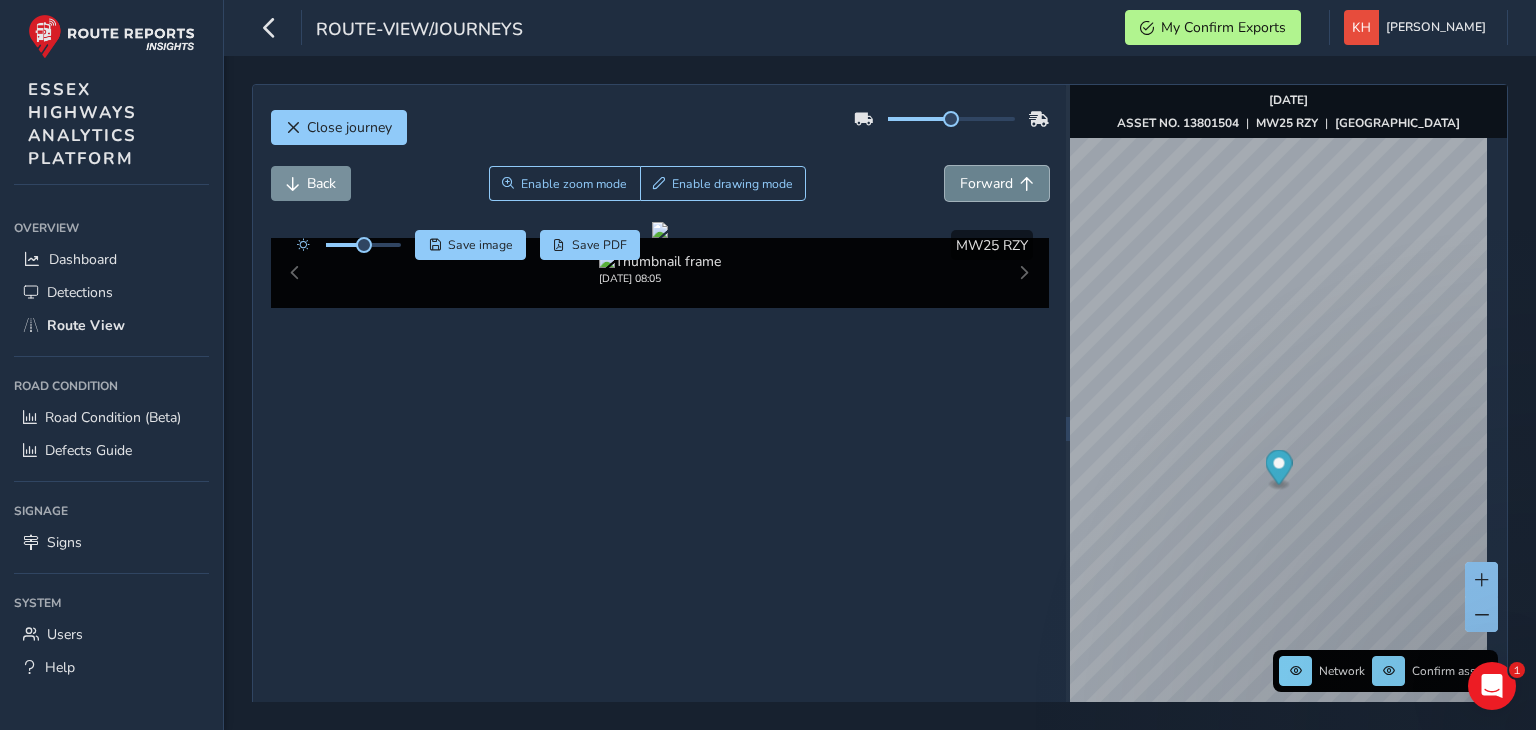 click on "Forward" at bounding box center [986, 183] 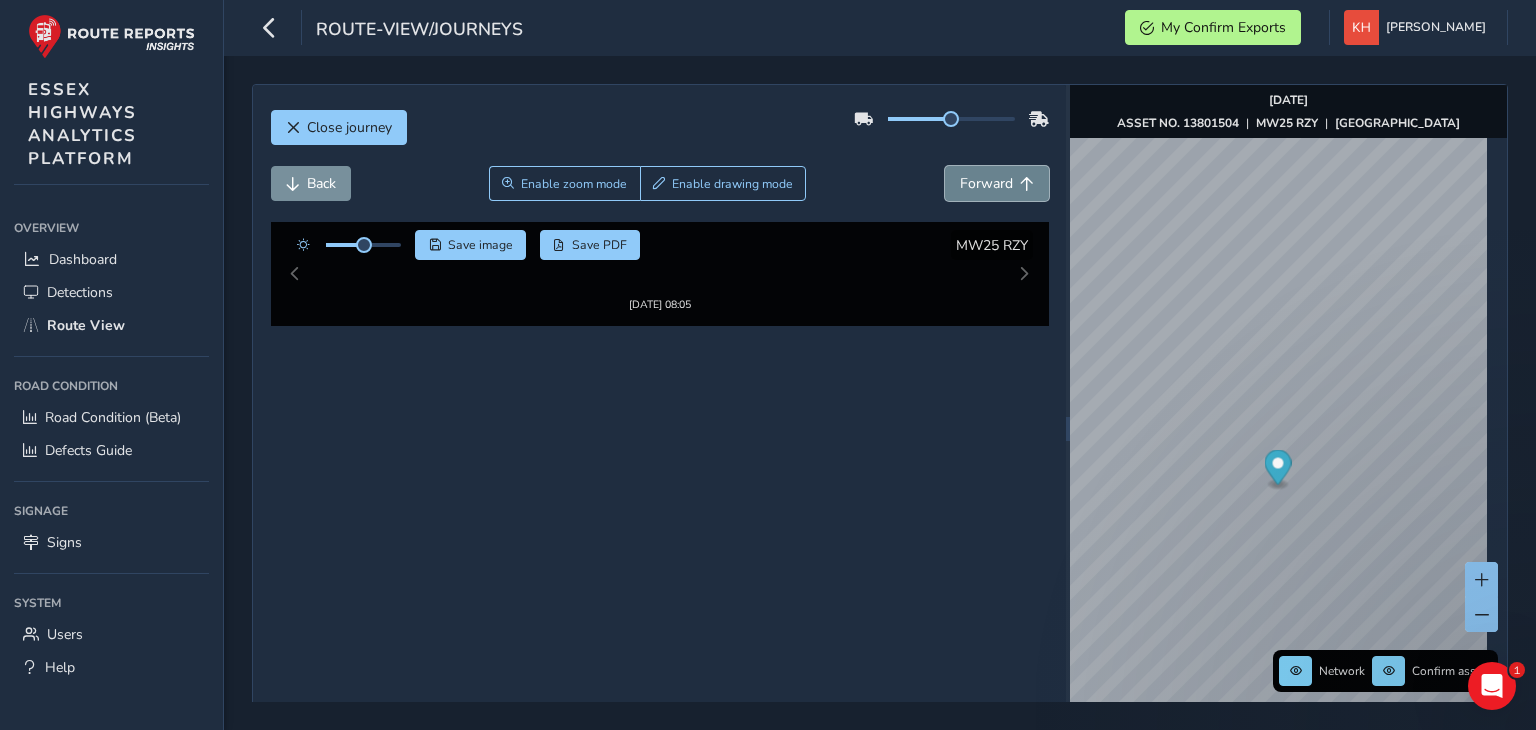 click on "Forward" at bounding box center [986, 183] 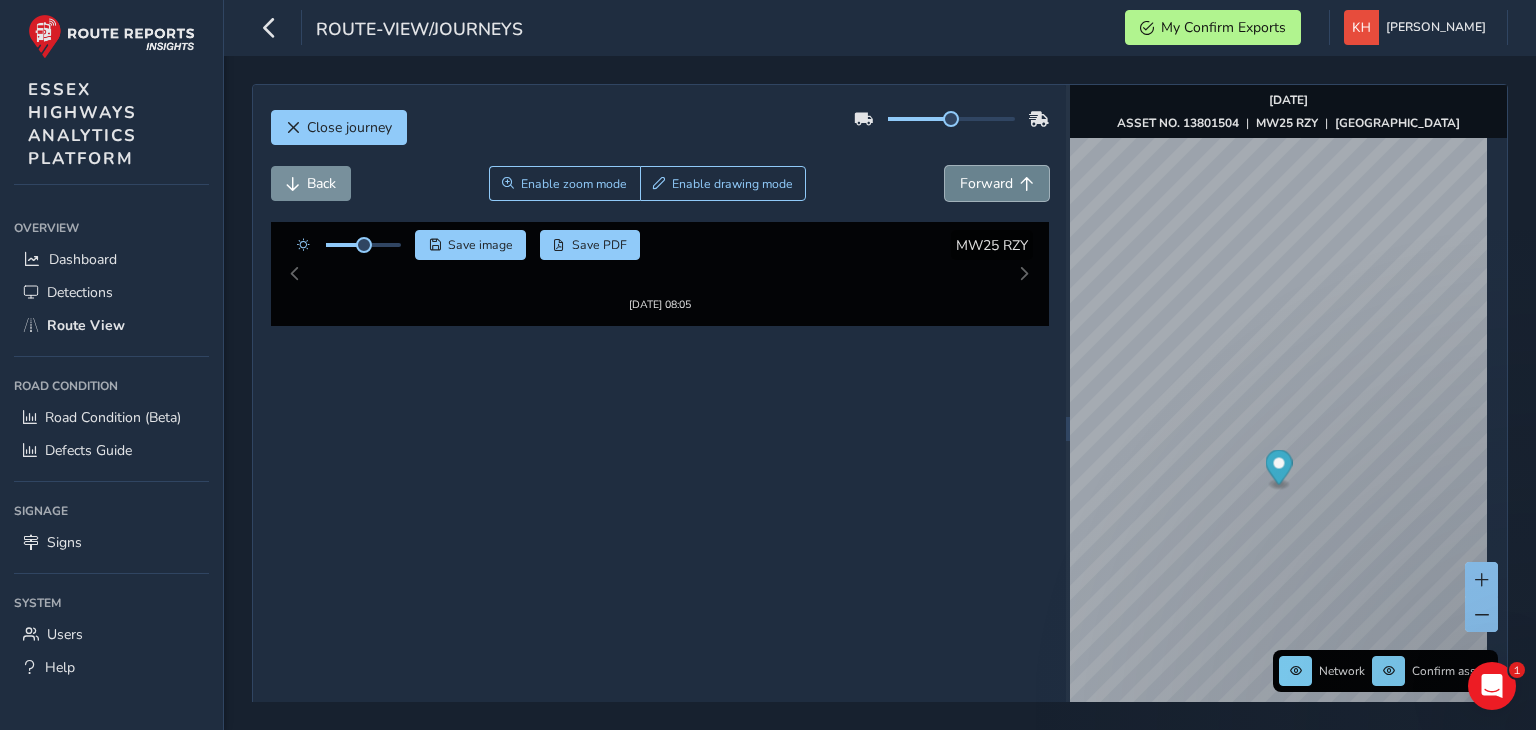click on "Forward" at bounding box center (986, 183) 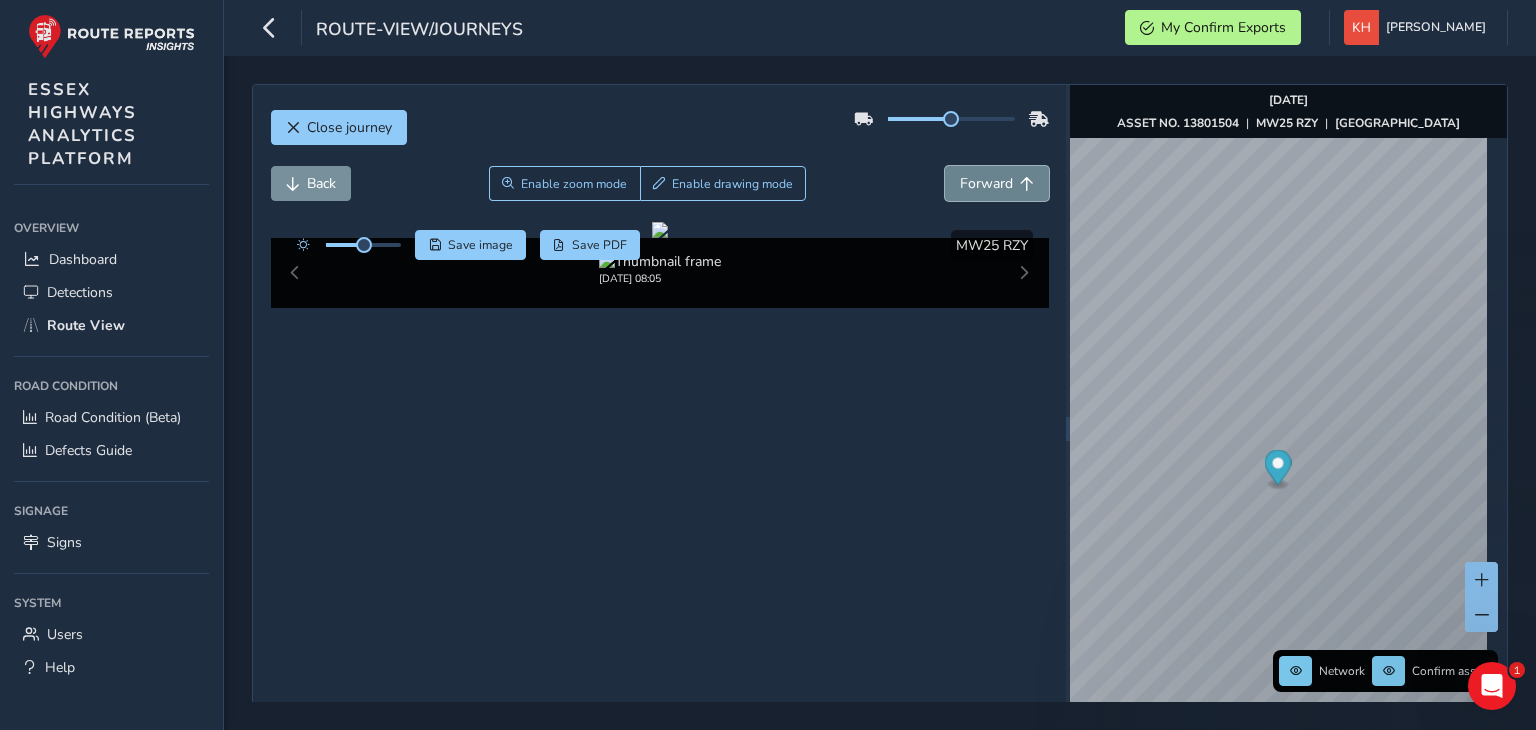 click on "Forward" at bounding box center [986, 183] 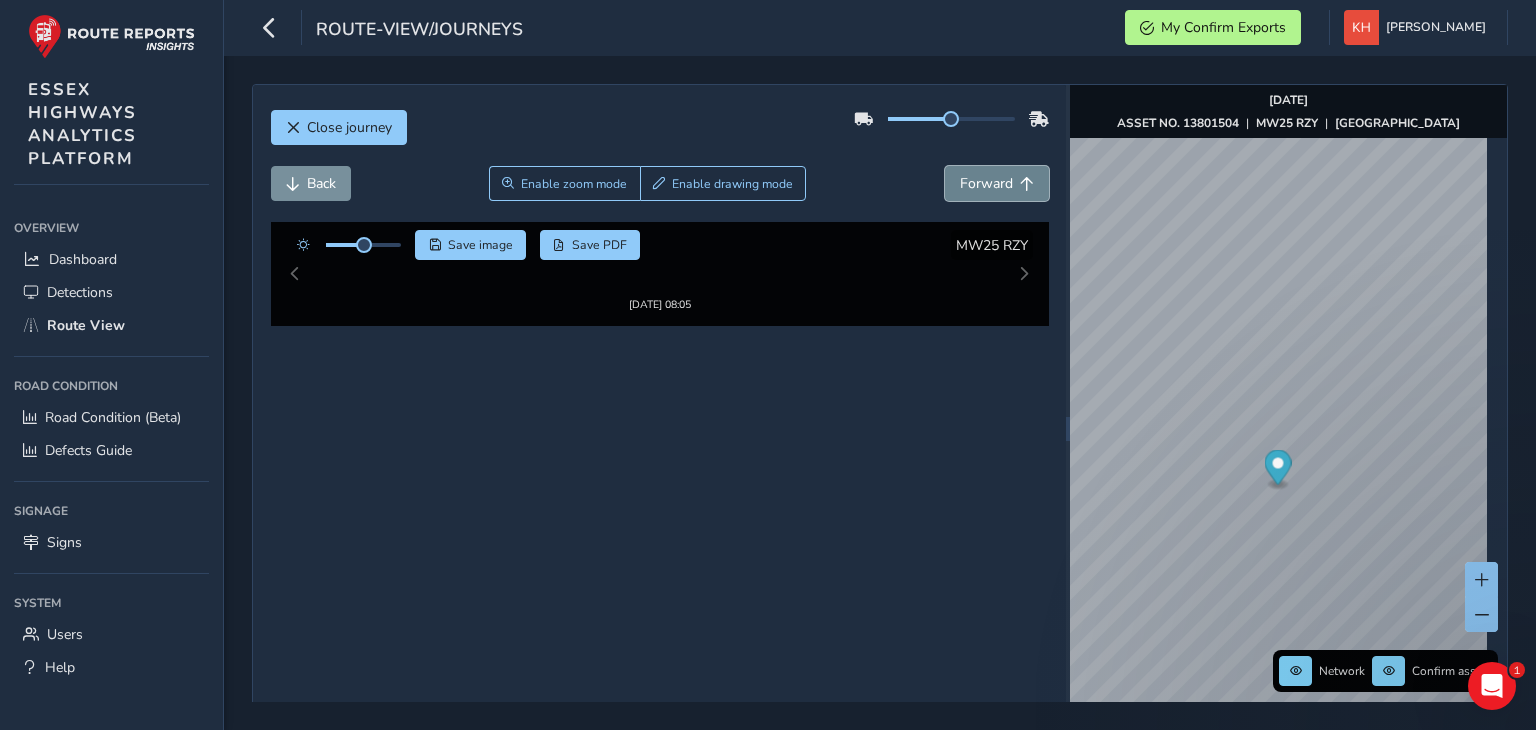 click on "Forward" at bounding box center [986, 183] 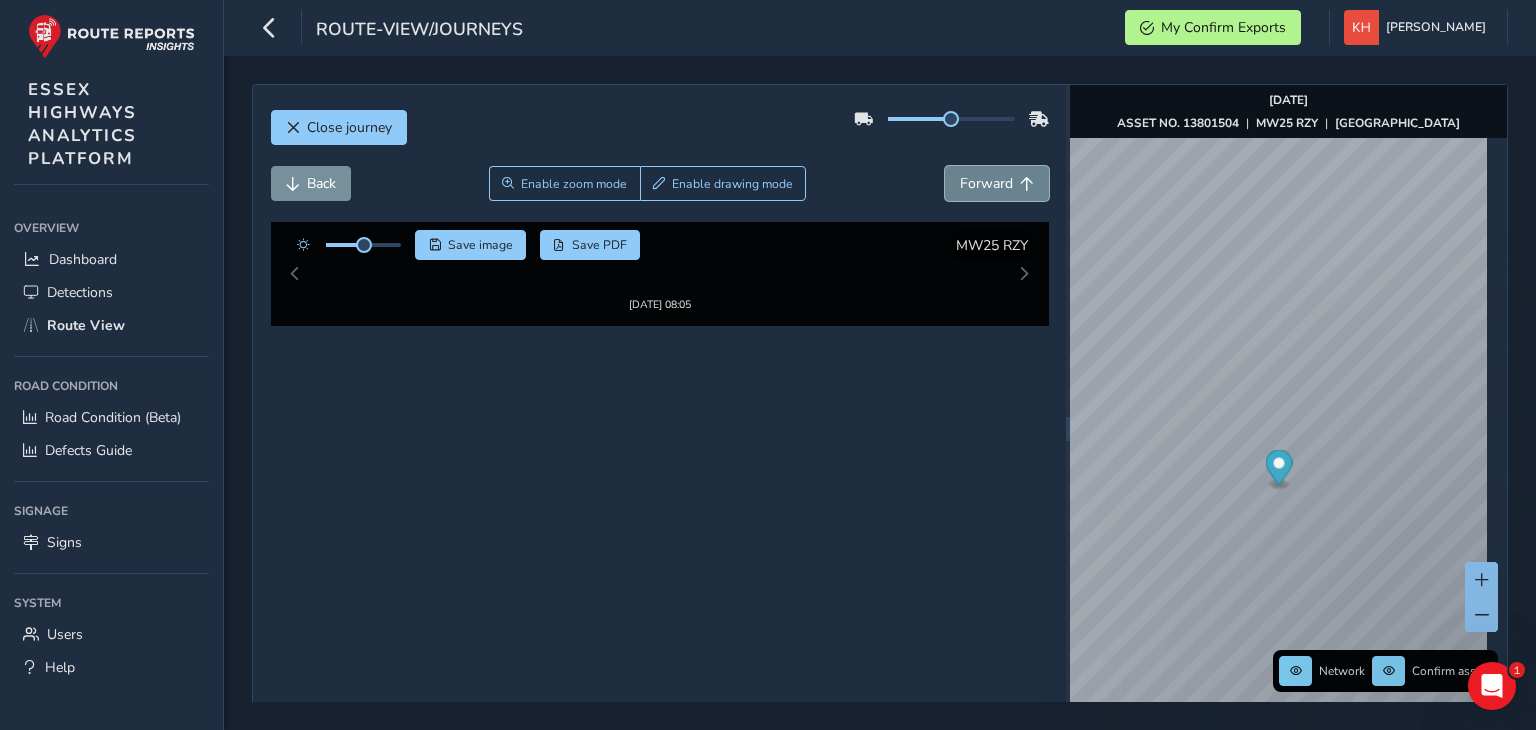 click on "Forward" at bounding box center (986, 183) 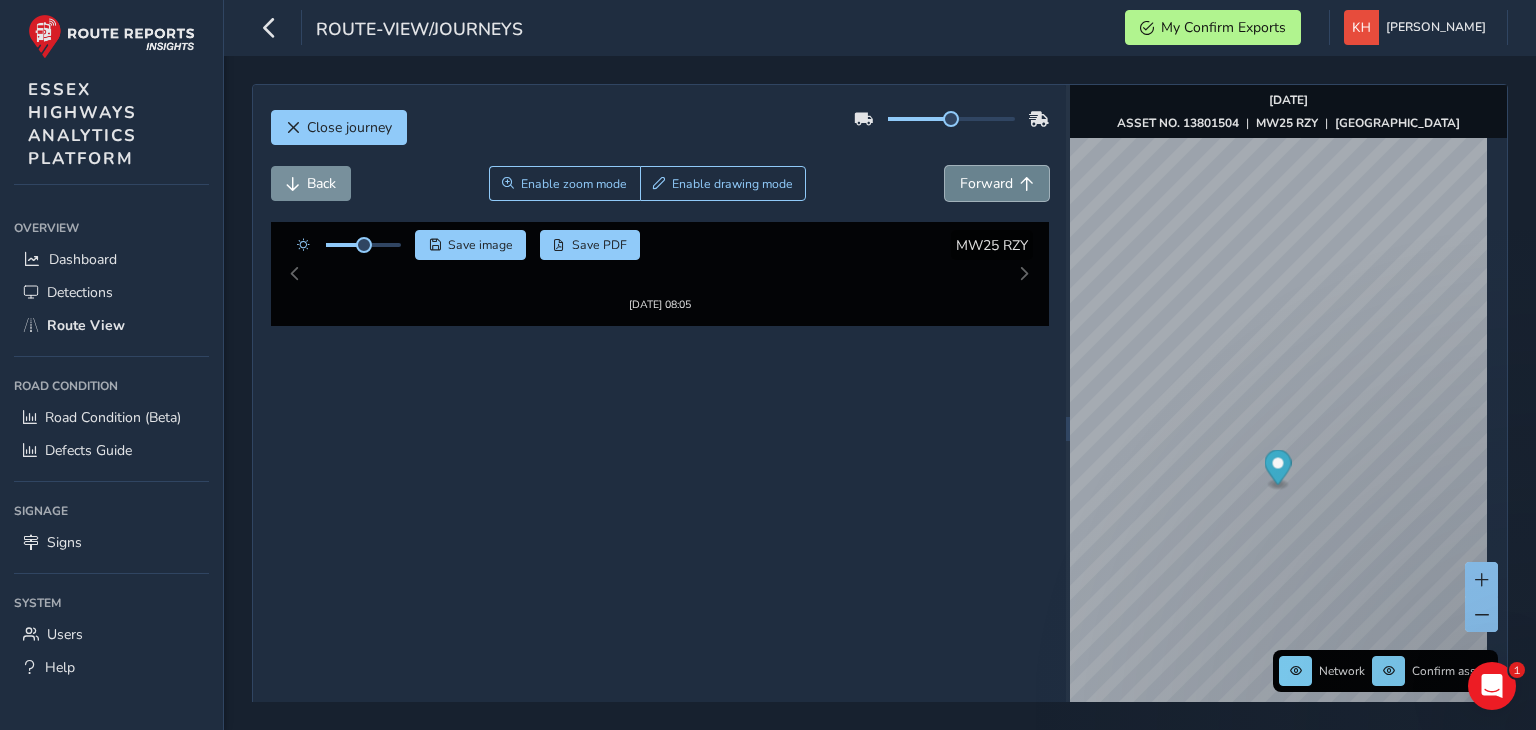 click on "Forward" at bounding box center [986, 183] 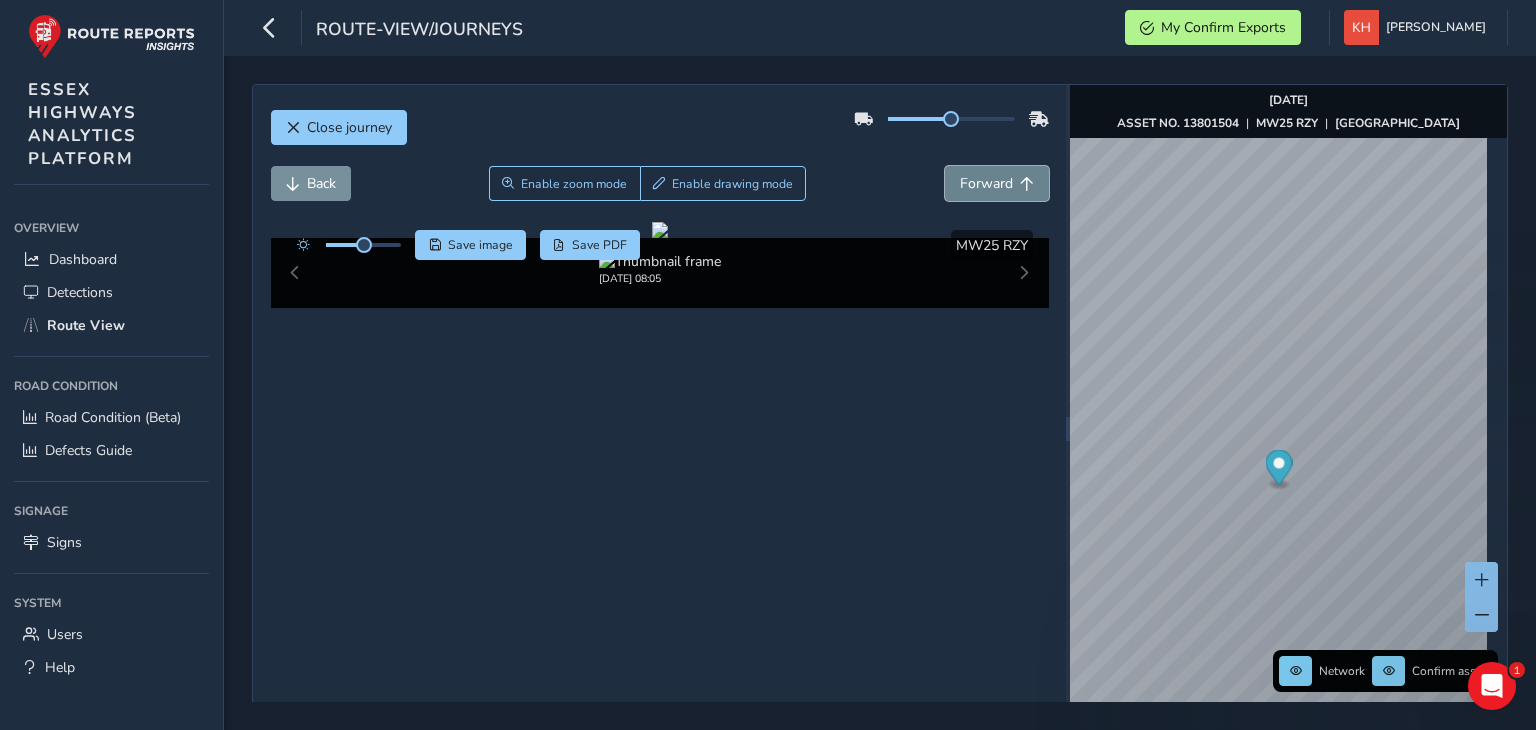 click on "Forward" at bounding box center (986, 183) 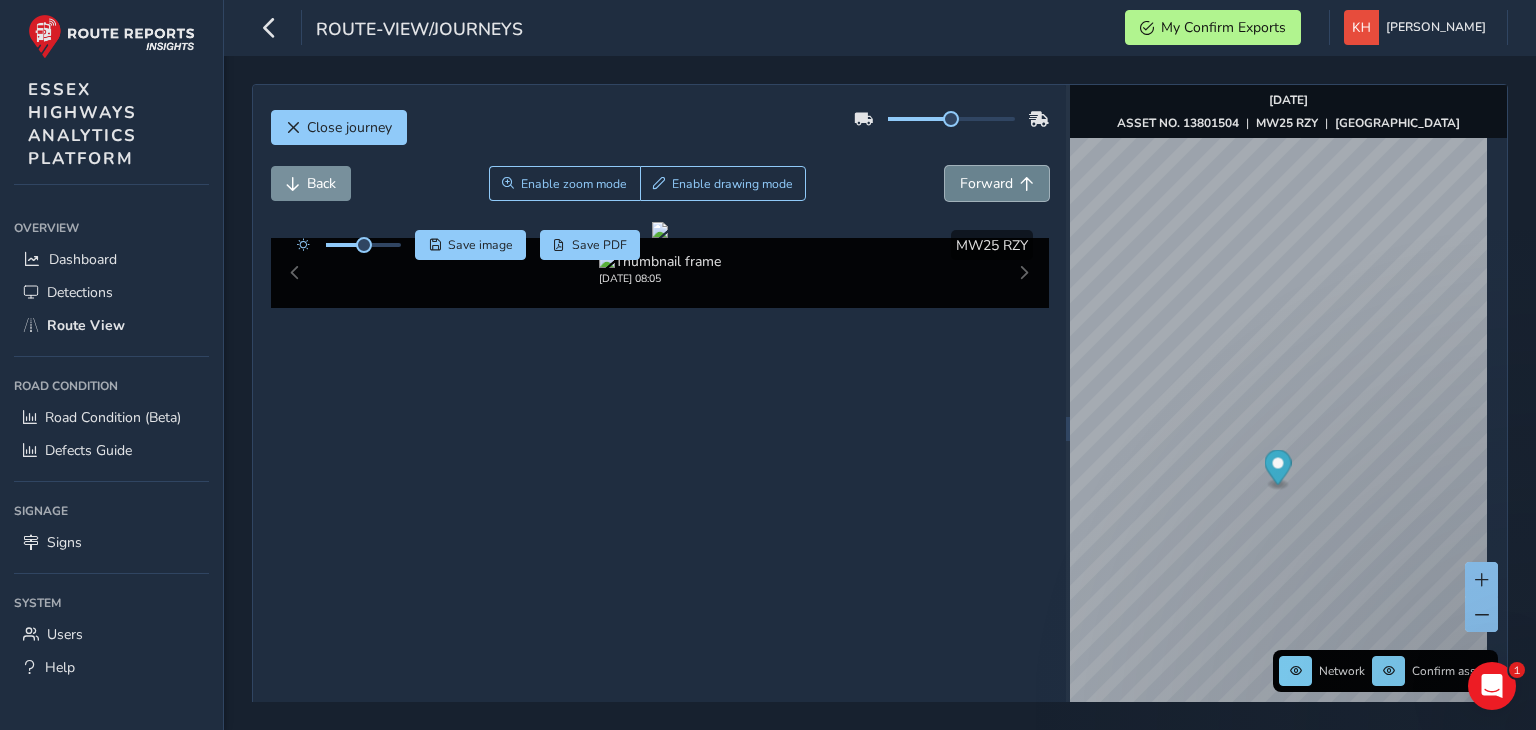 click on "Forward" at bounding box center (986, 183) 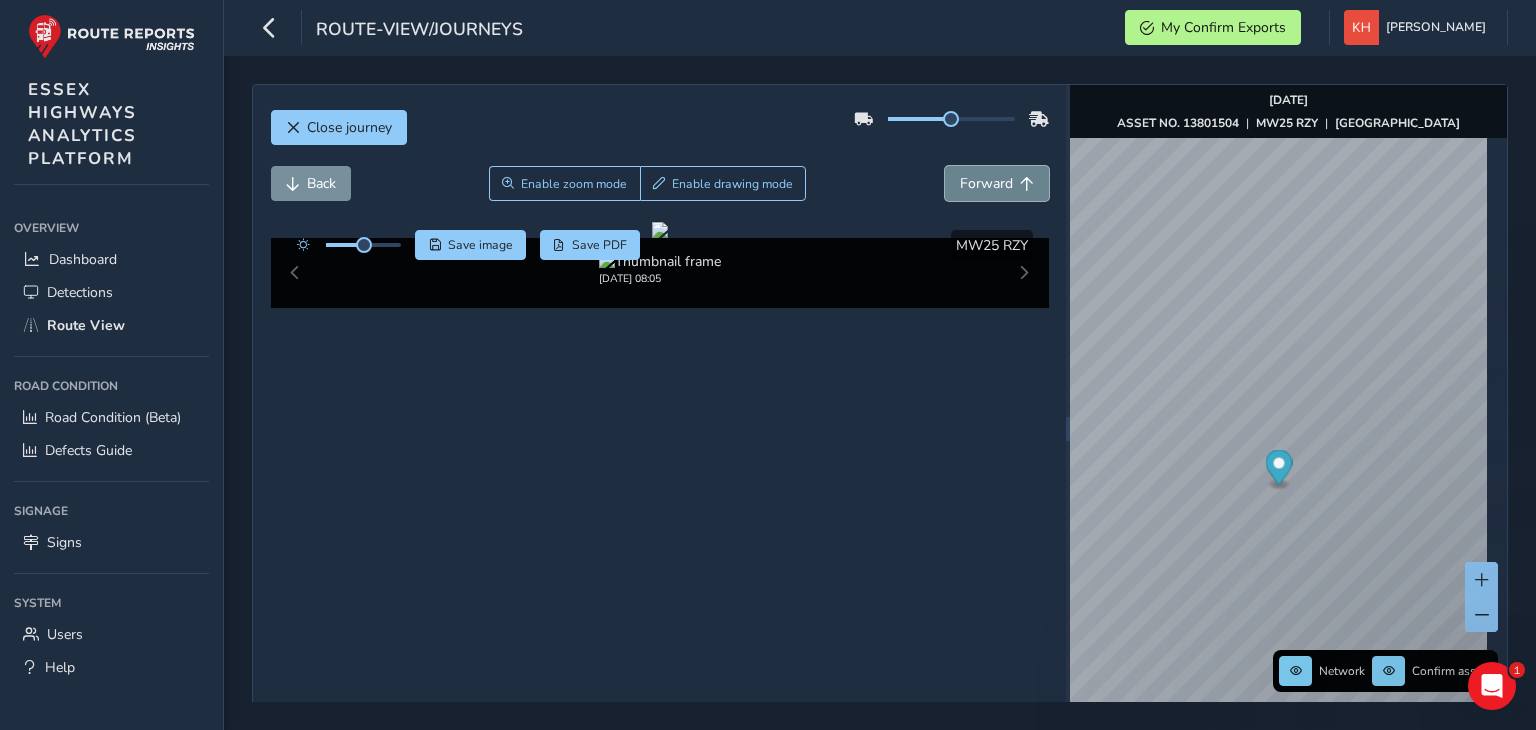 click on "Forward" at bounding box center [986, 183] 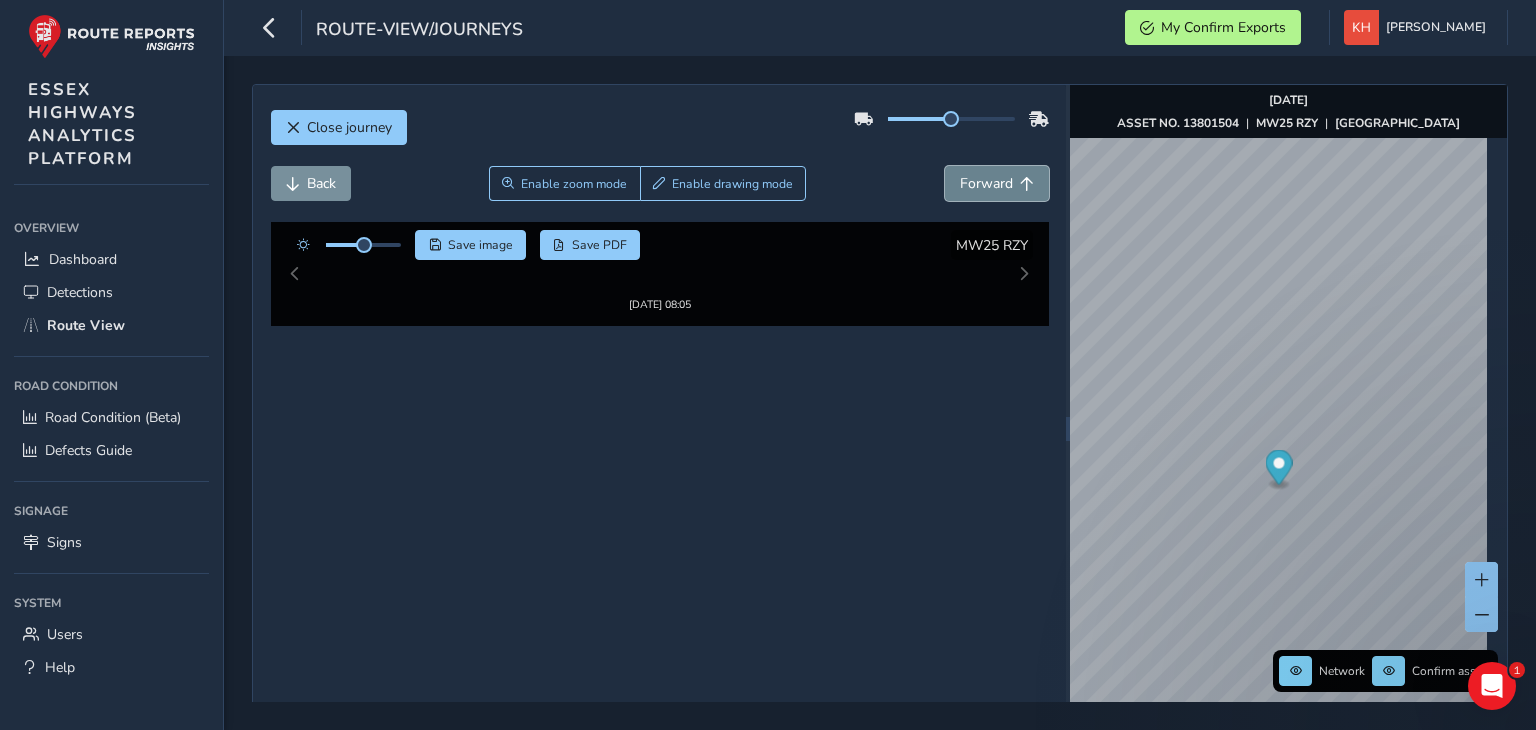 click on "Forward" at bounding box center (986, 183) 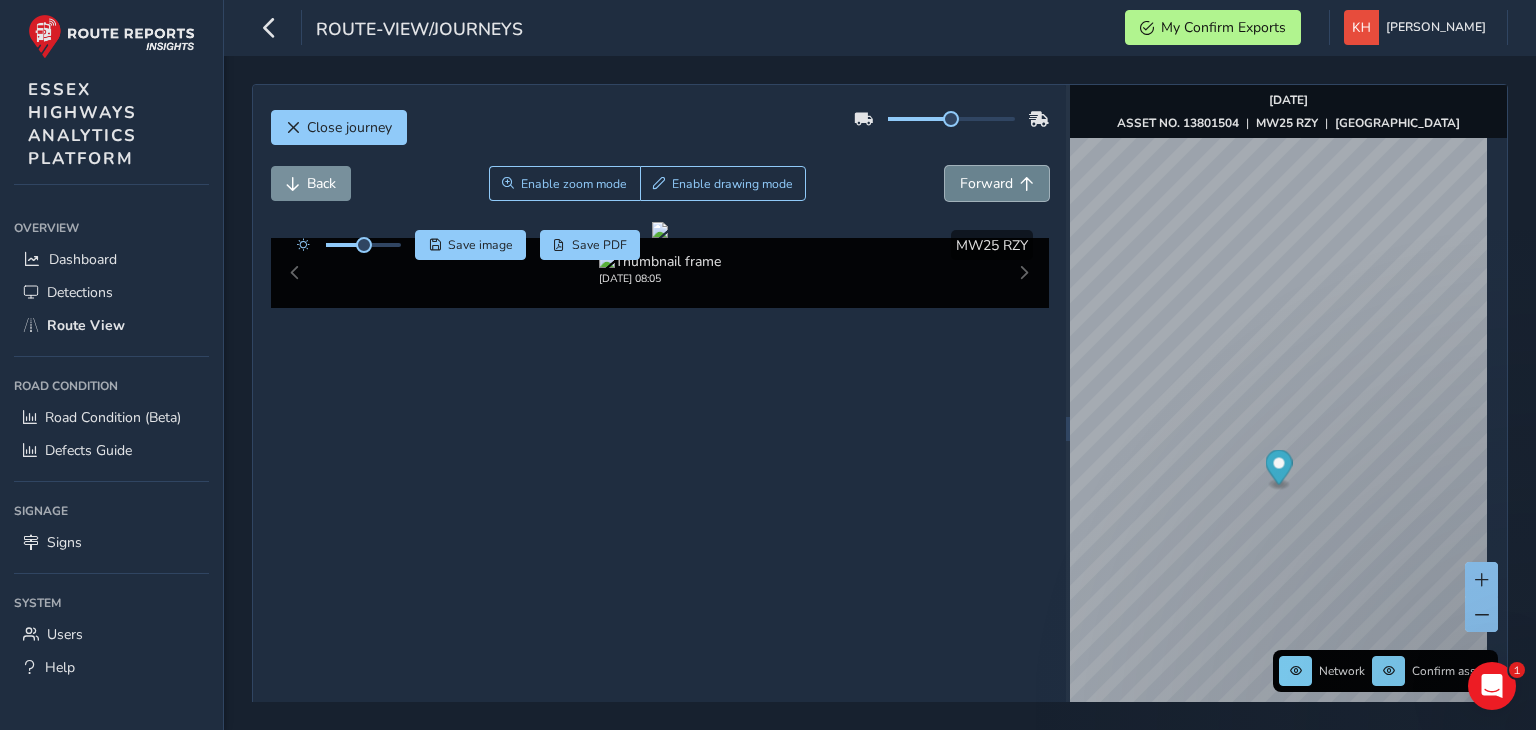 click on "Forward" at bounding box center [986, 183] 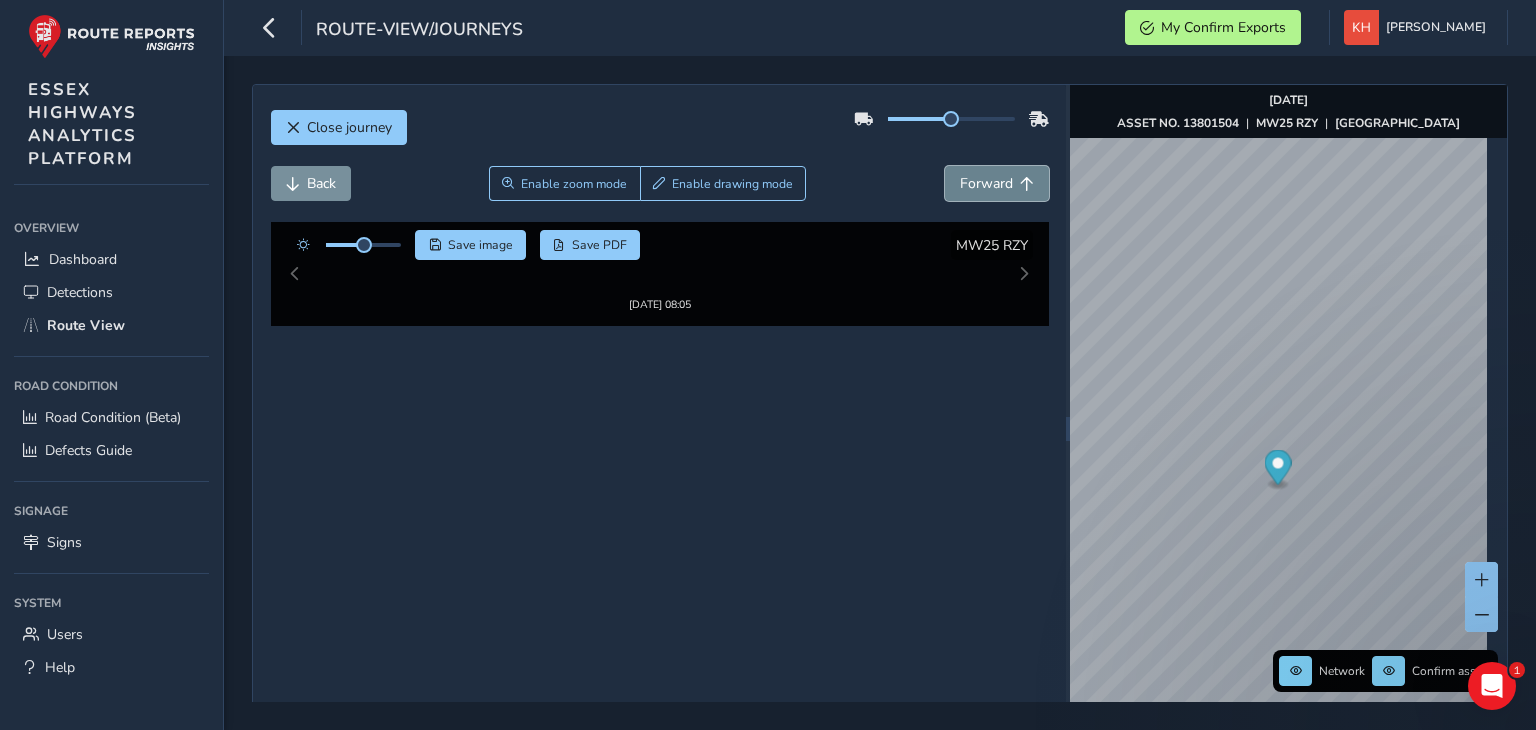 click on "Forward" at bounding box center [986, 183] 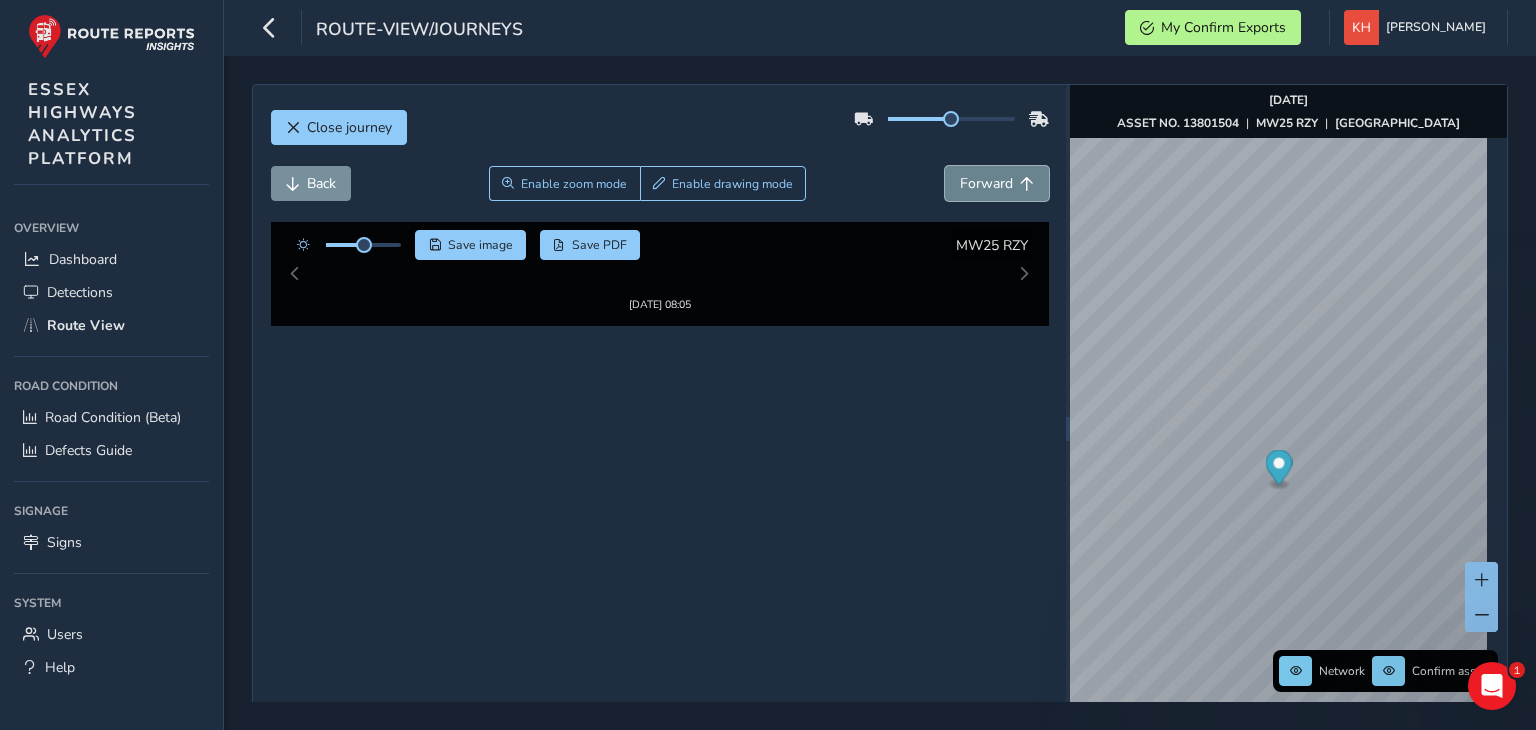 click on "Forward" at bounding box center [986, 183] 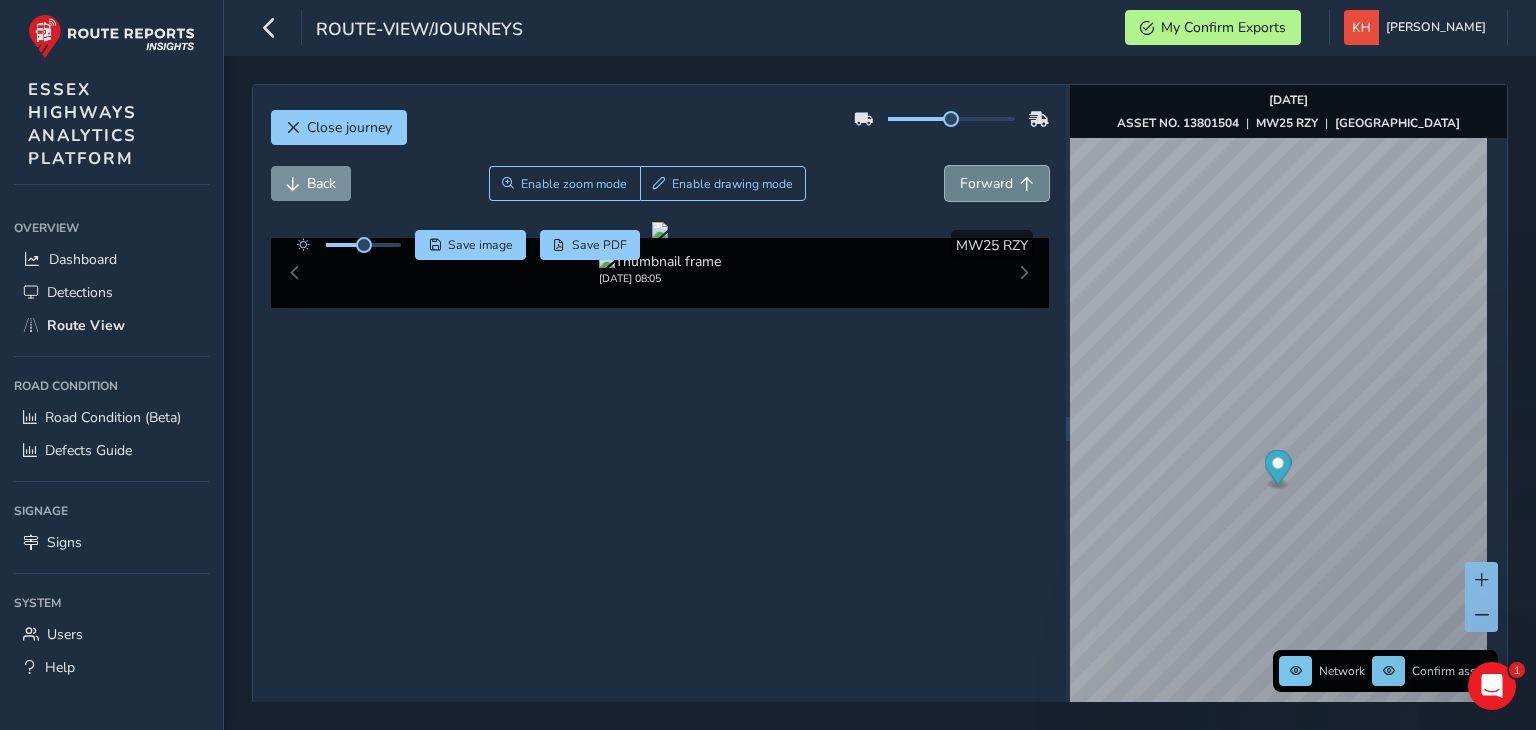 click on "Forward" at bounding box center [986, 183] 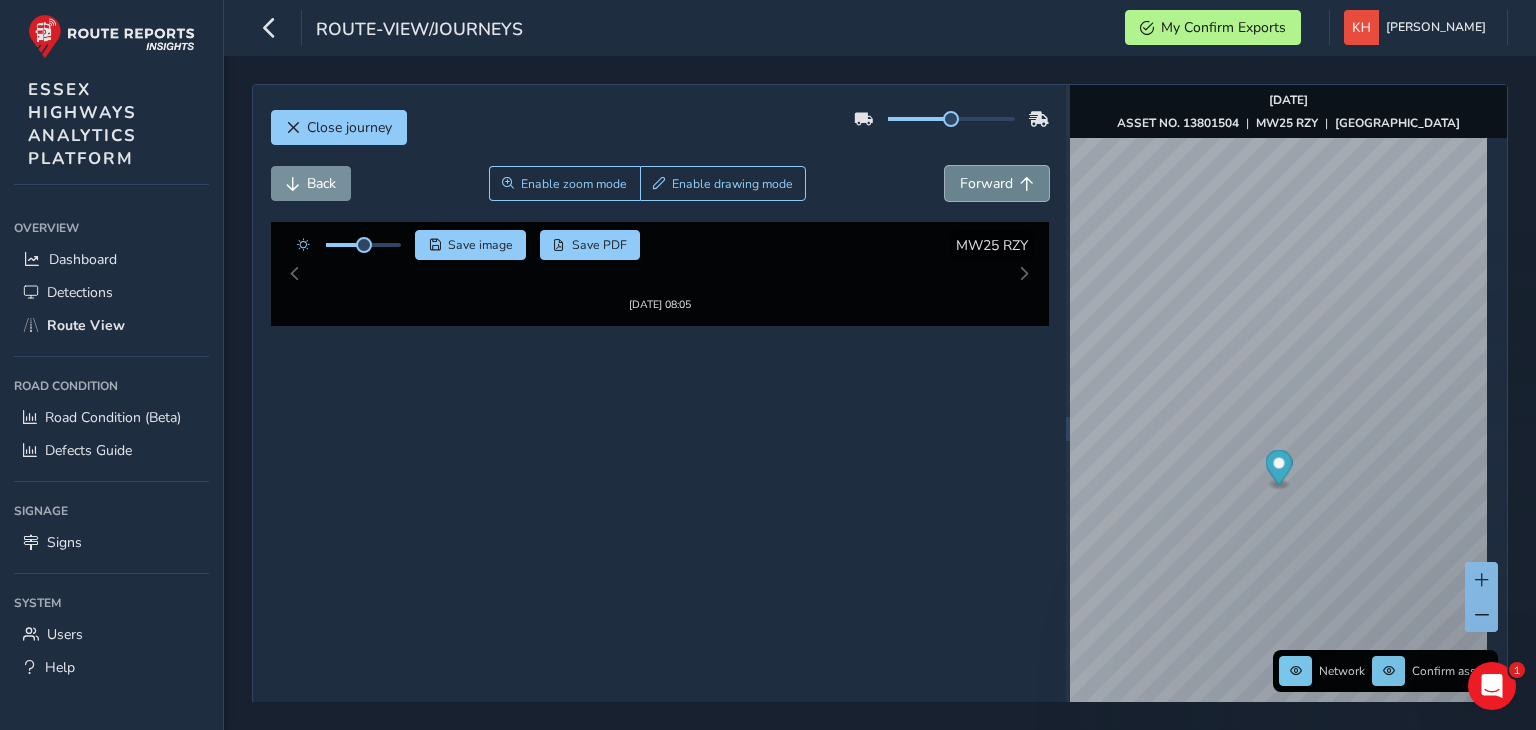 click on "Forward" at bounding box center (986, 183) 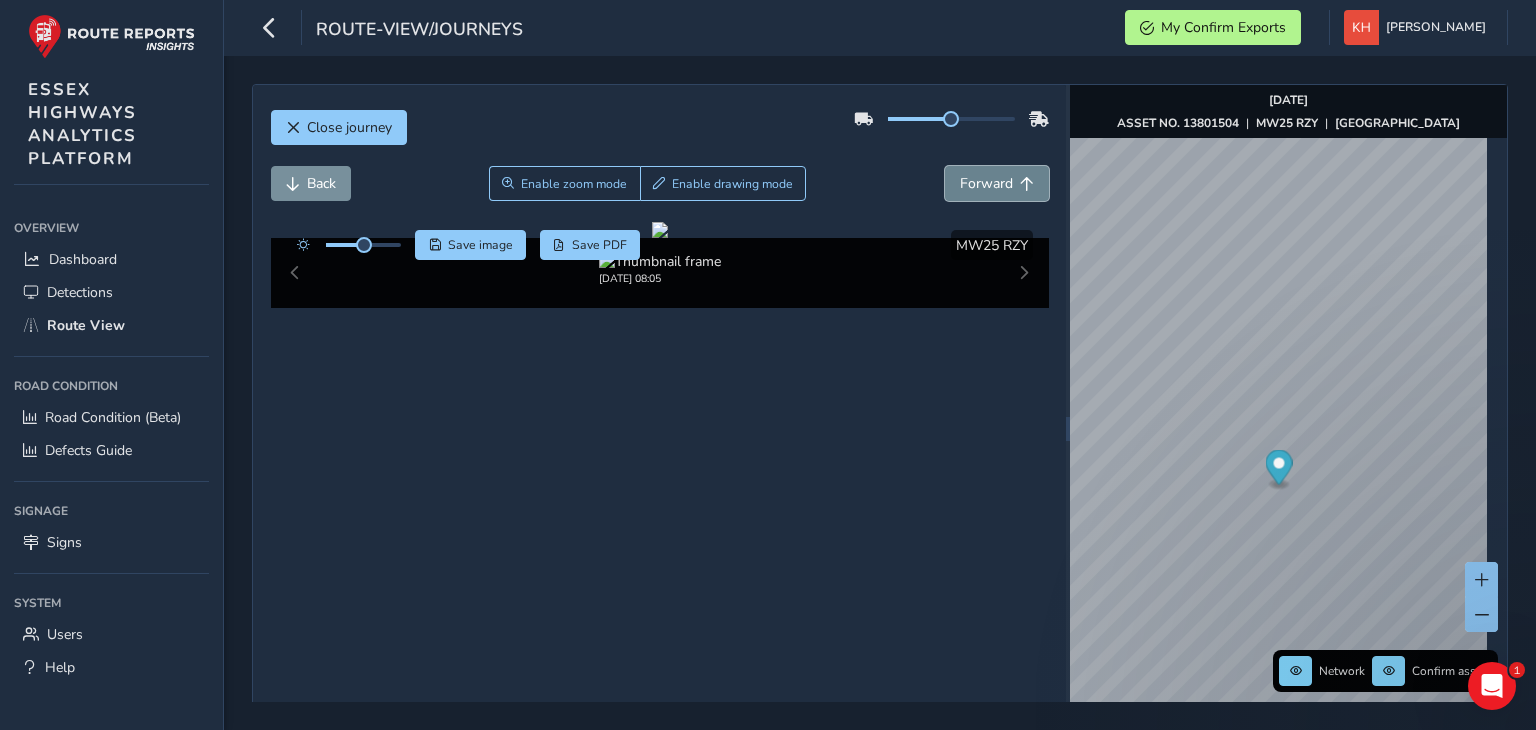 click on "Forward" at bounding box center (986, 183) 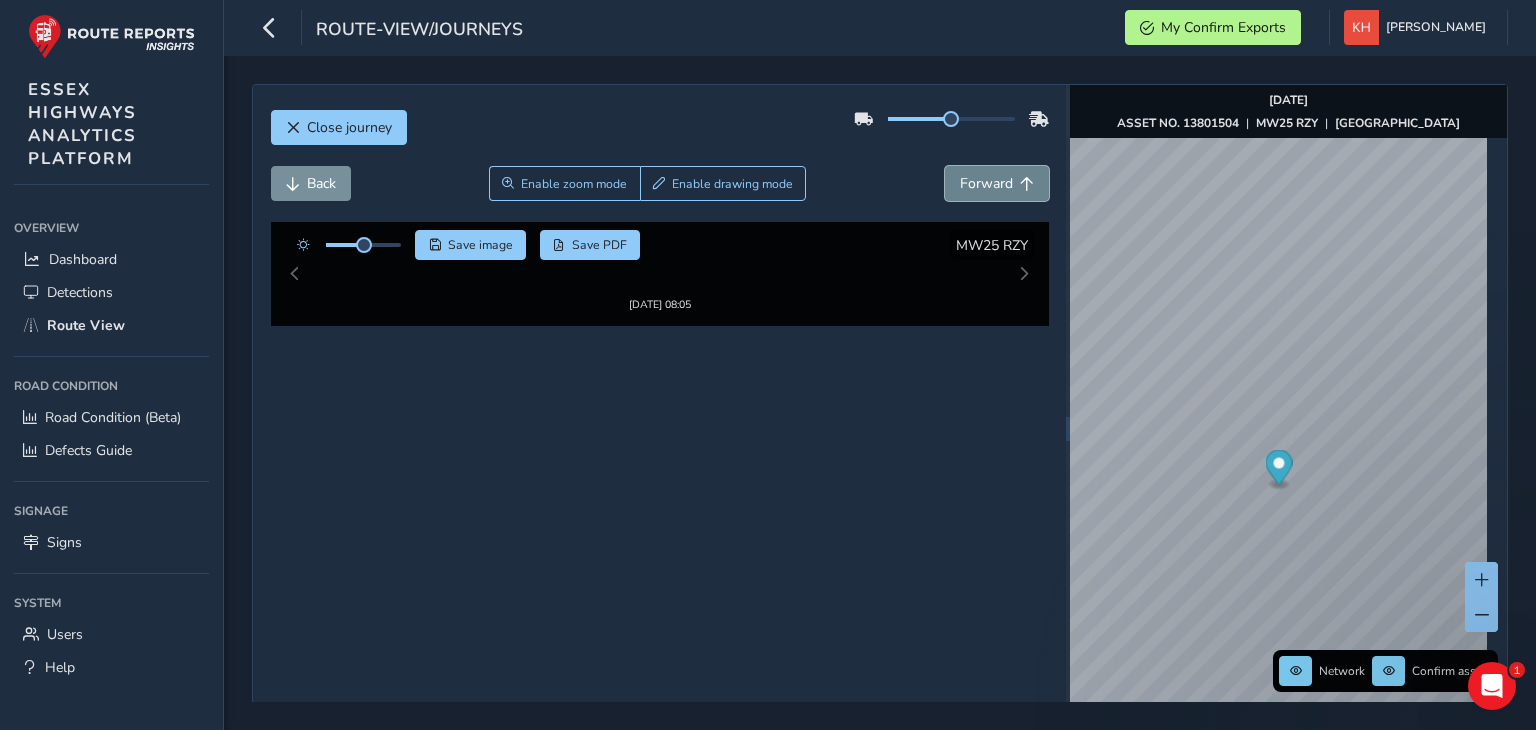 click on "Forward" at bounding box center (986, 183) 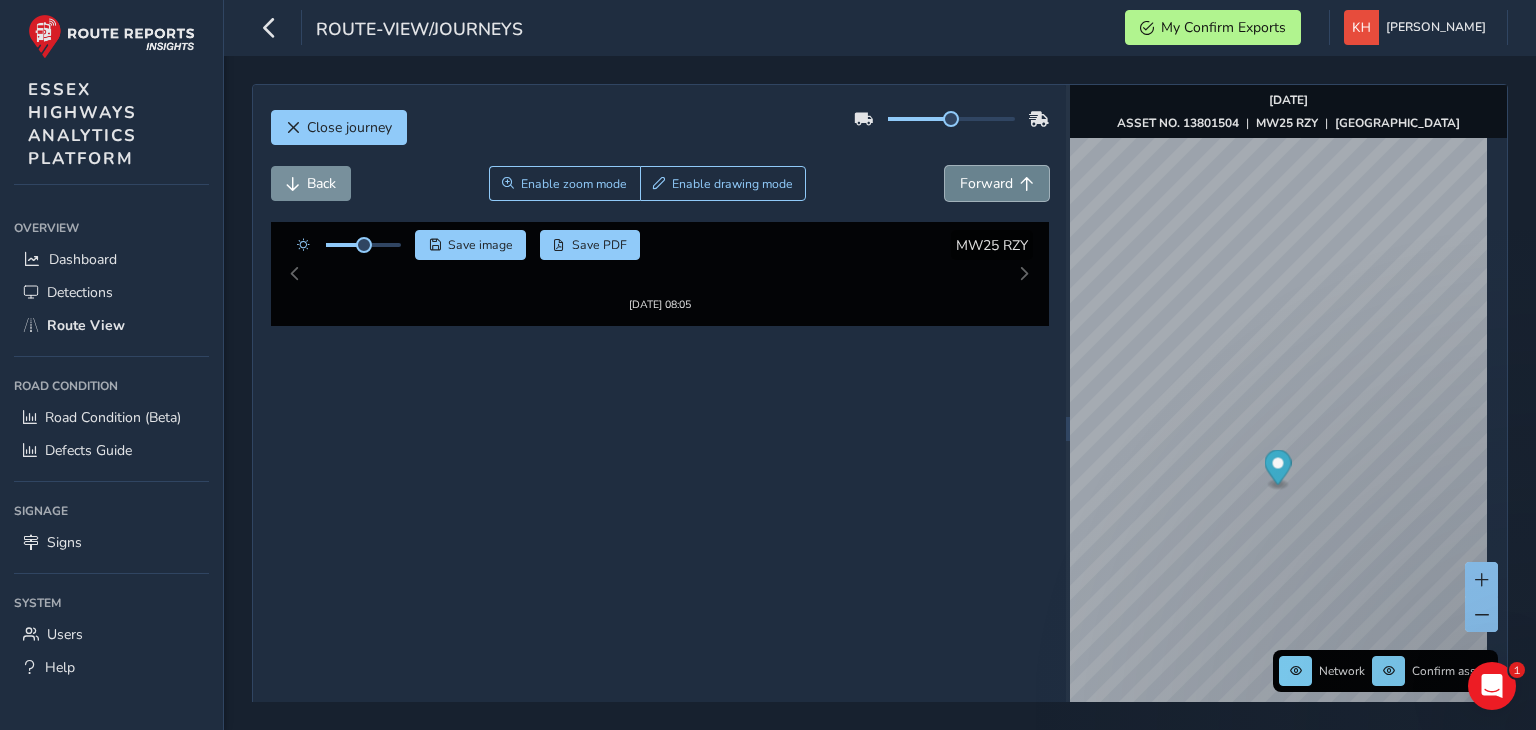 click on "Forward" at bounding box center (986, 183) 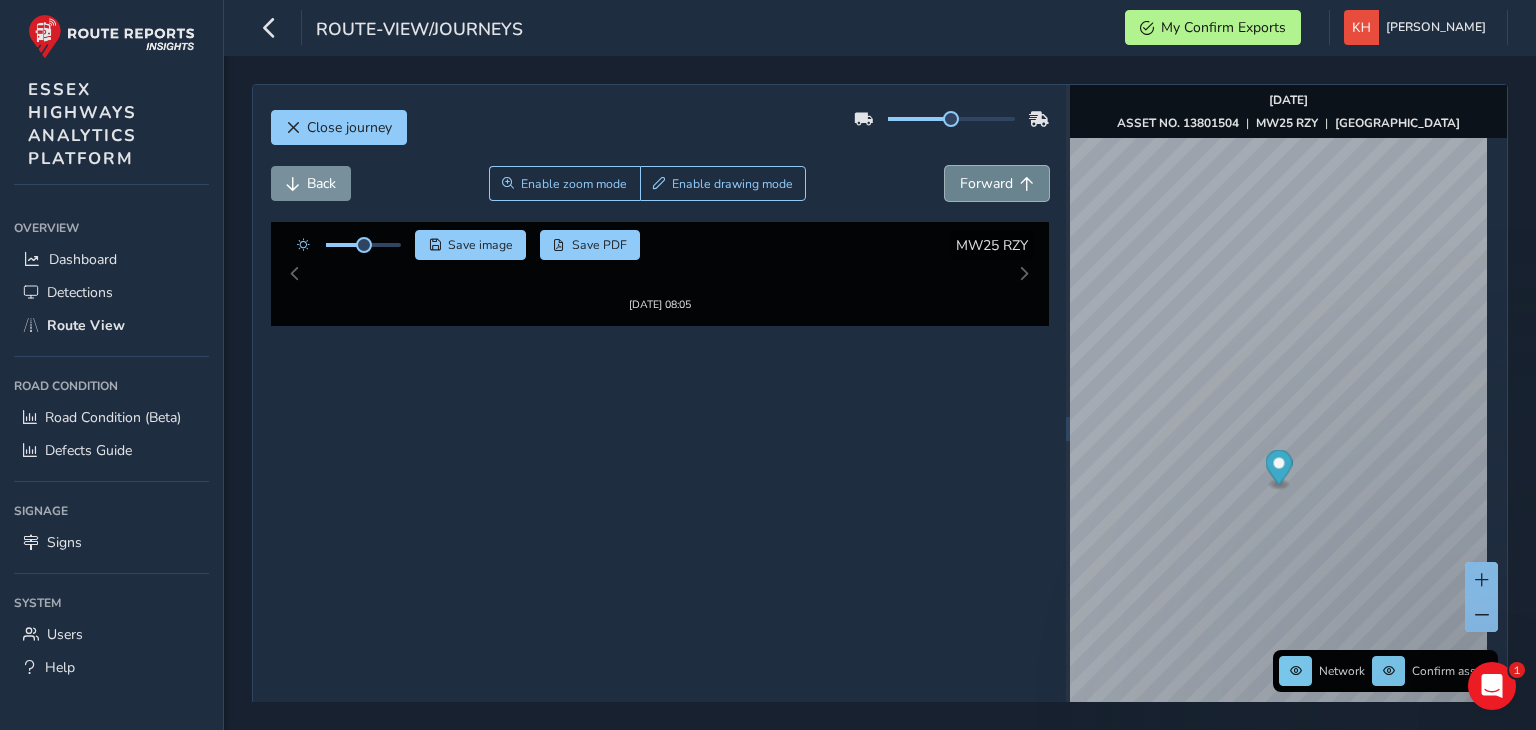 click on "Forward" at bounding box center [986, 183] 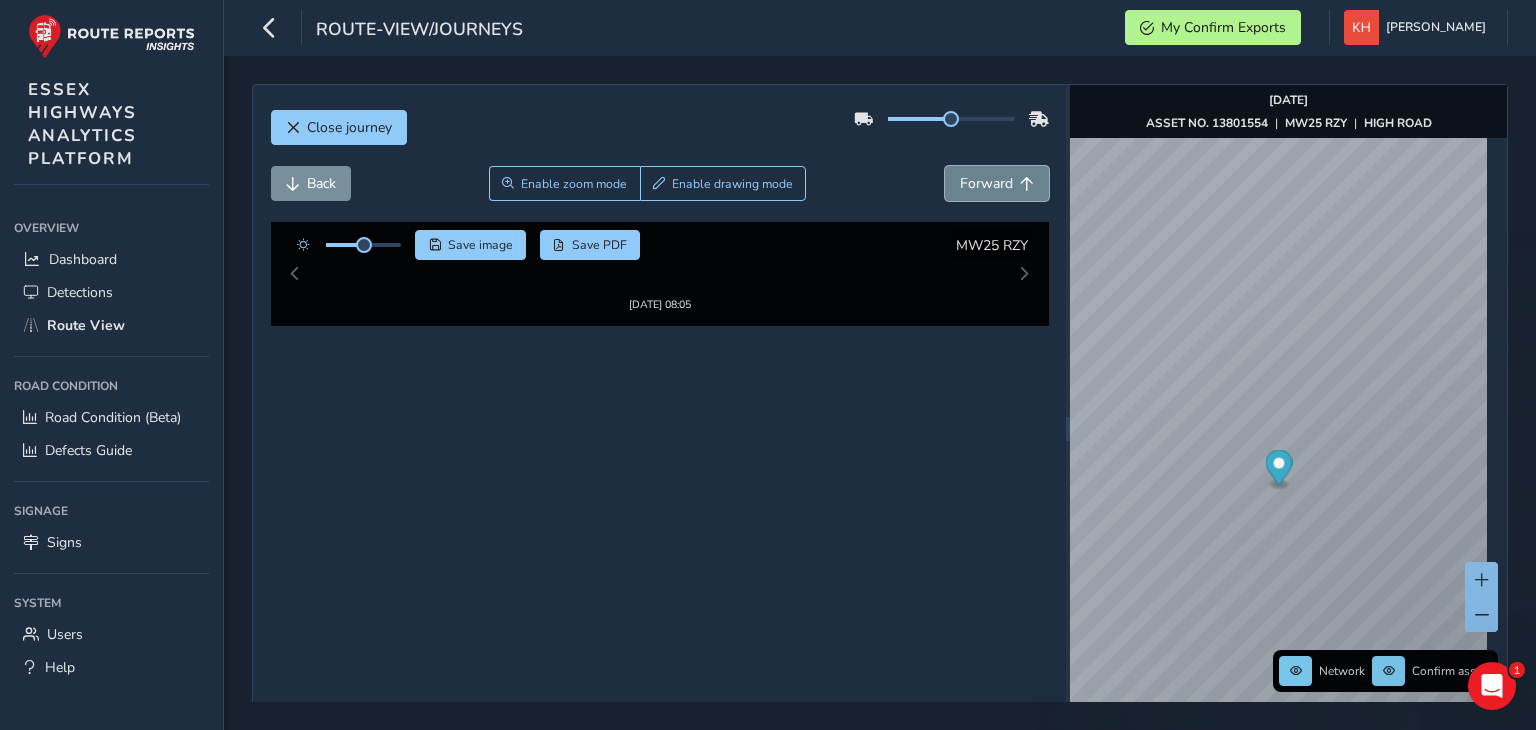 click on "Forward" at bounding box center (986, 183) 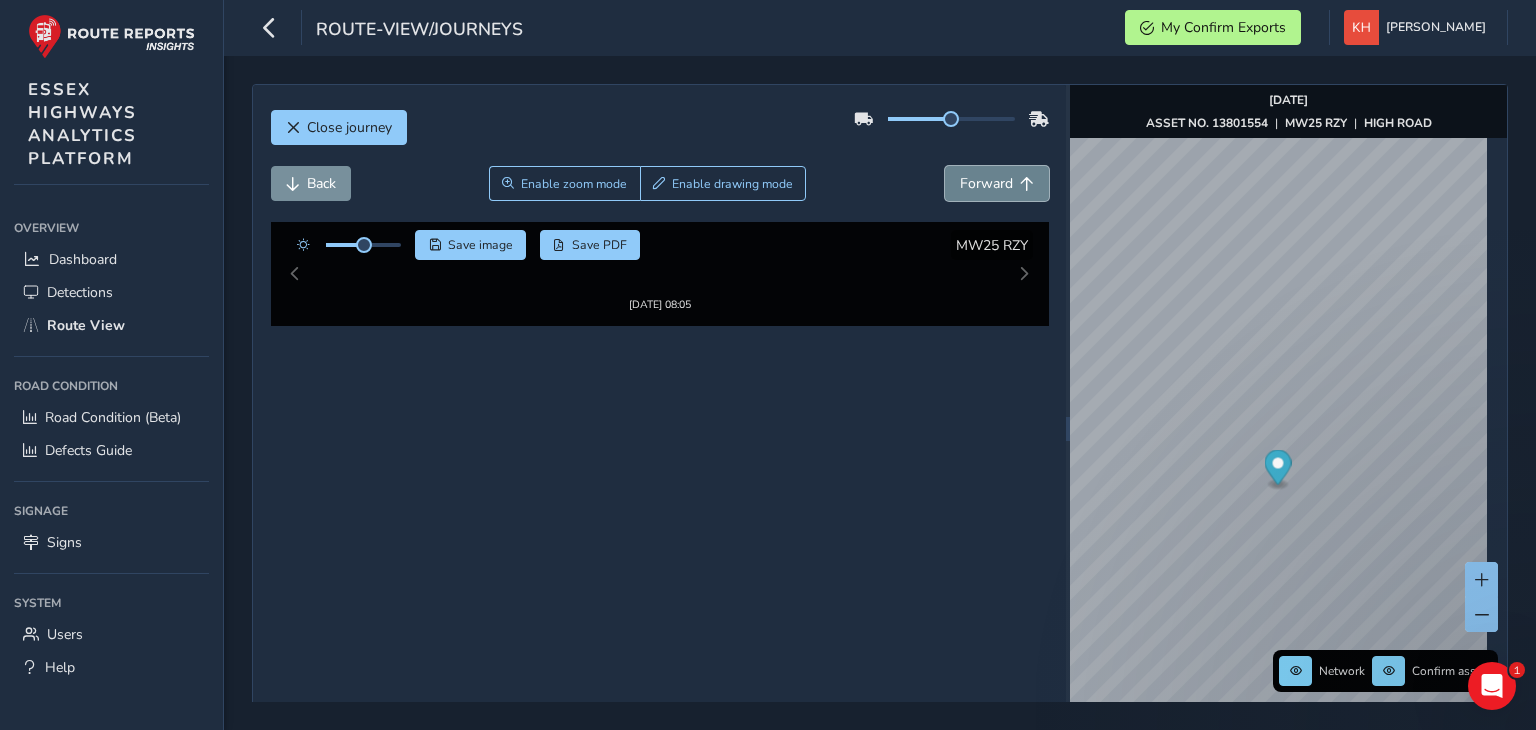 click on "Forward" at bounding box center (986, 183) 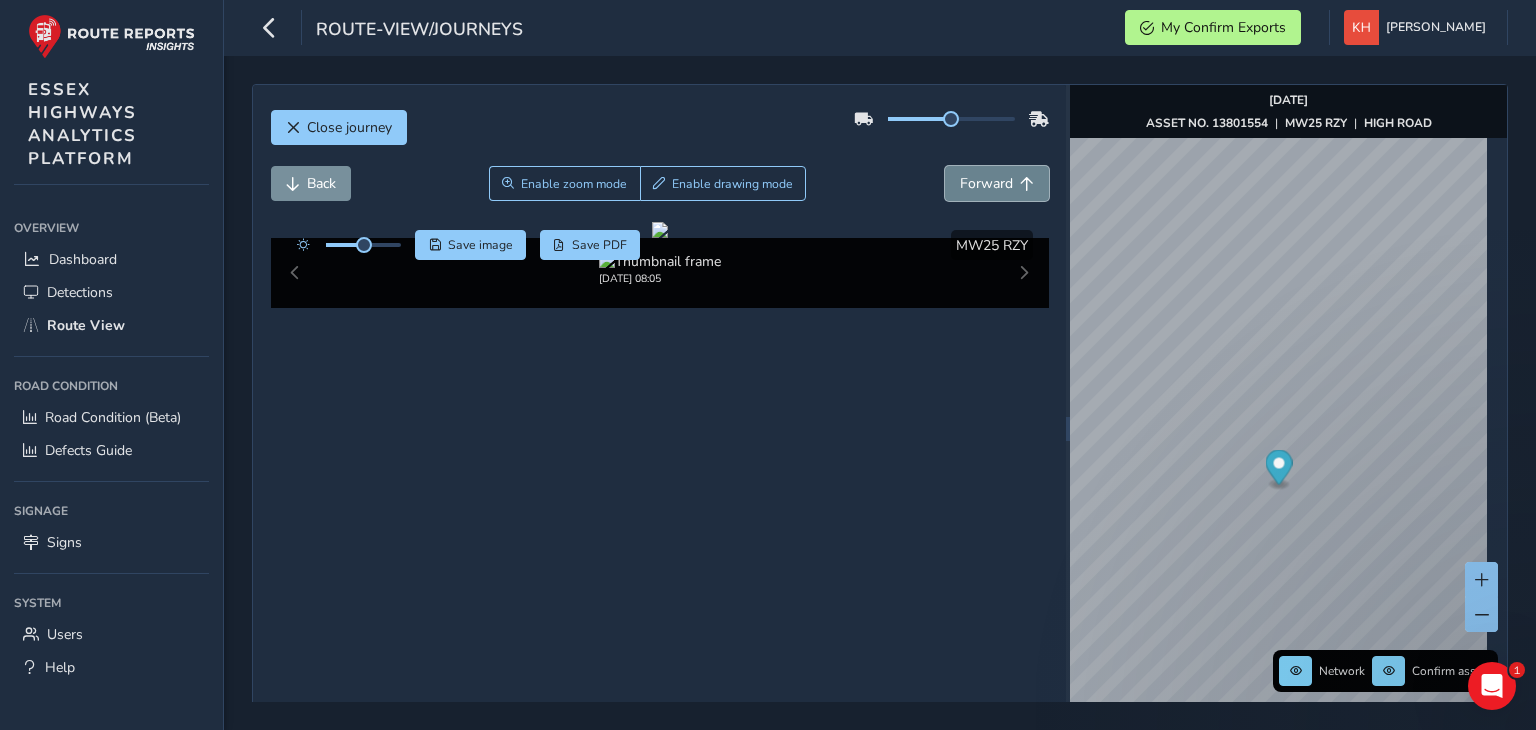 click on "Forward" at bounding box center (986, 183) 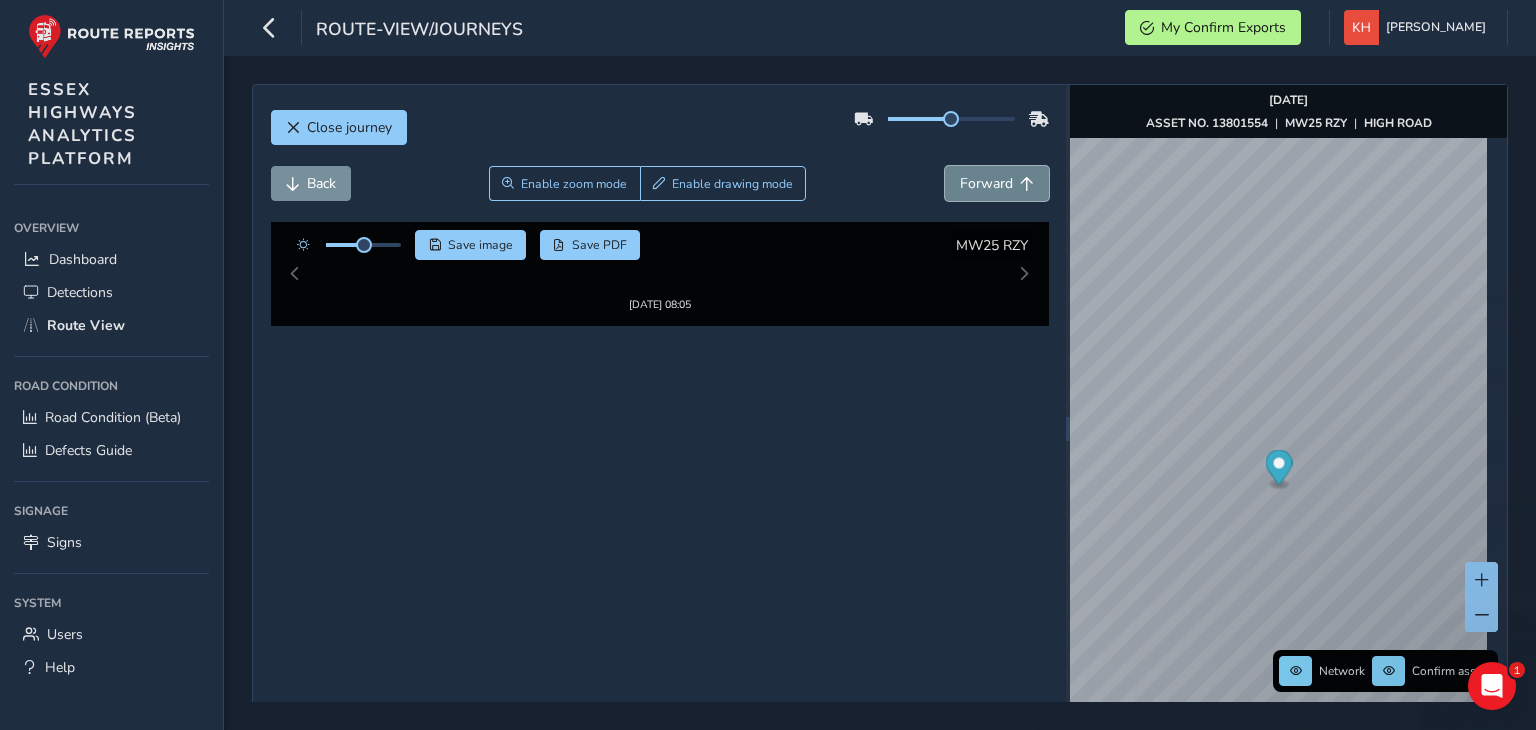 click on "Forward" at bounding box center (986, 183) 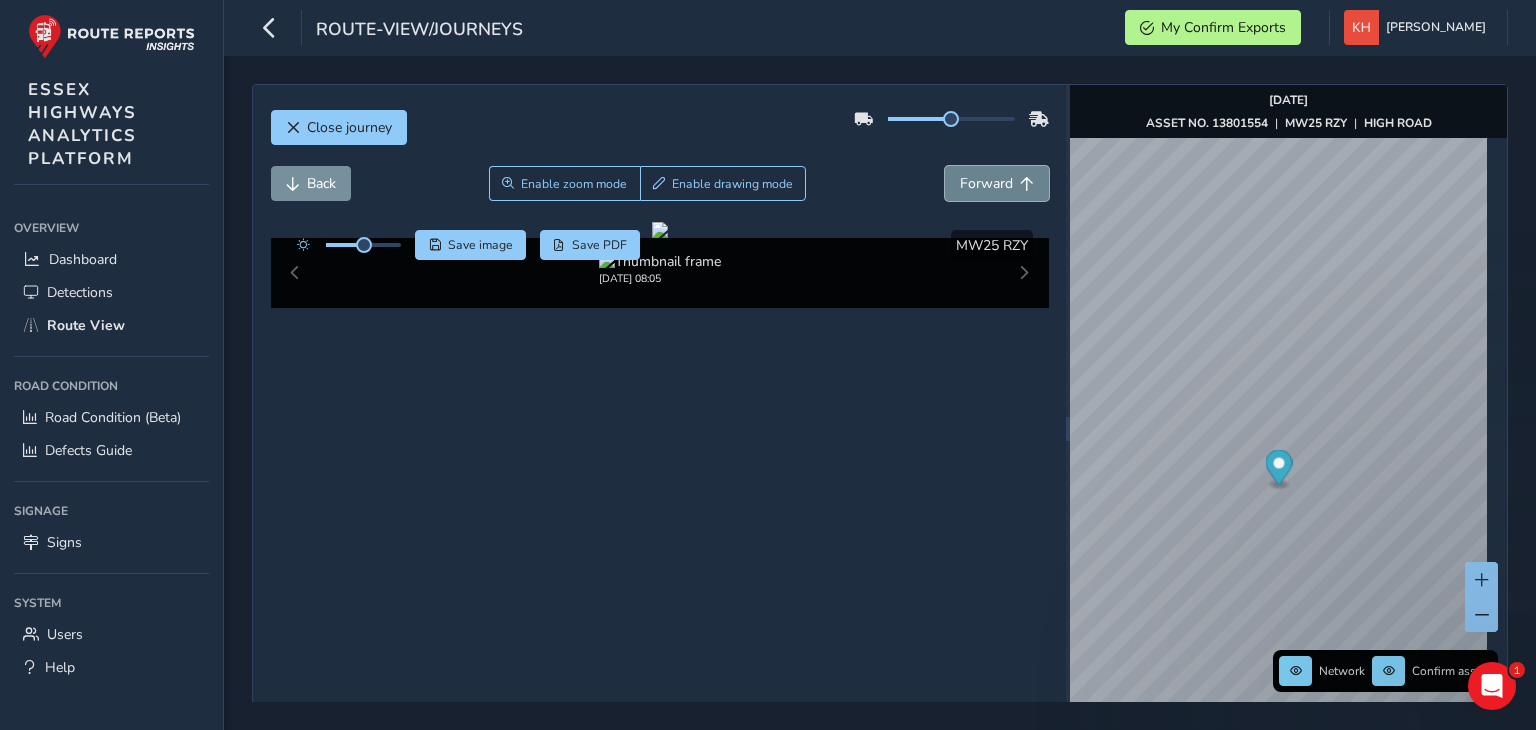 click on "Forward" at bounding box center [986, 183] 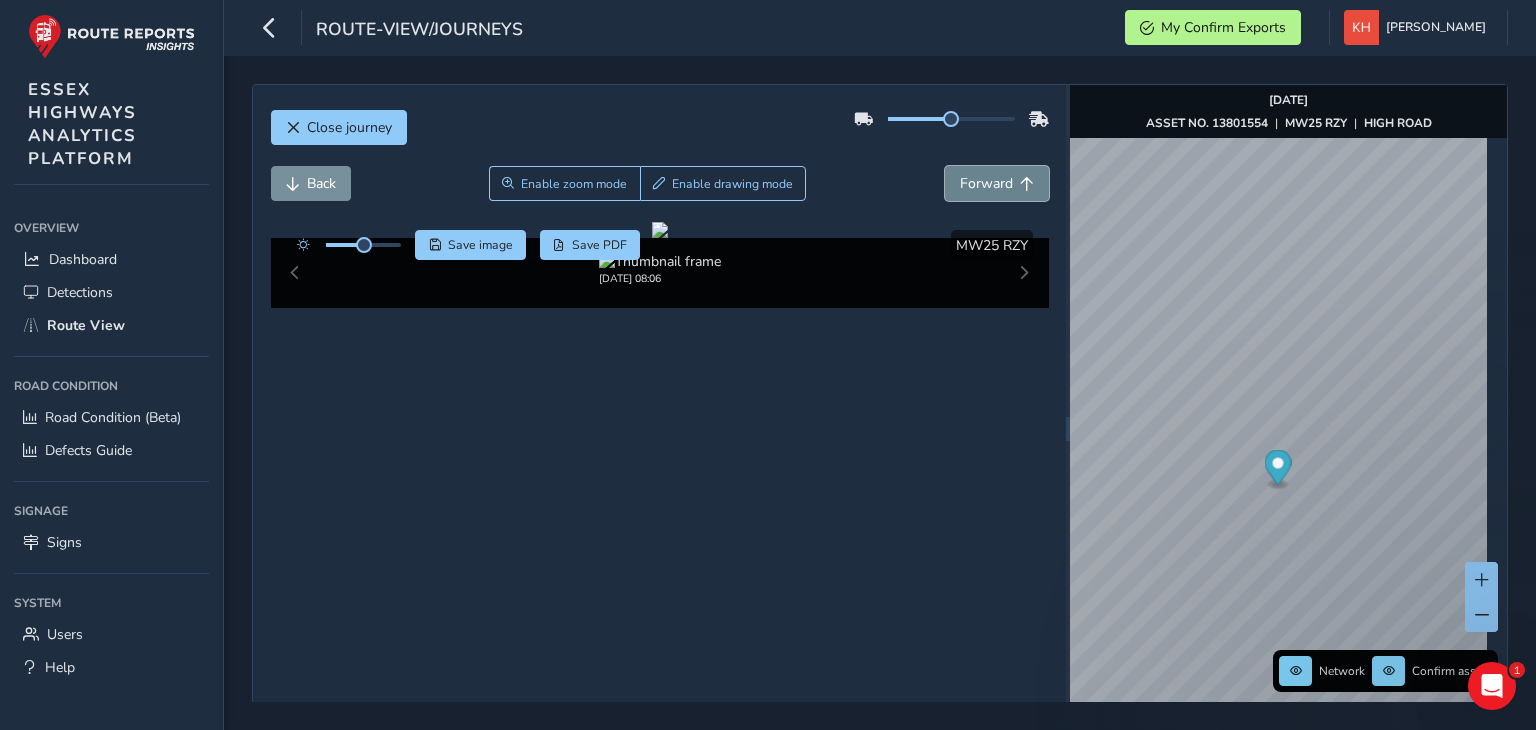 click on "Forward" at bounding box center (986, 183) 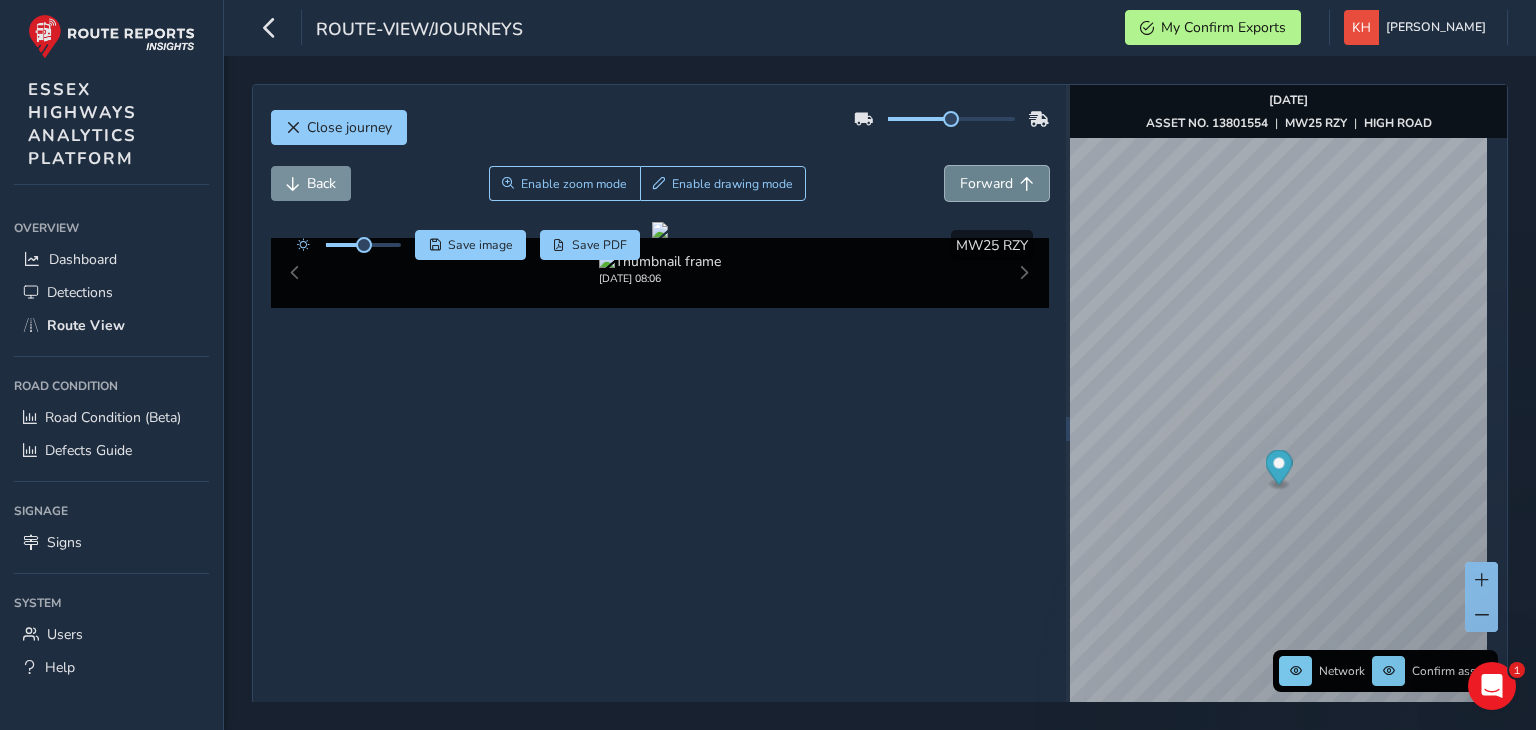 click on "Forward" at bounding box center (986, 183) 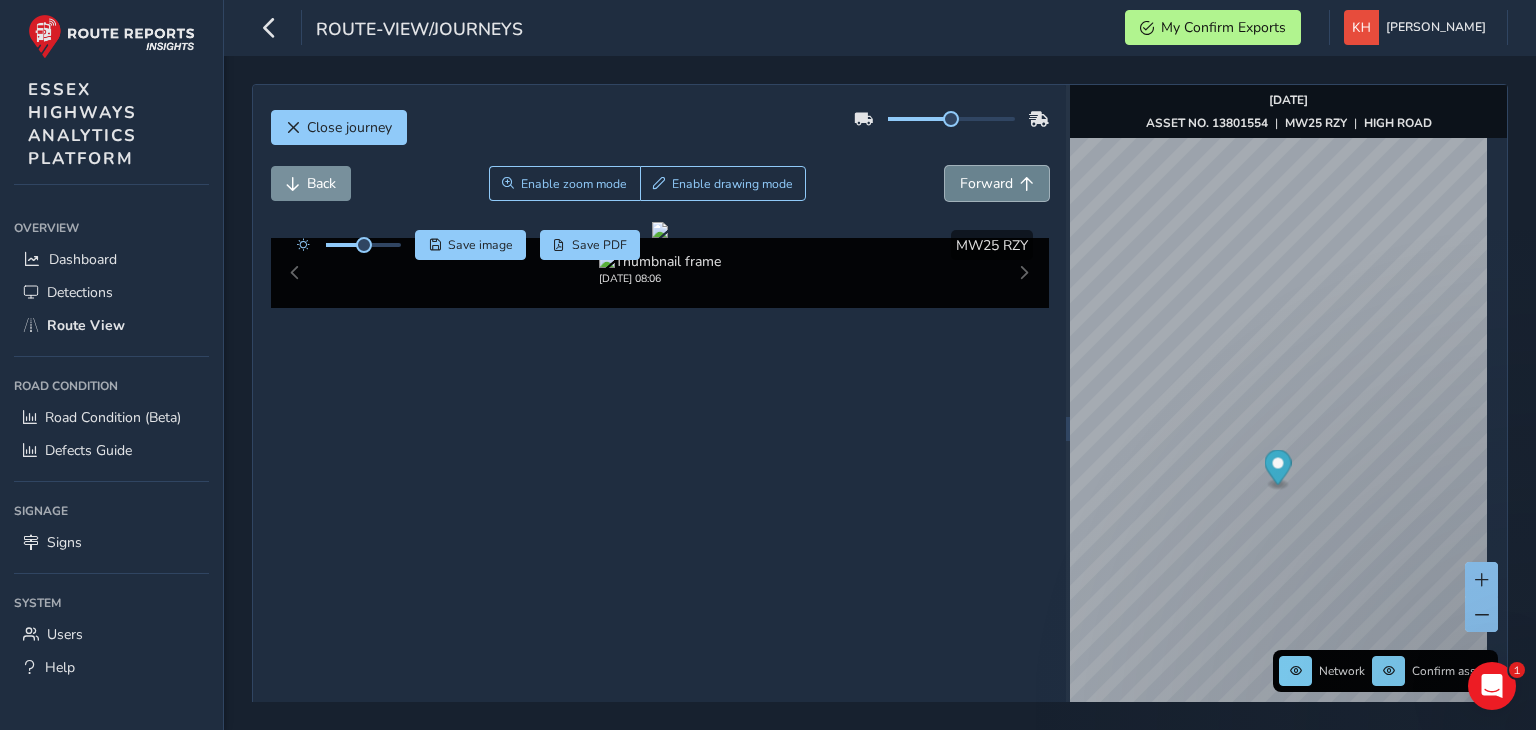 click on "Forward" at bounding box center (986, 183) 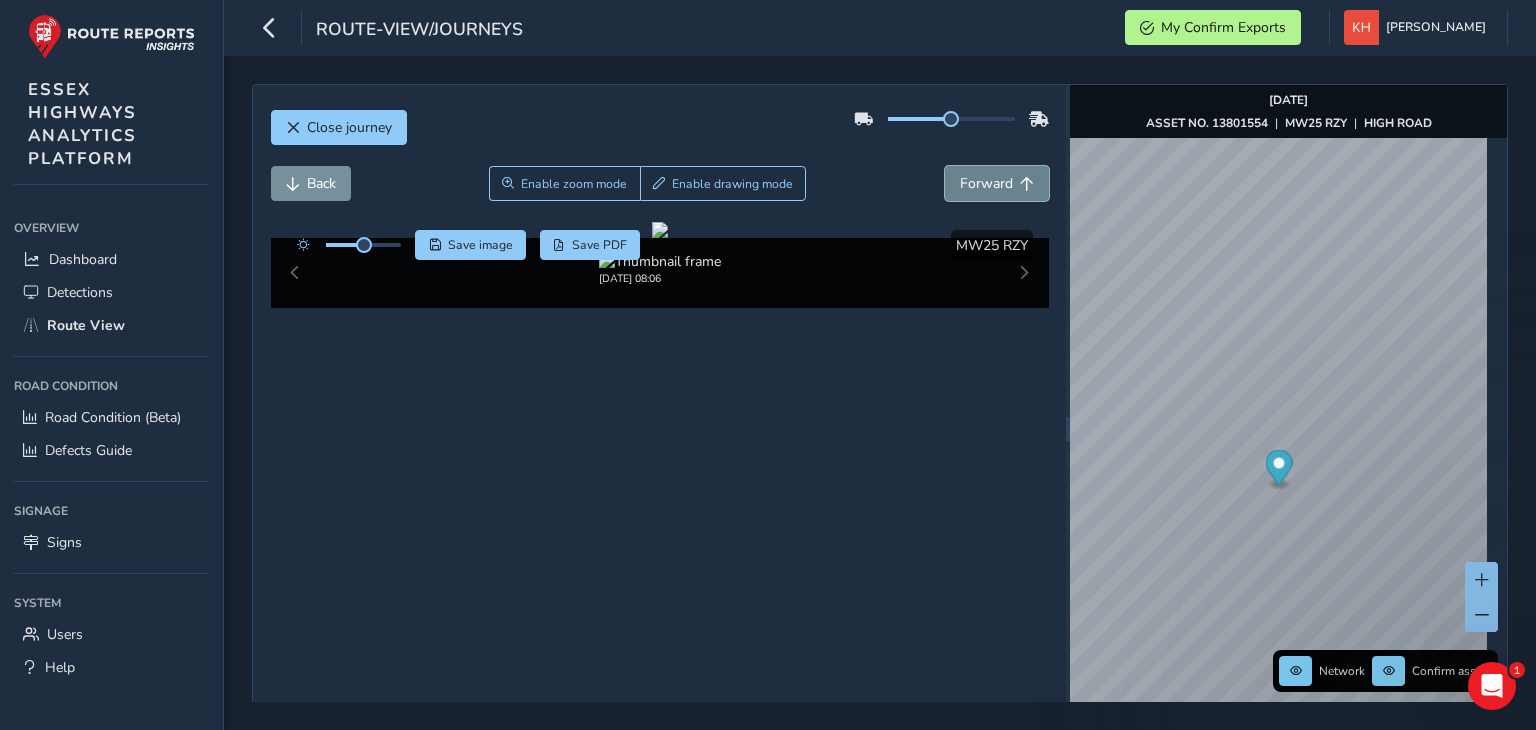 click on "Forward" at bounding box center (986, 183) 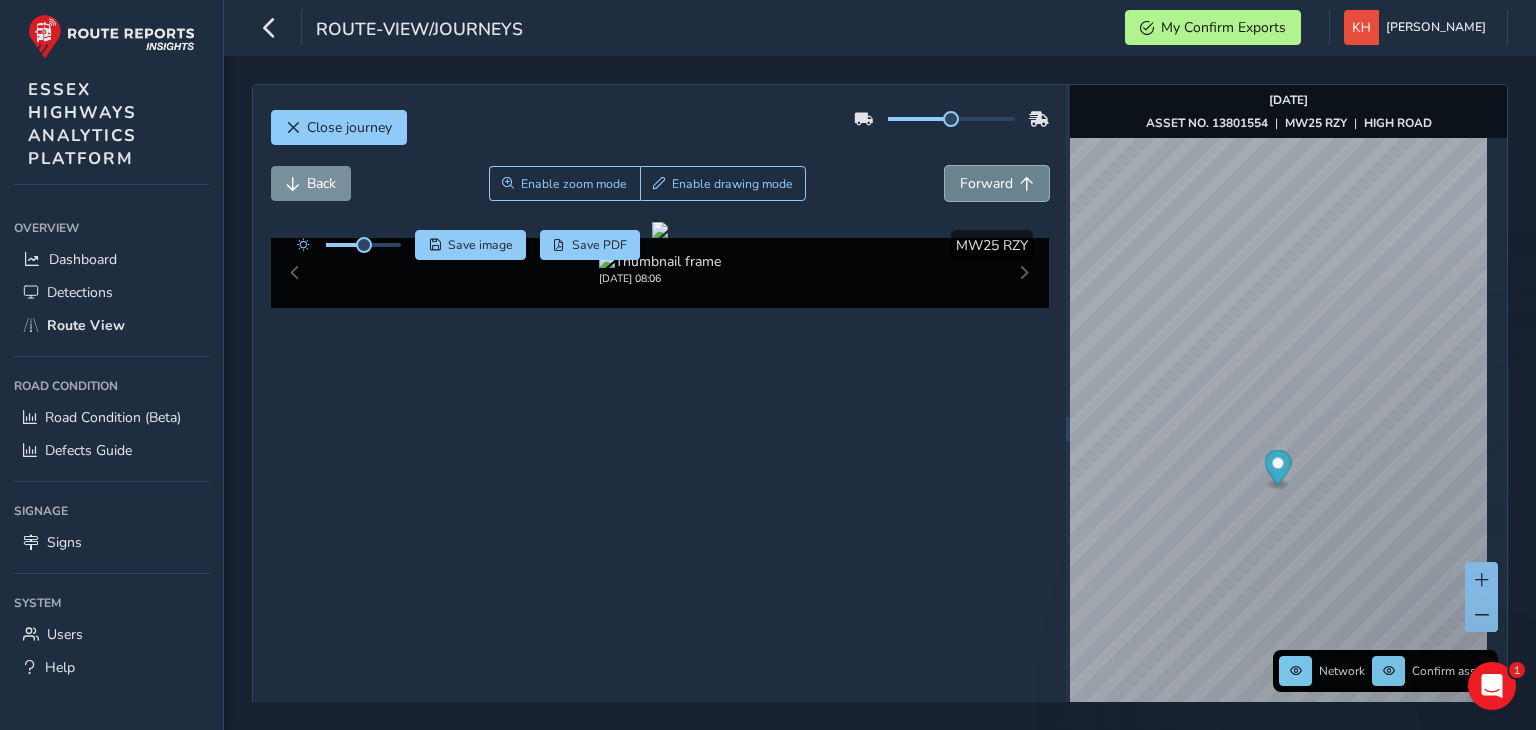 click on "Forward" at bounding box center (986, 183) 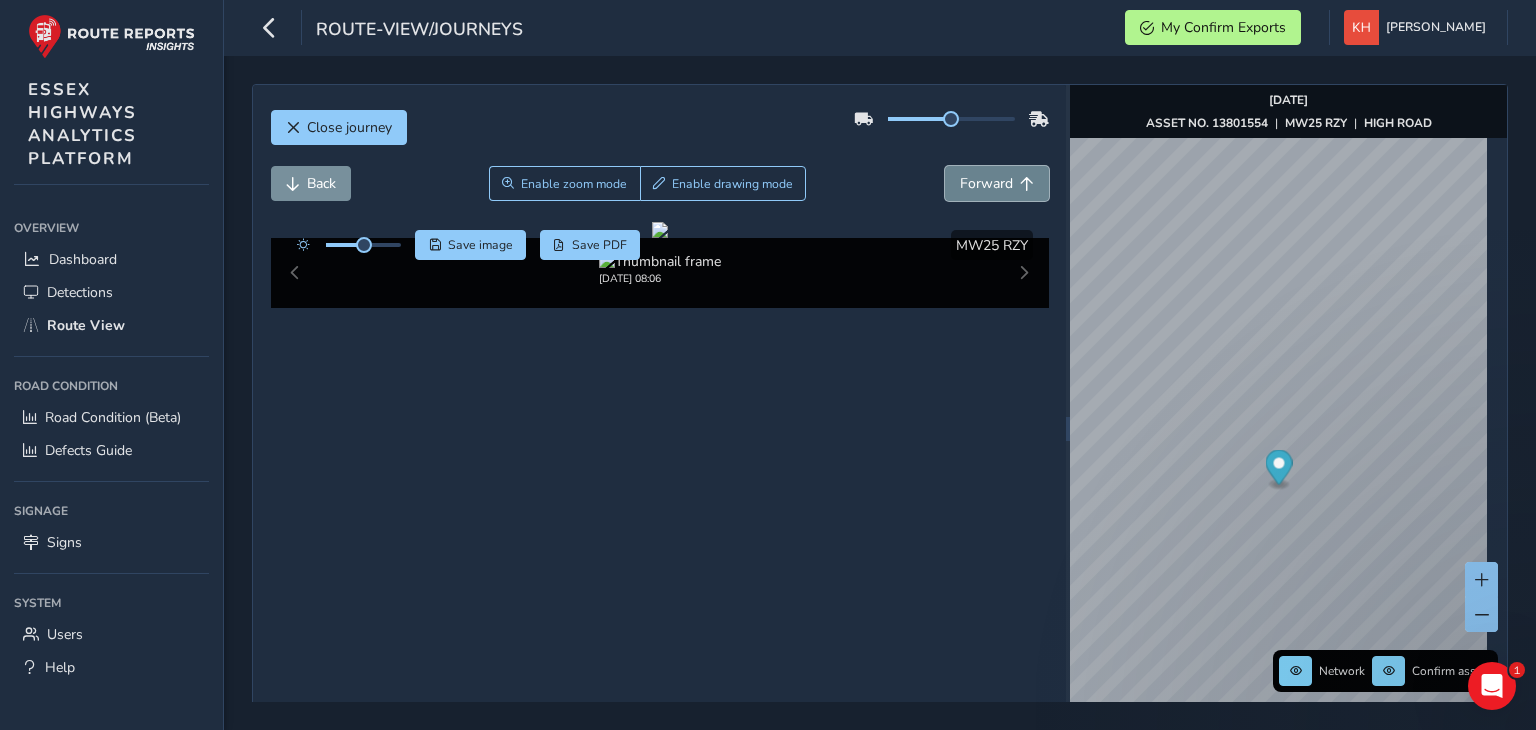 click on "Forward" at bounding box center [986, 183] 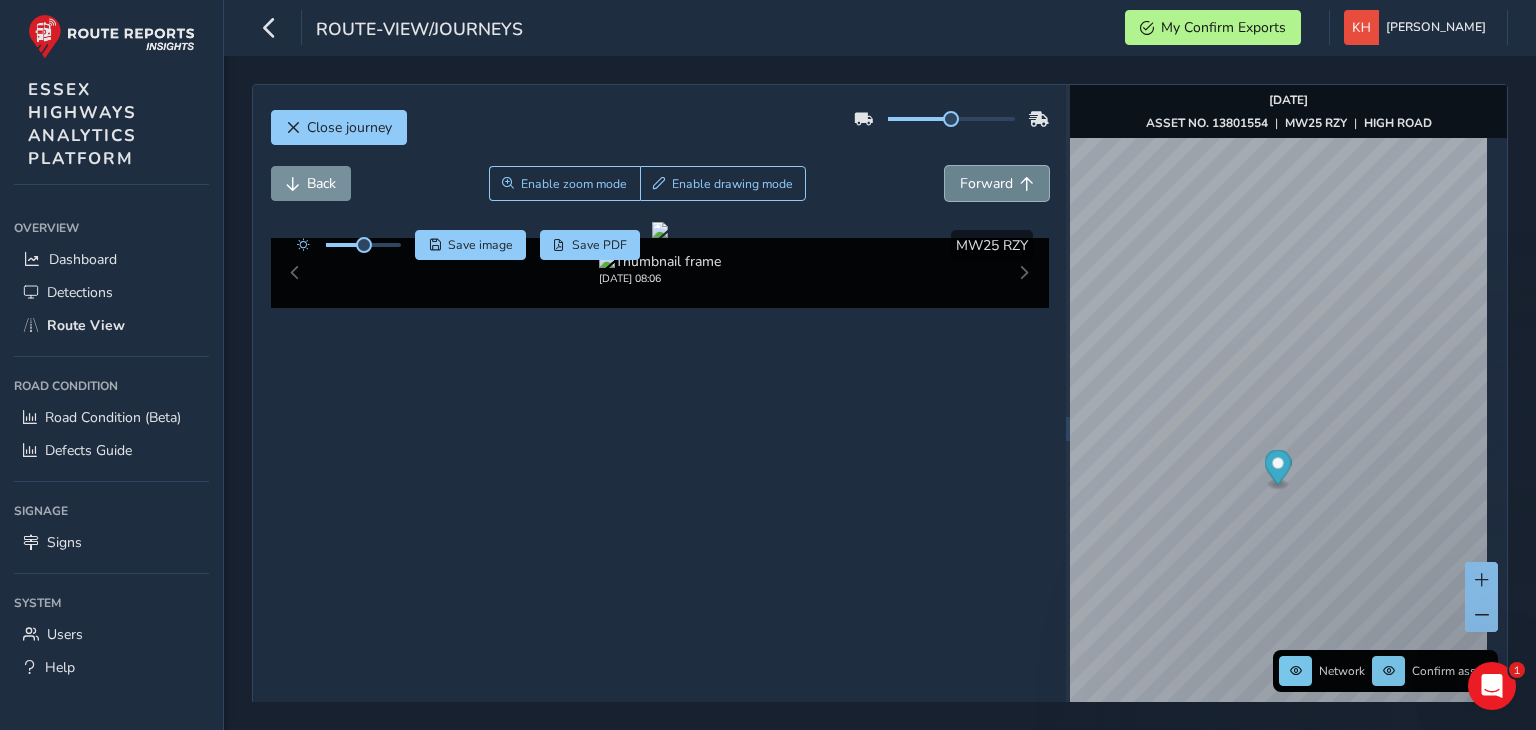 click on "Forward" at bounding box center (986, 183) 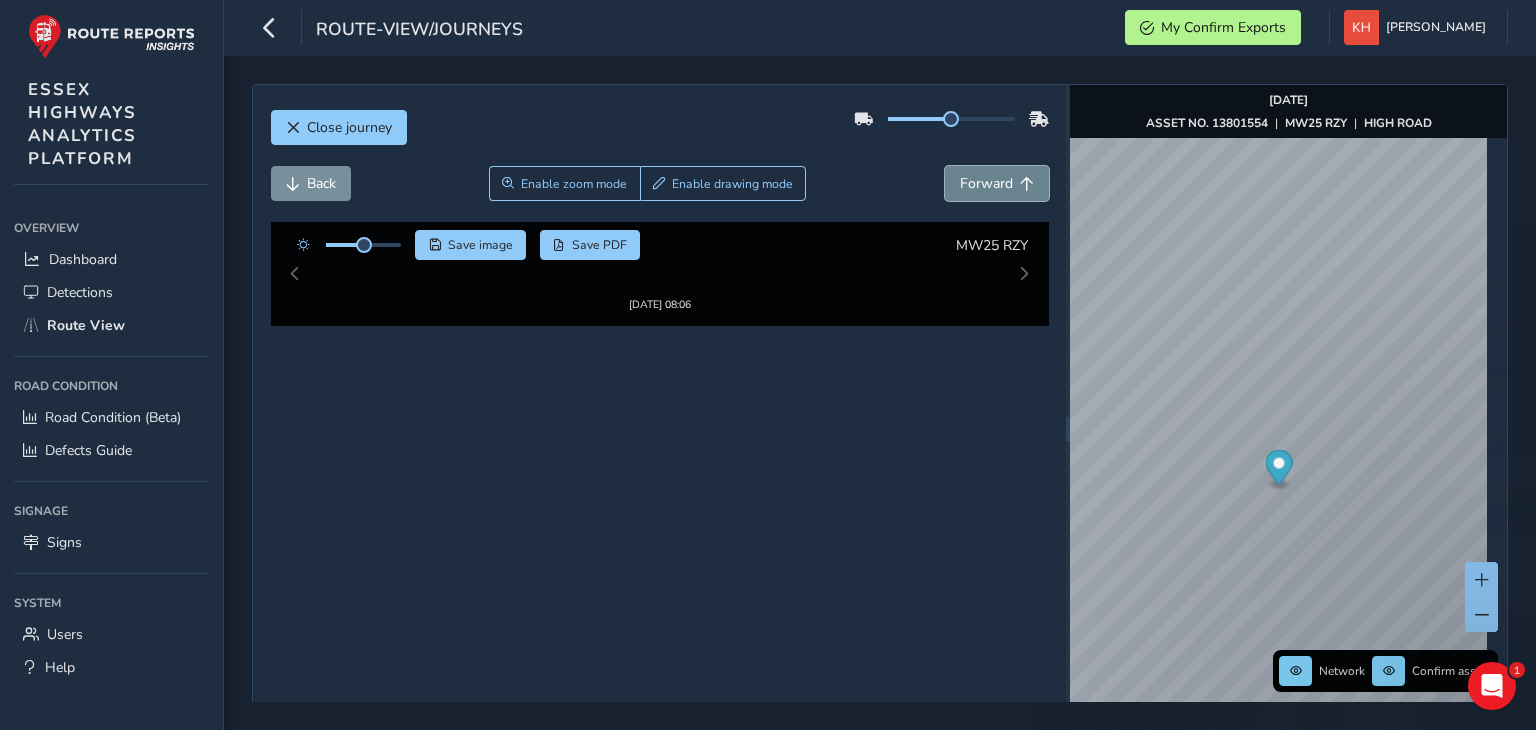 click on "Forward" at bounding box center [986, 183] 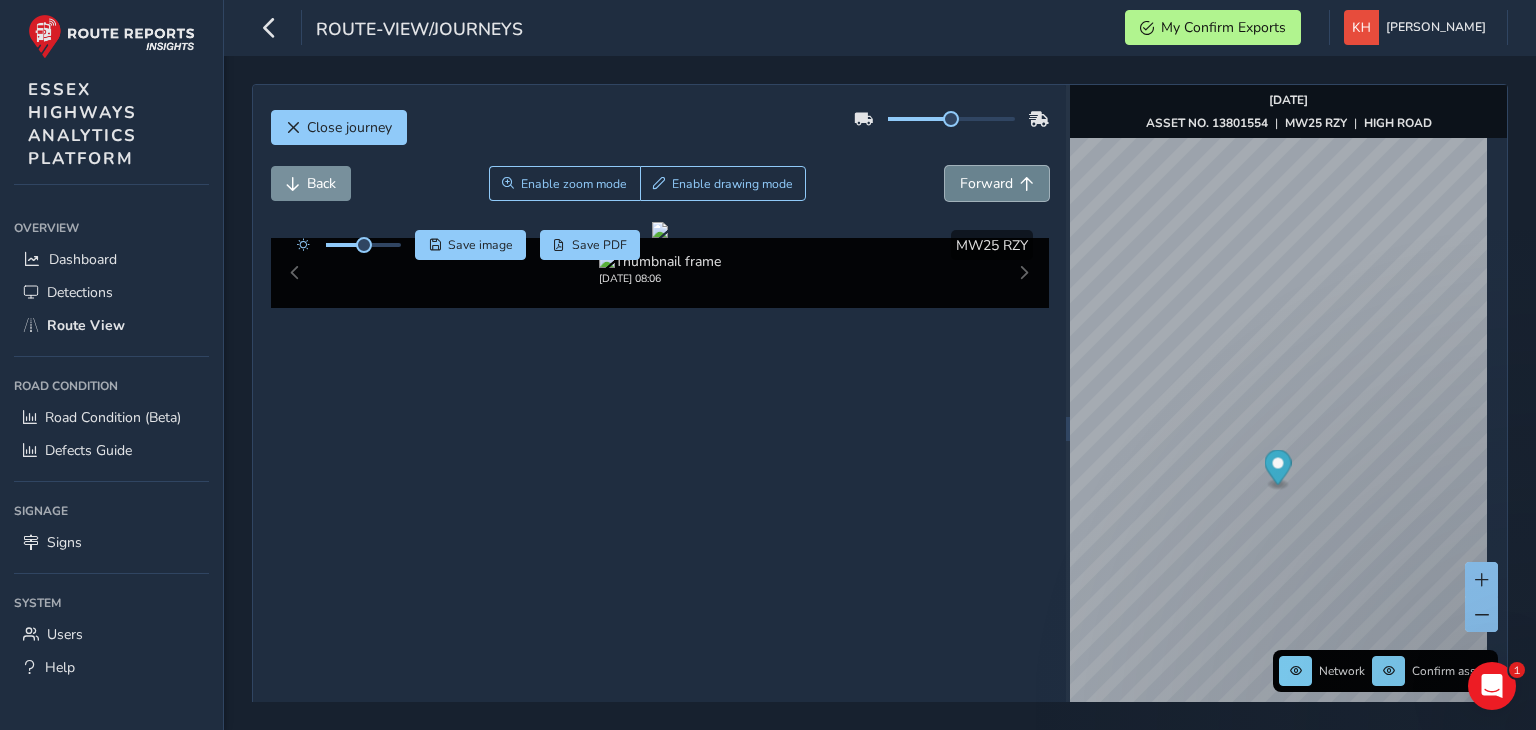 click on "Forward" at bounding box center (986, 183) 